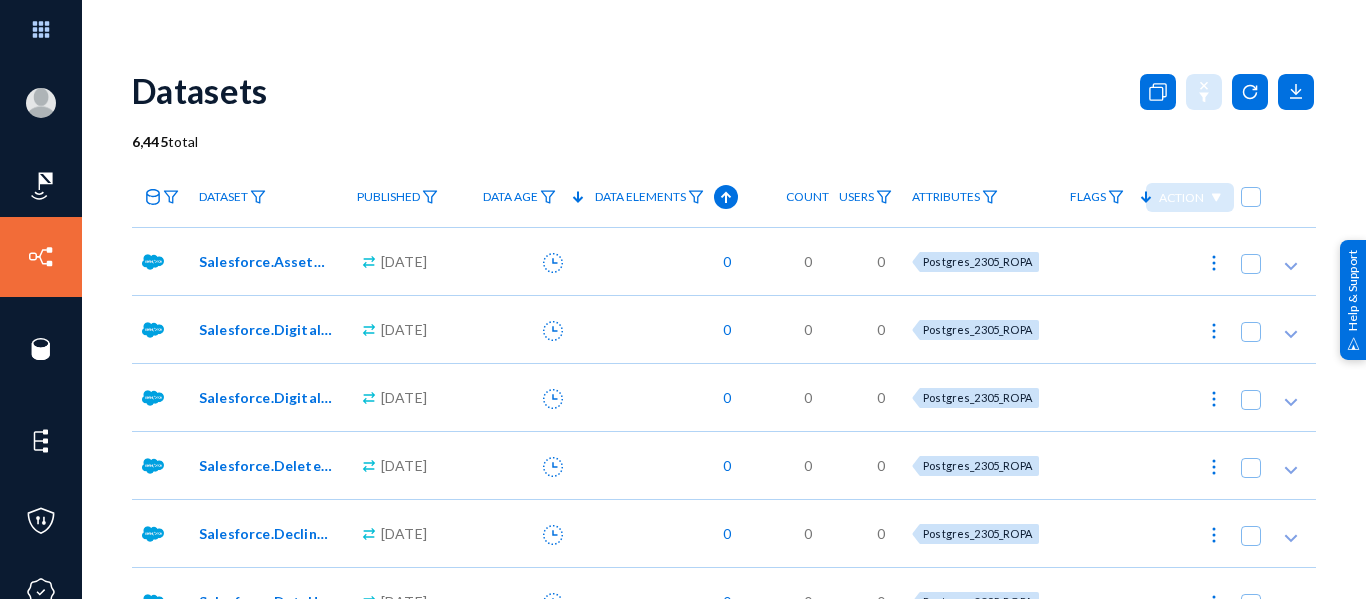 scroll, scrollTop: 0, scrollLeft: 0, axis: both 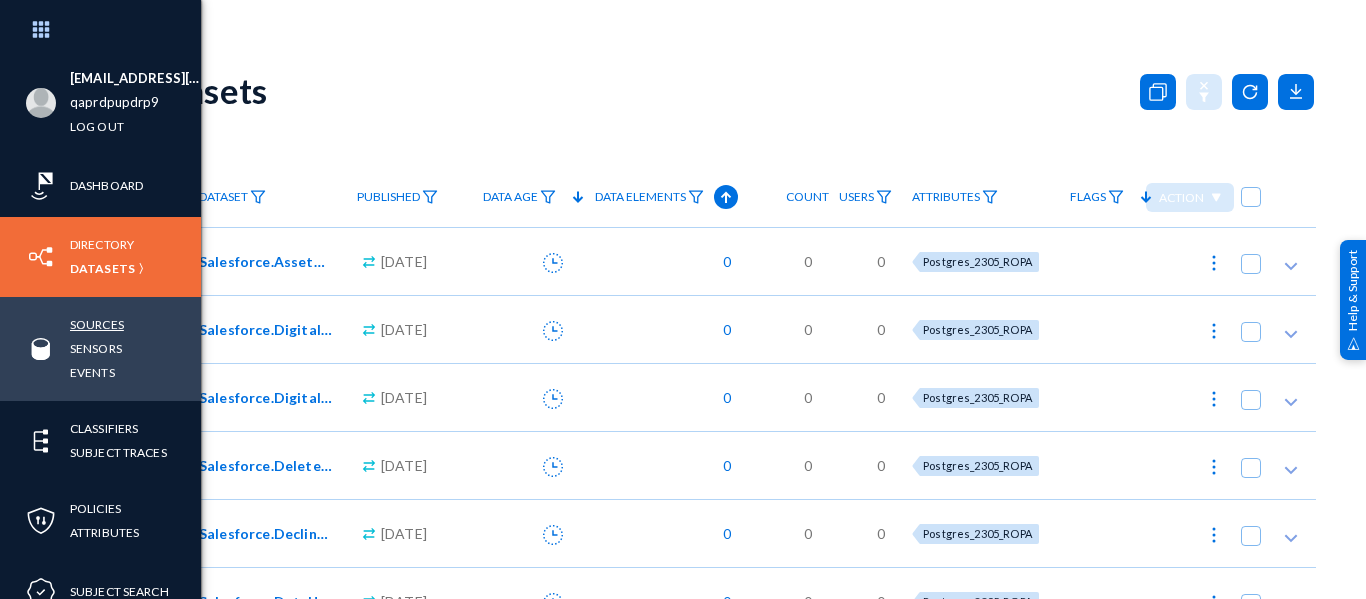 click on "Sources" at bounding box center [97, 324] 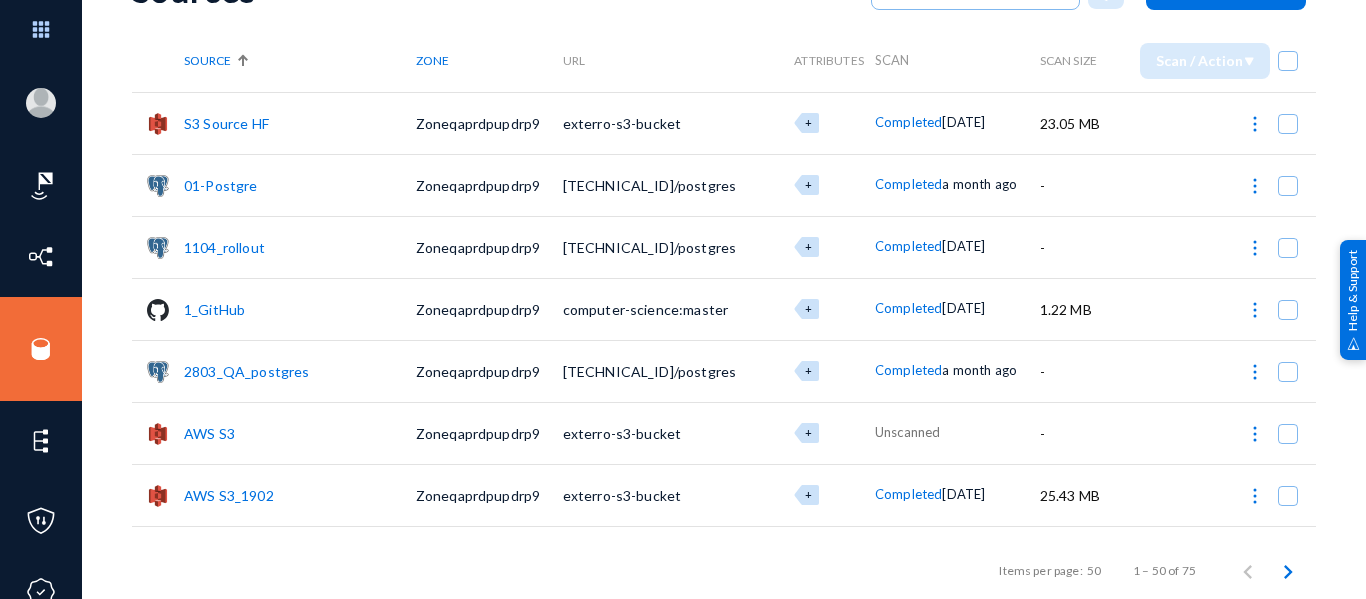 scroll, scrollTop: 102, scrollLeft: 0, axis: vertical 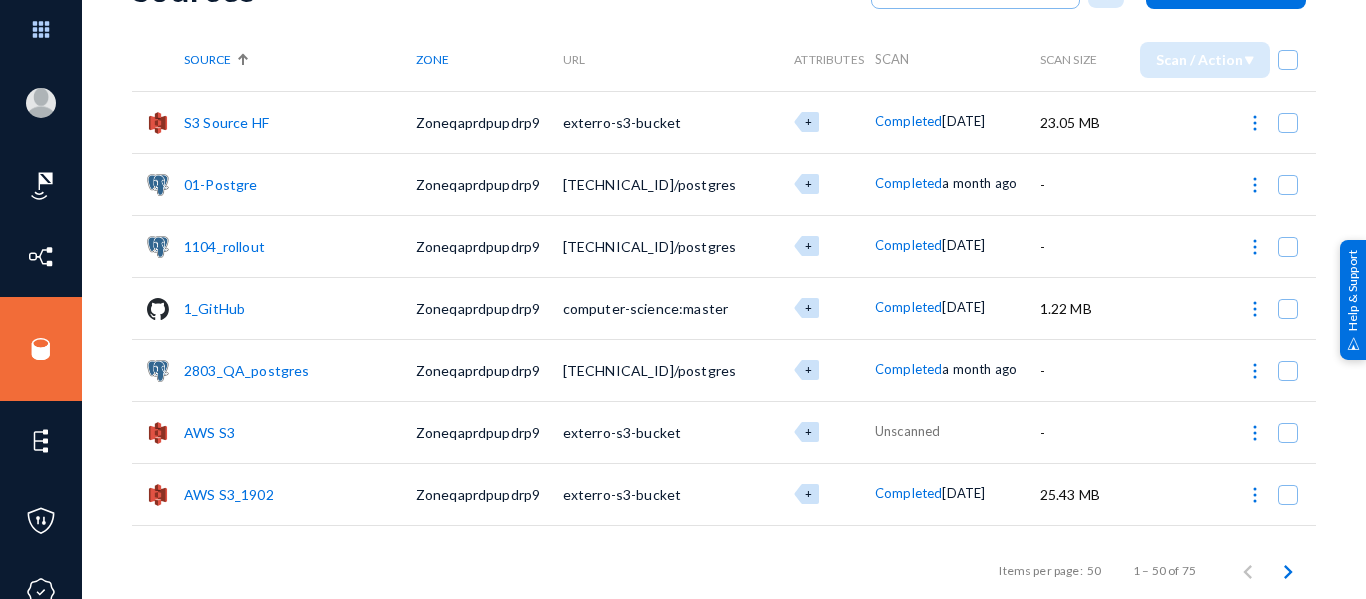 click on "2803_QA_postgres" 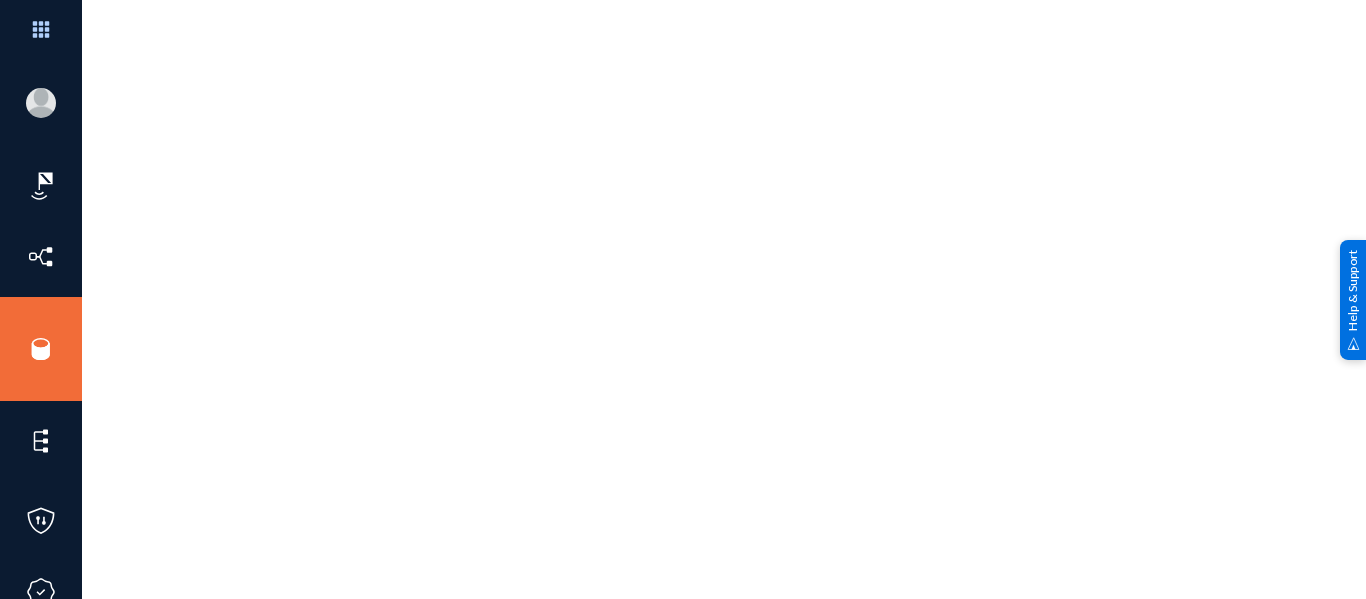 scroll, scrollTop: 0, scrollLeft: 0, axis: both 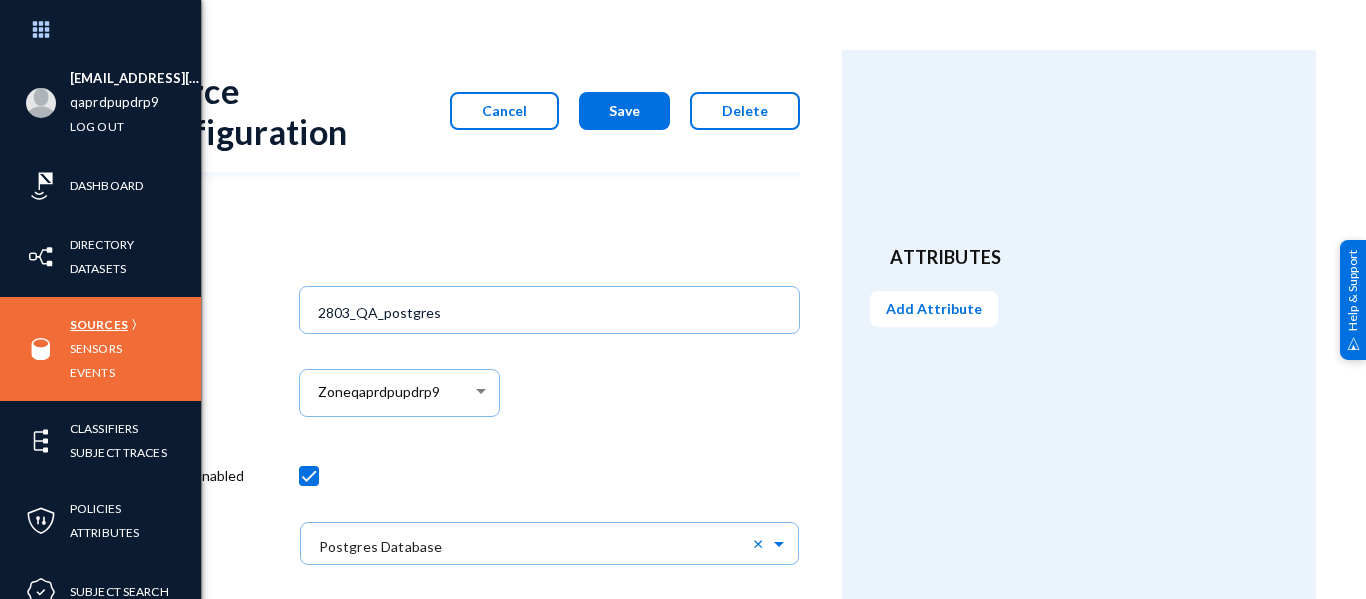 click on "Sources" at bounding box center (99, 324) 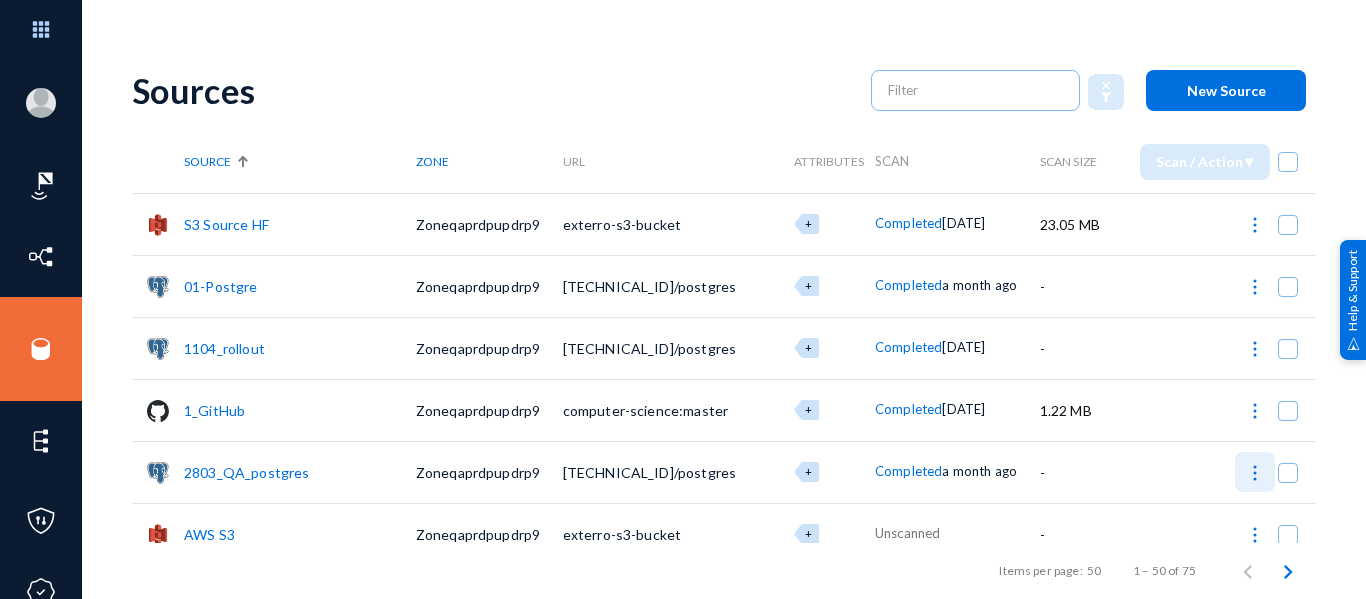 click 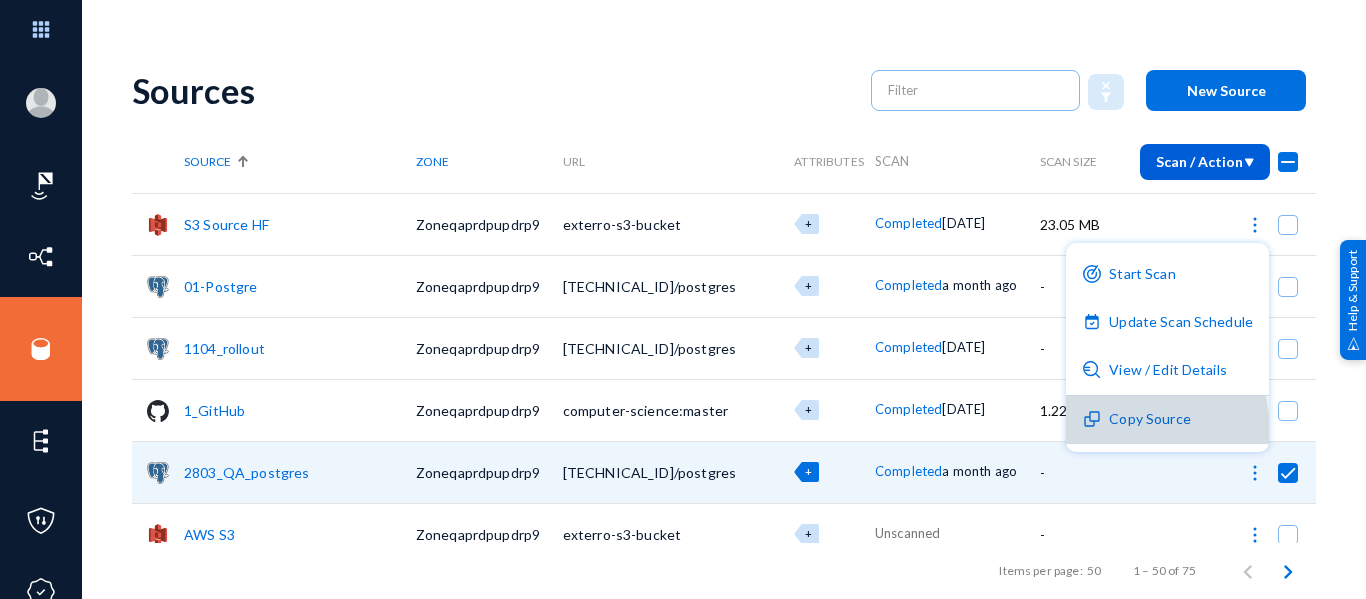 click on "Copy Source" at bounding box center (1167, 420) 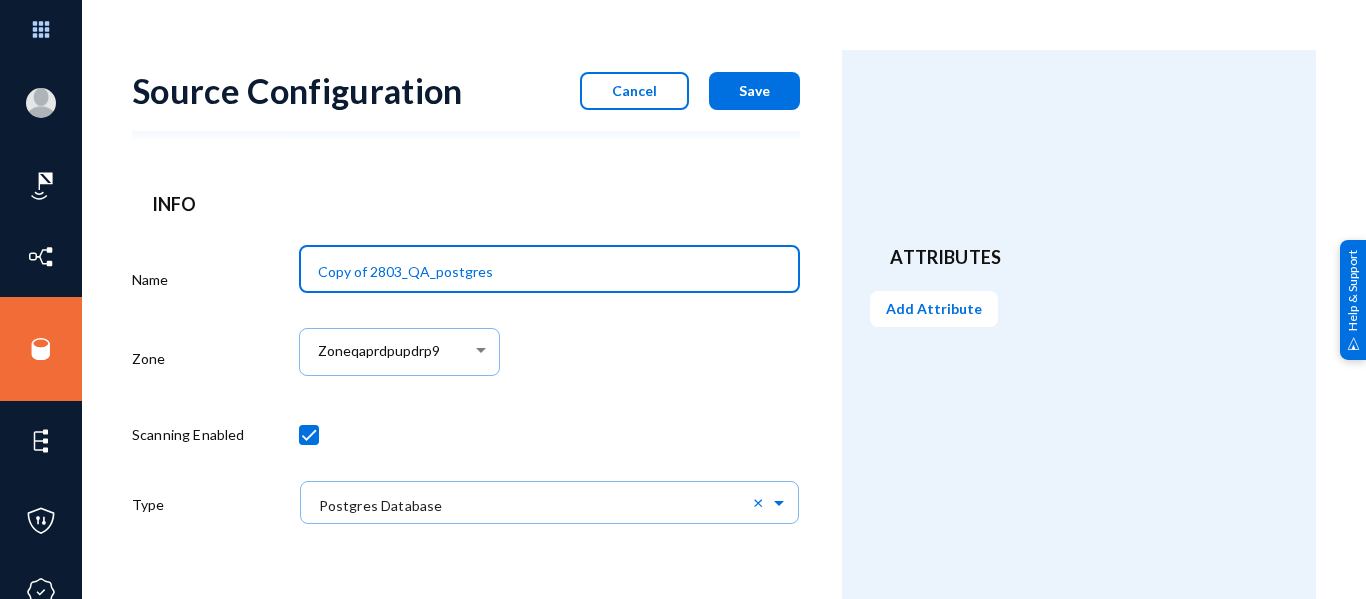 click on "Copy of 2803_QA_postgres" at bounding box center (554, 272) 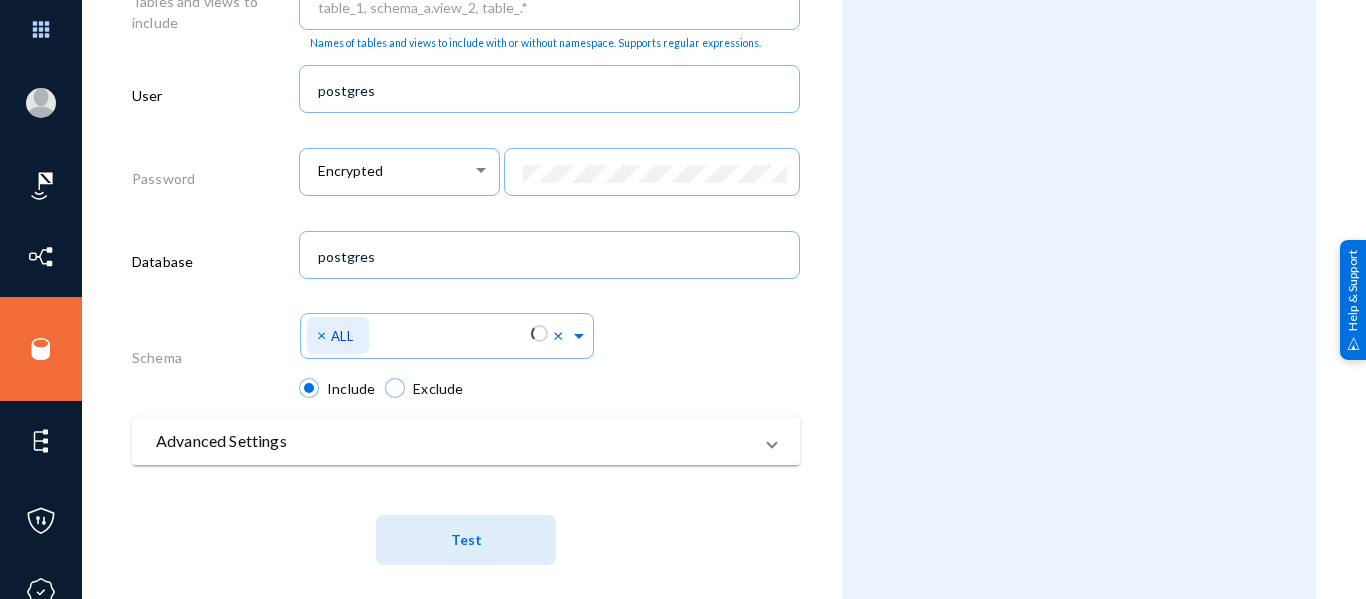 scroll, scrollTop: 1072, scrollLeft: 0, axis: vertical 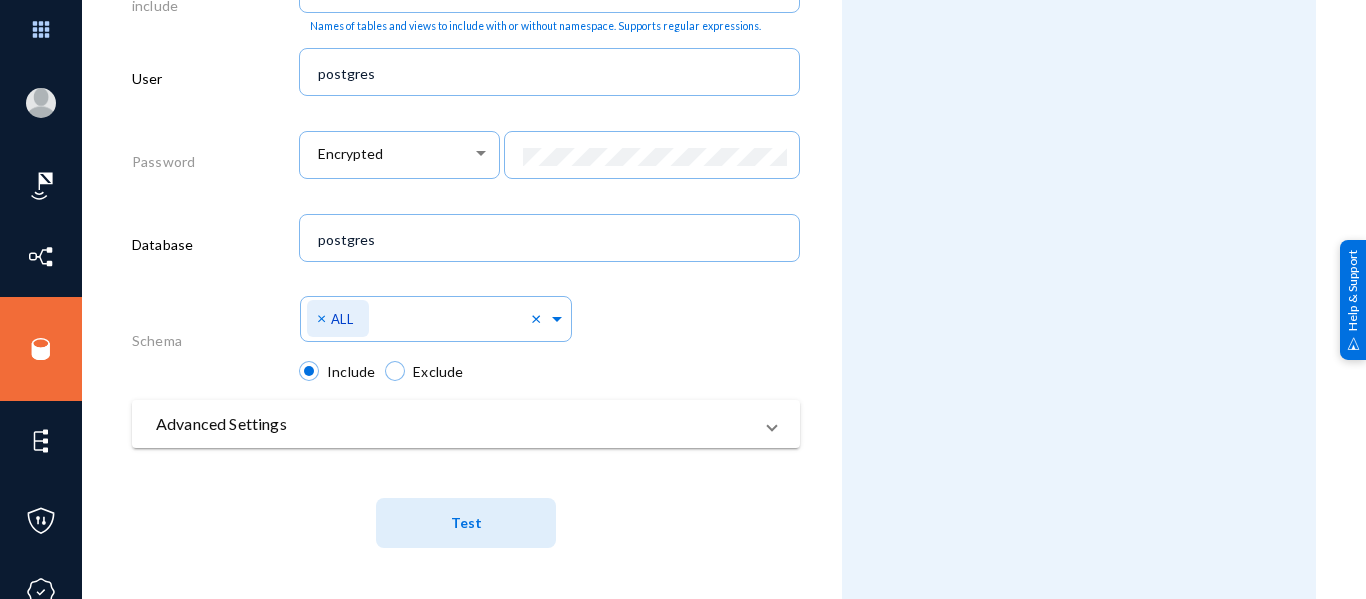 type on "1807_QA_postgres" 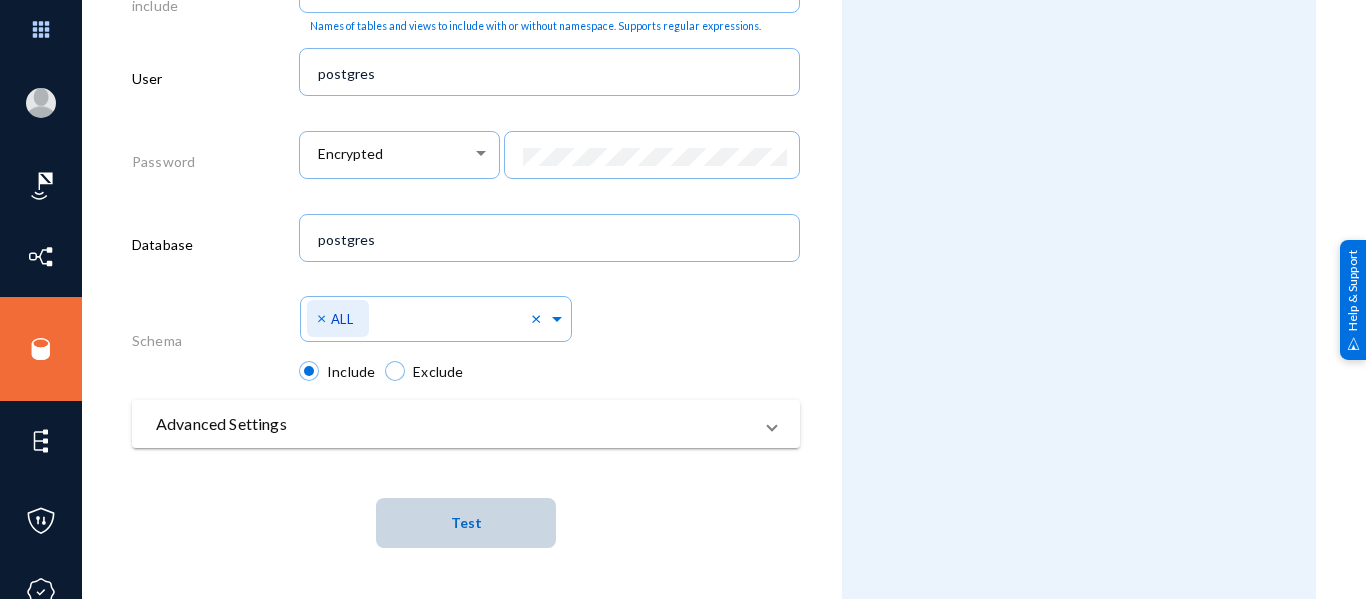click on "Test" 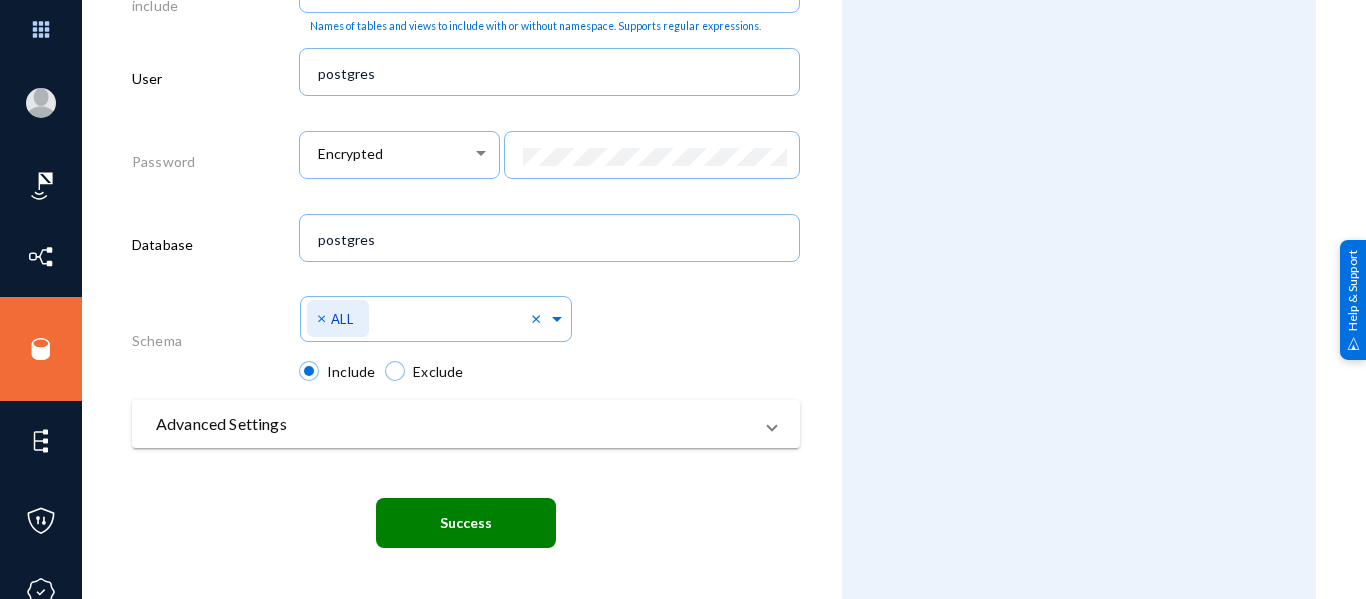scroll, scrollTop: 0, scrollLeft: 0, axis: both 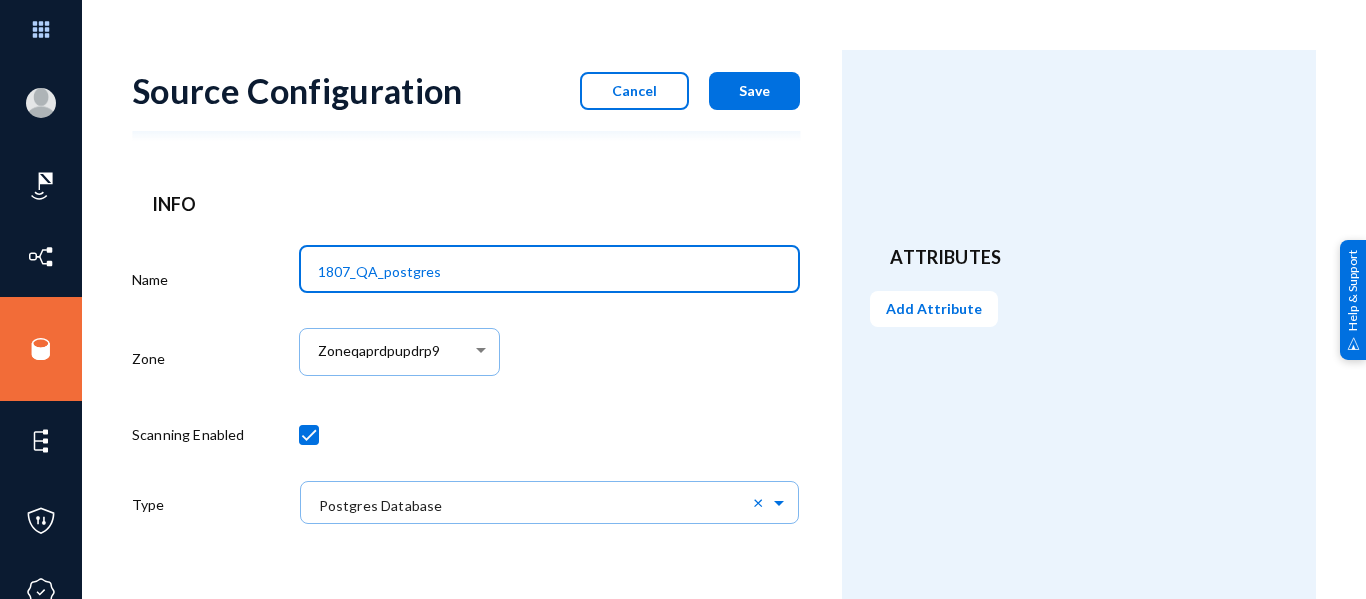 click on "1807_QA_postgres" at bounding box center [554, 272] 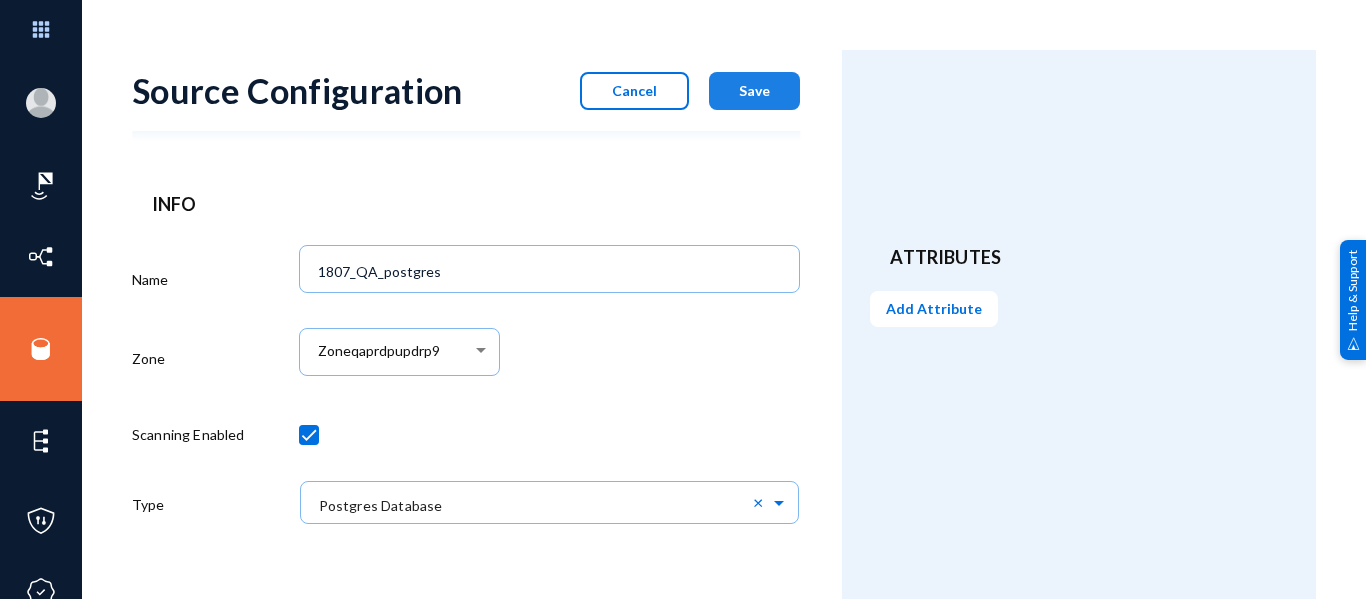 click on "Save" 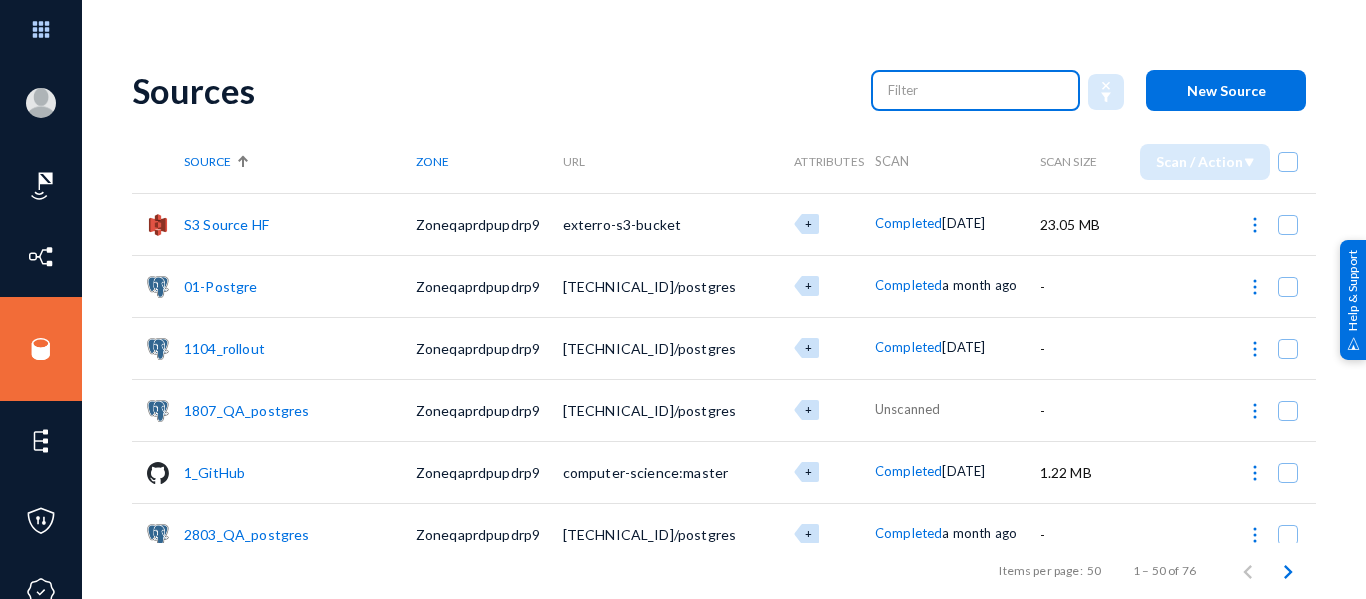 click at bounding box center (976, 90) 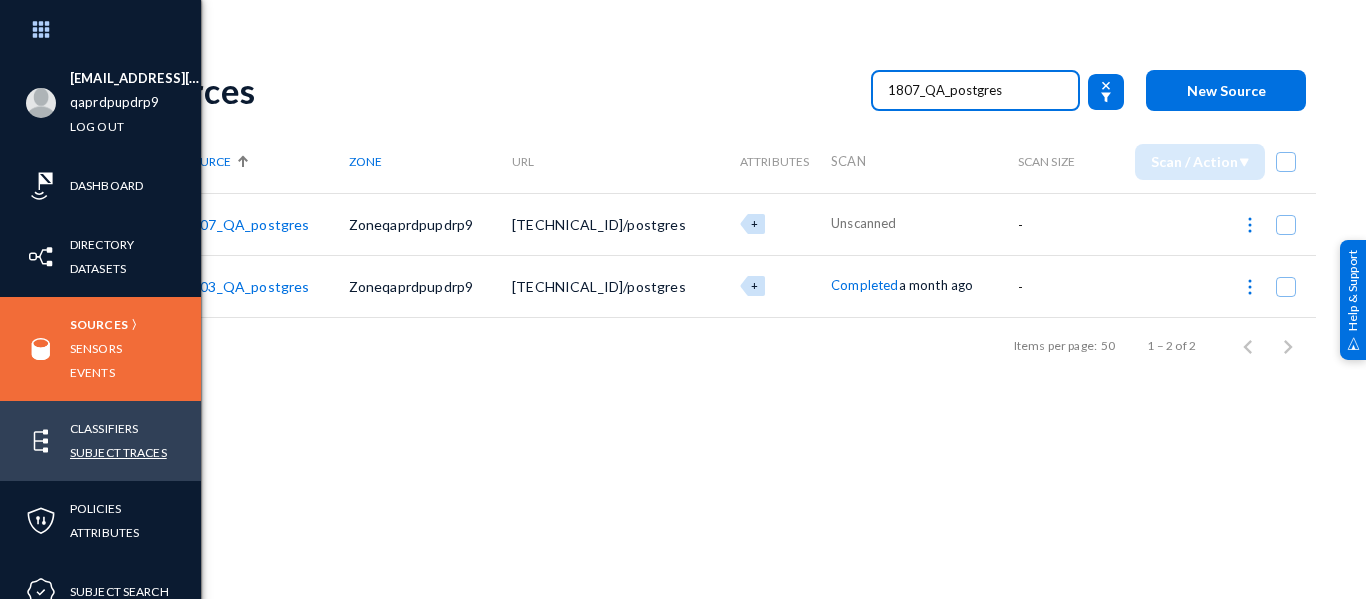 type on "1807_QA_postgres" 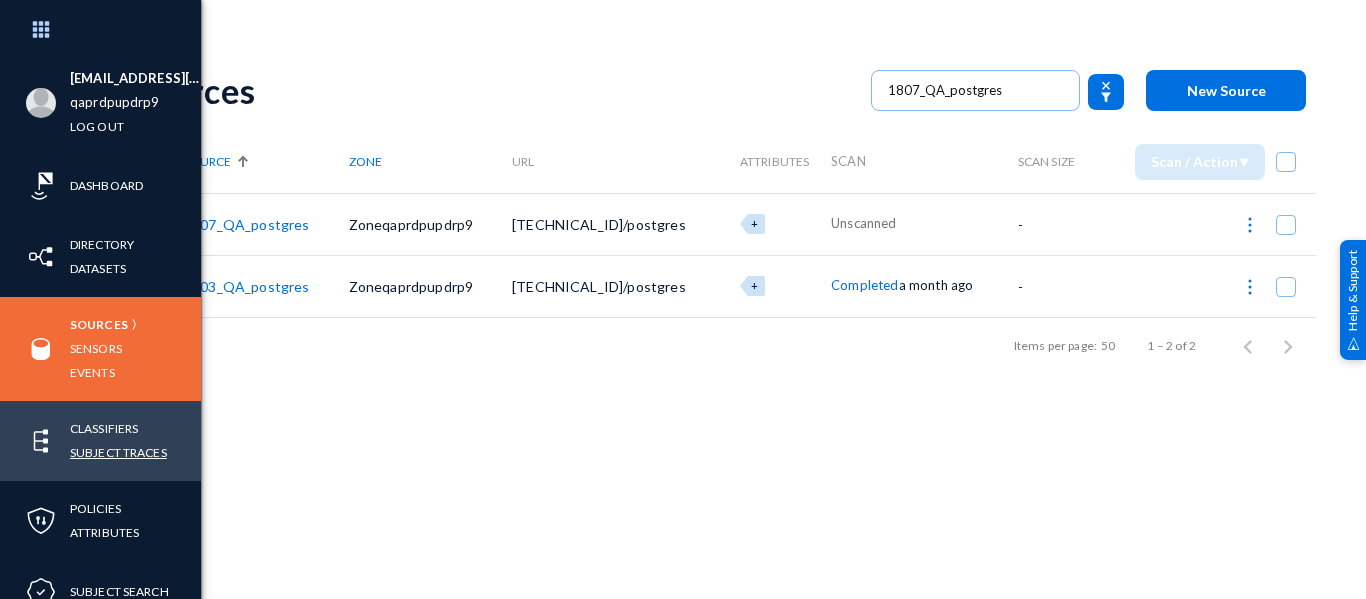 click on "Subject Traces" at bounding box center (118, 452) 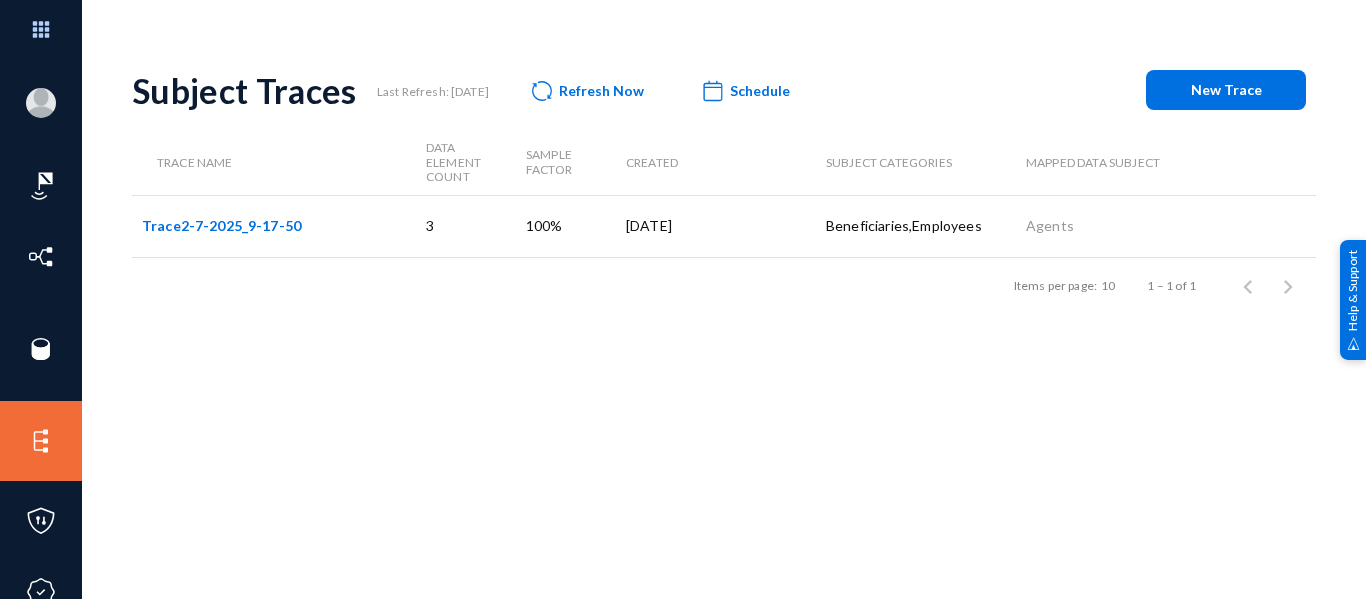 click on "Trace2-7-2025_9-17-50" 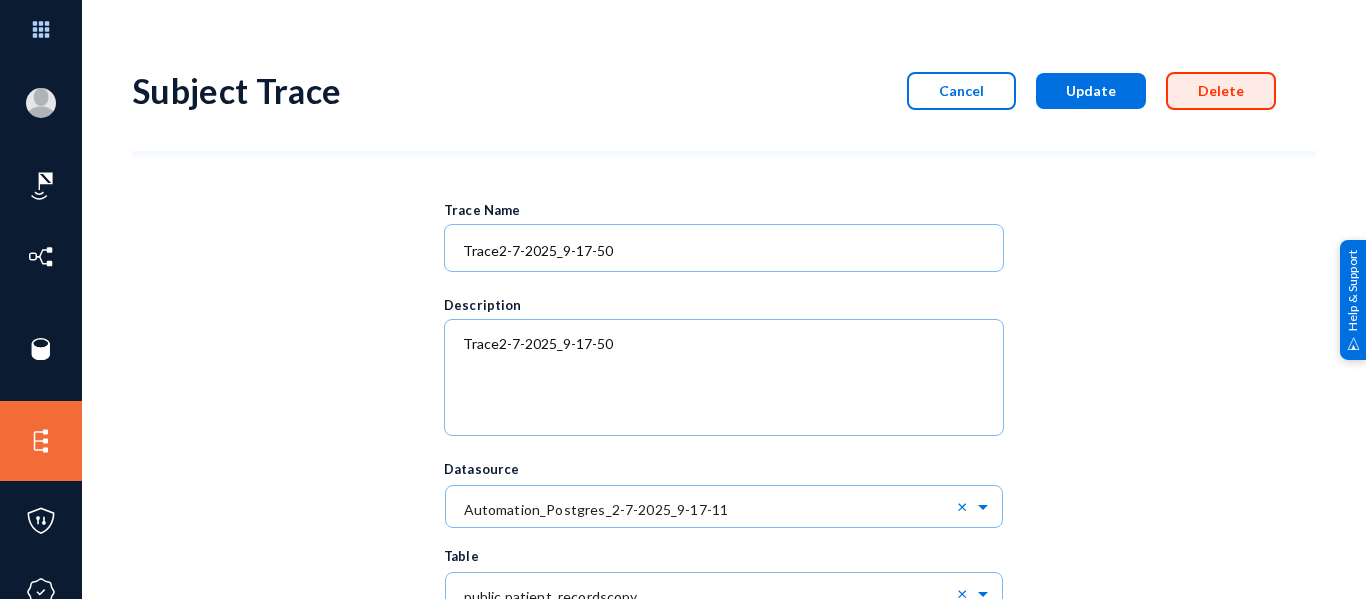 click on "Delete" 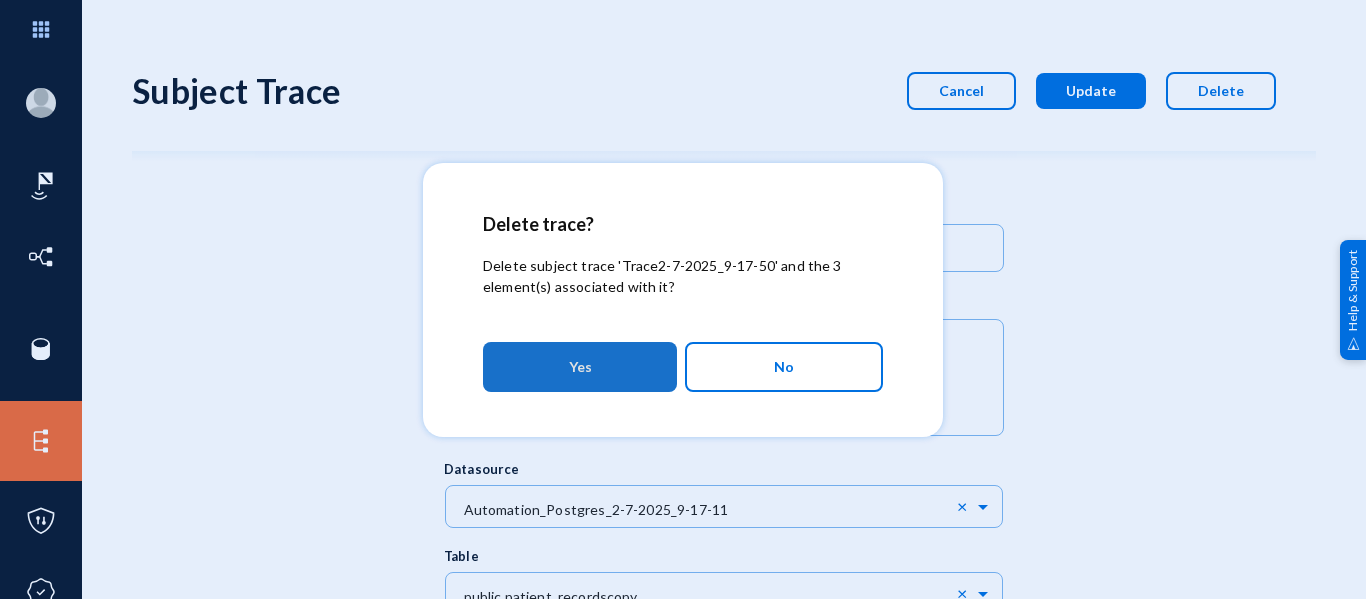 click on "Yes" at bounding box center [580, 367] 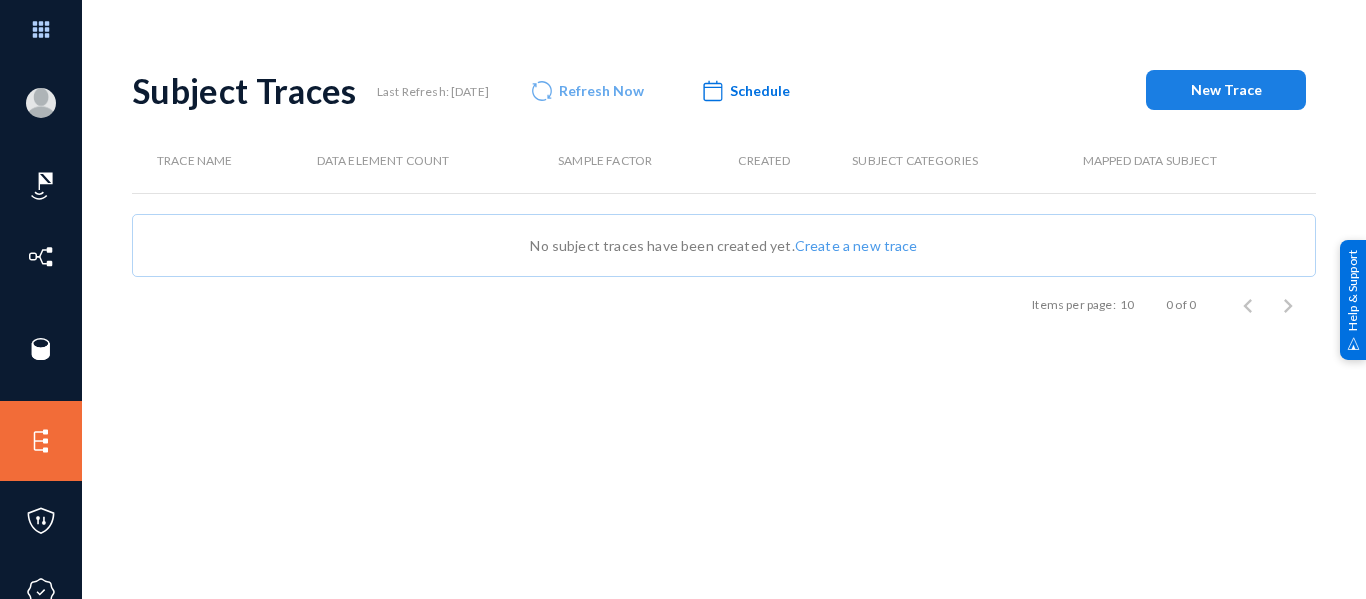 click on "New Trace" 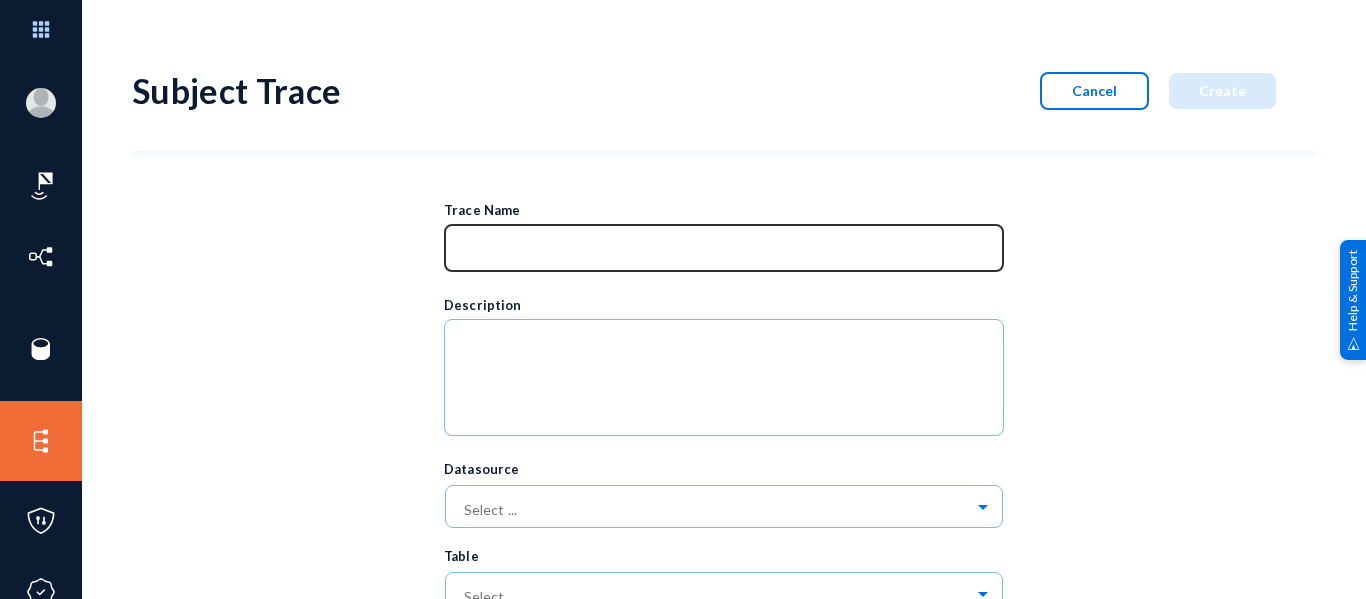 click 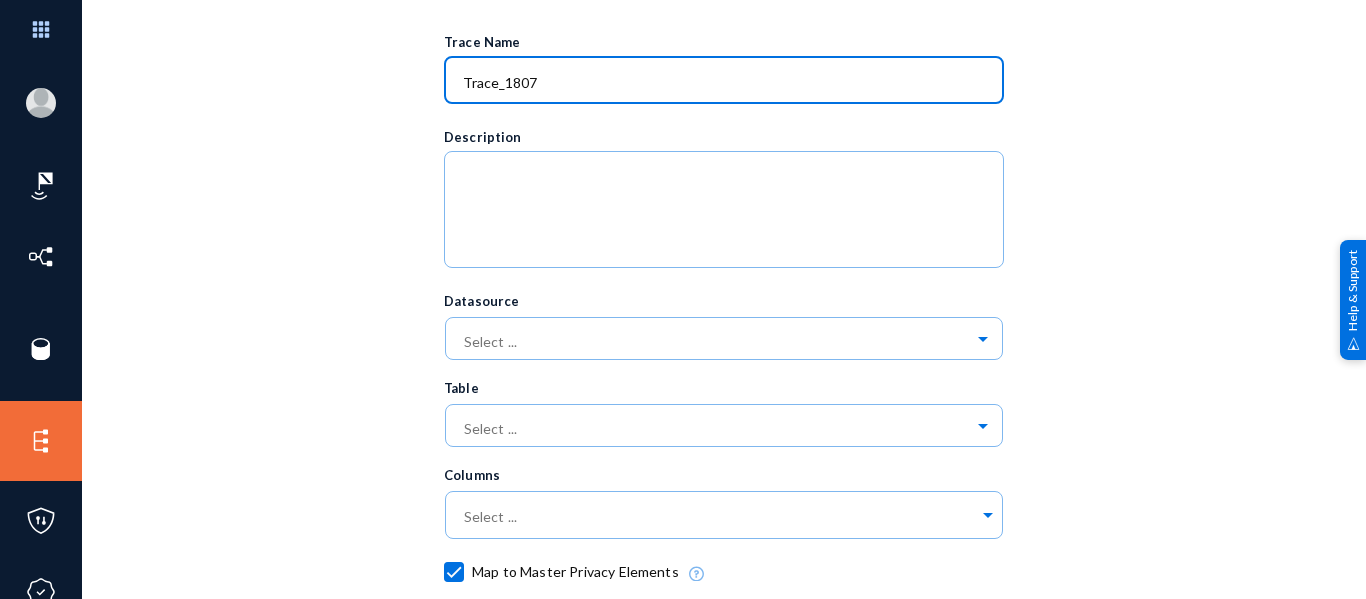scroll, scrollTop: 166, scrollLeft: 0, axis: vertical 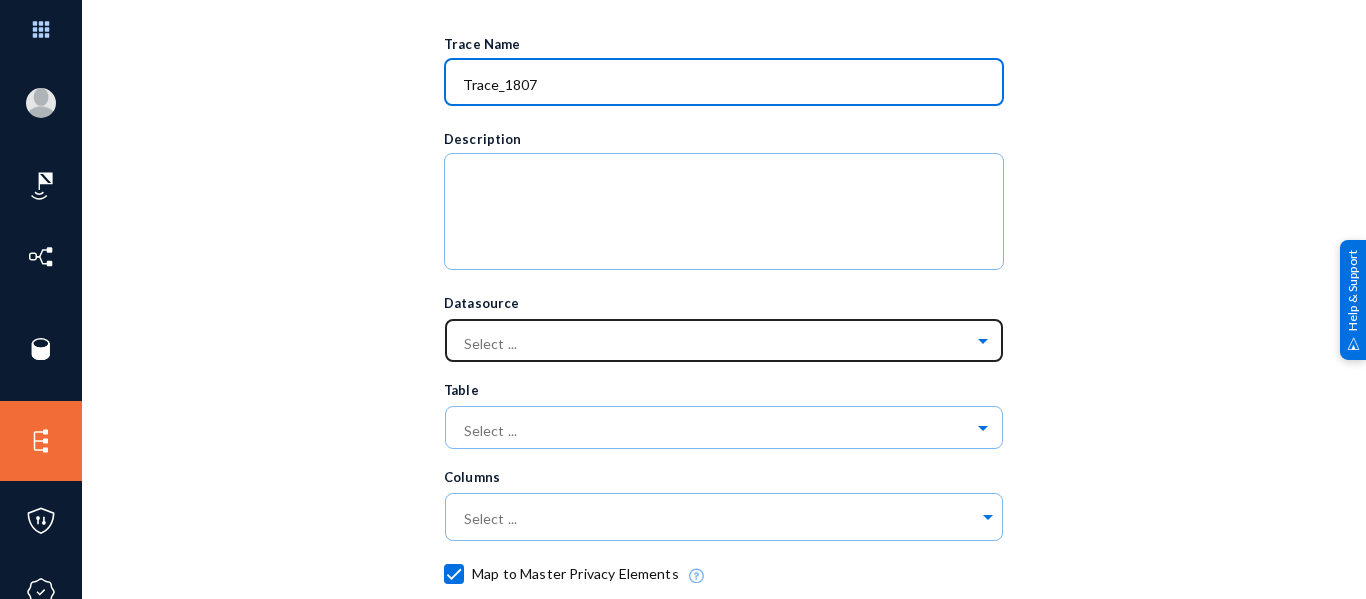 type on "Trace_1807" 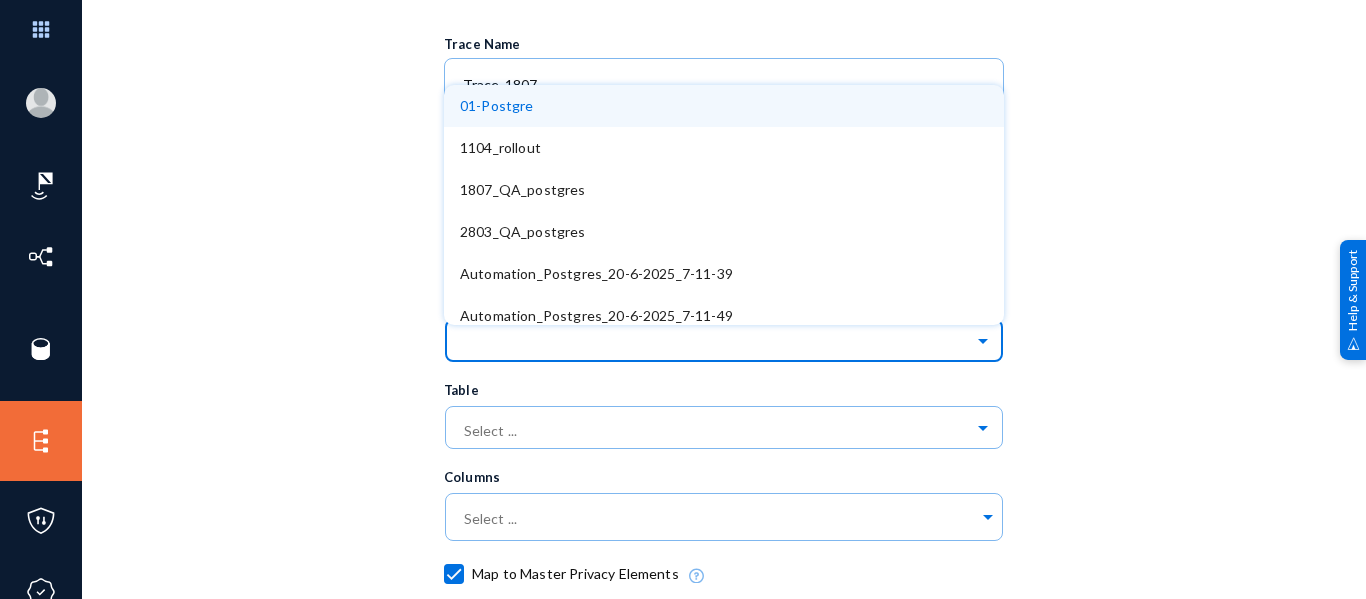 click 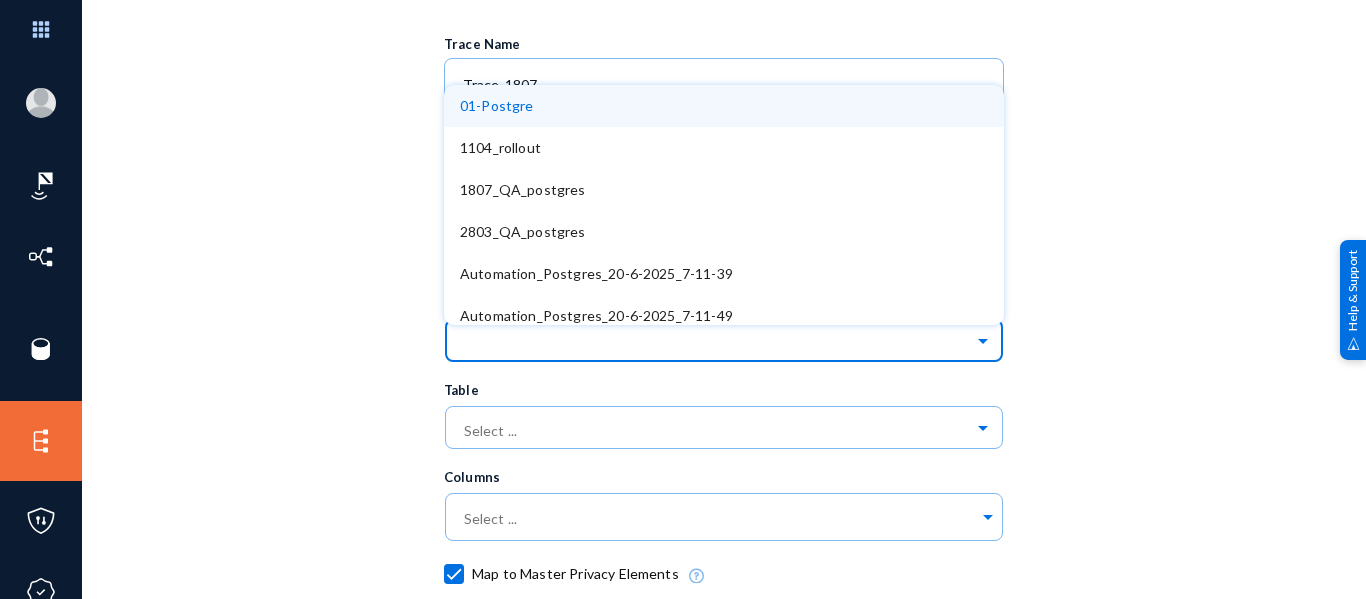 paste on "1807_QA_postgres" 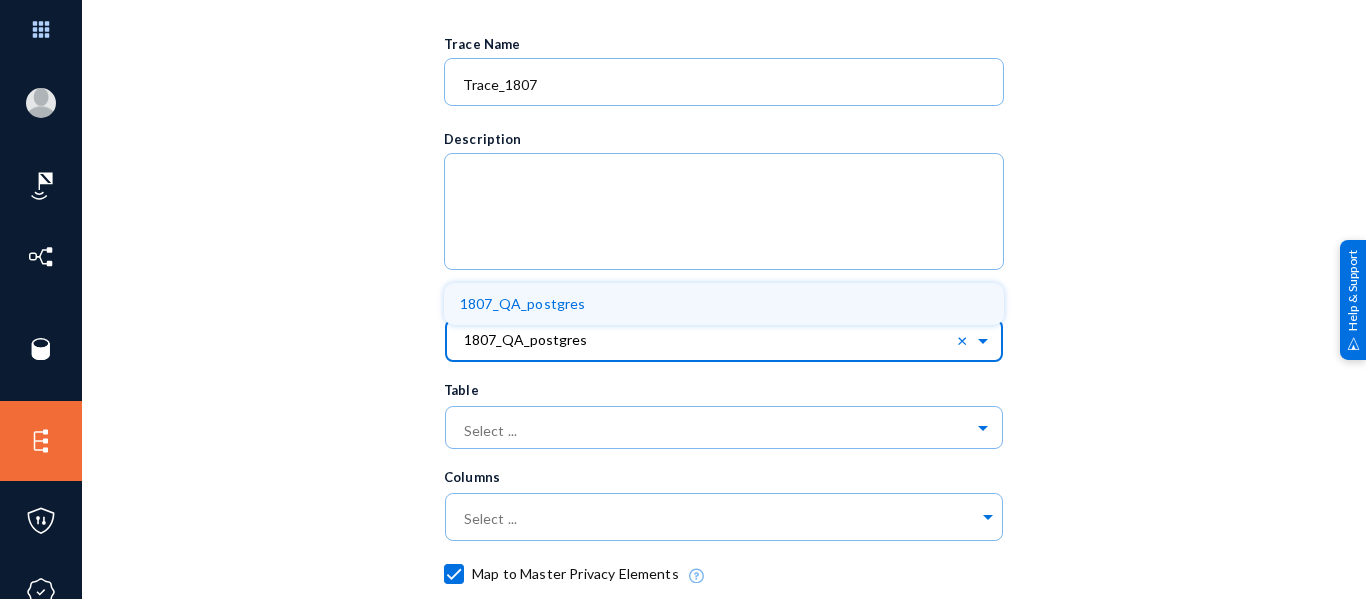 click on "1807_QA_postgres" at bounding box center (523, 303) 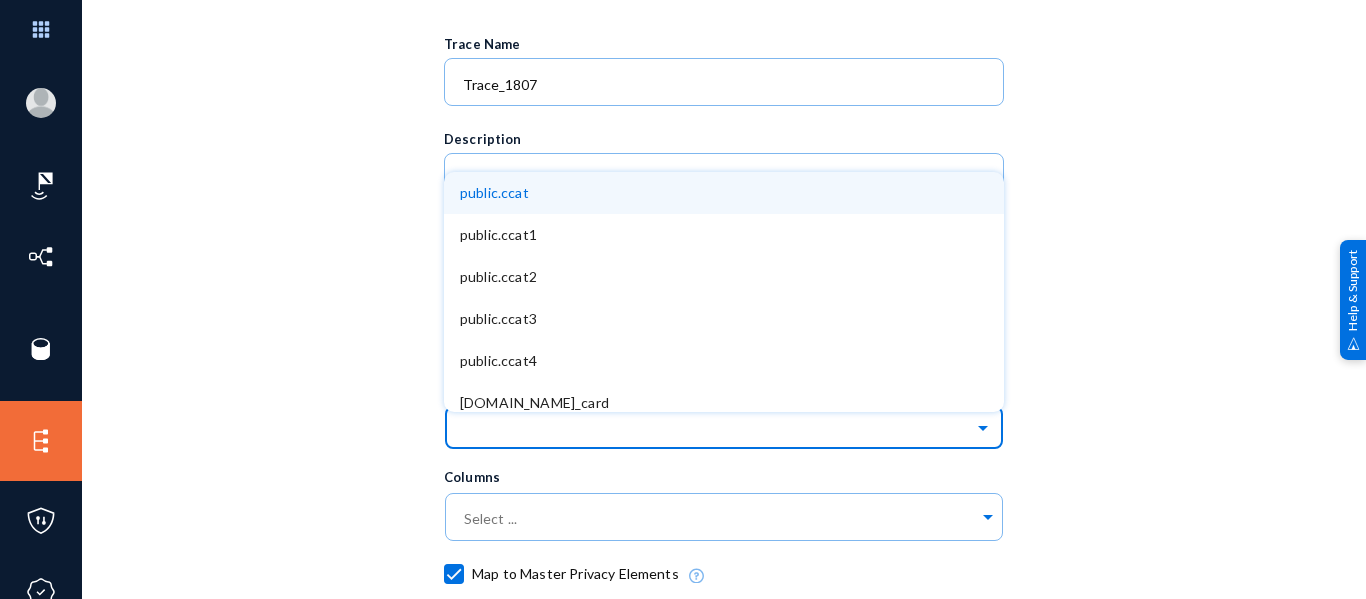 click 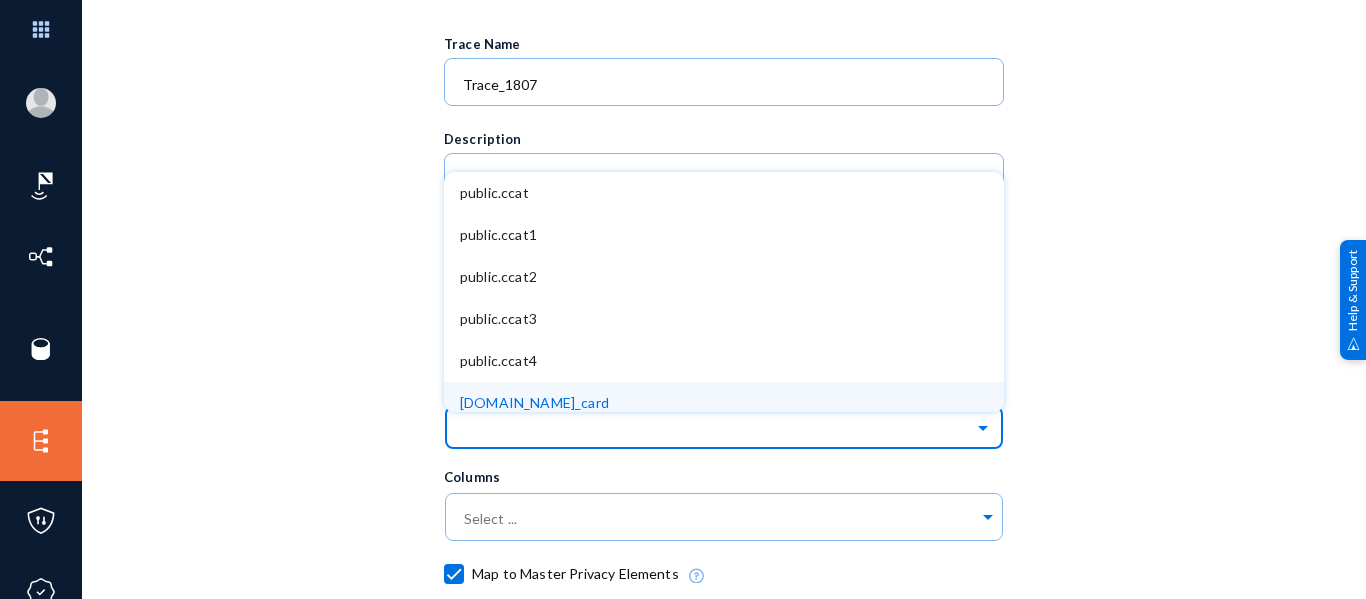 click on "[DOMAIN_NAME]_card" at bounding box center [724, 403] 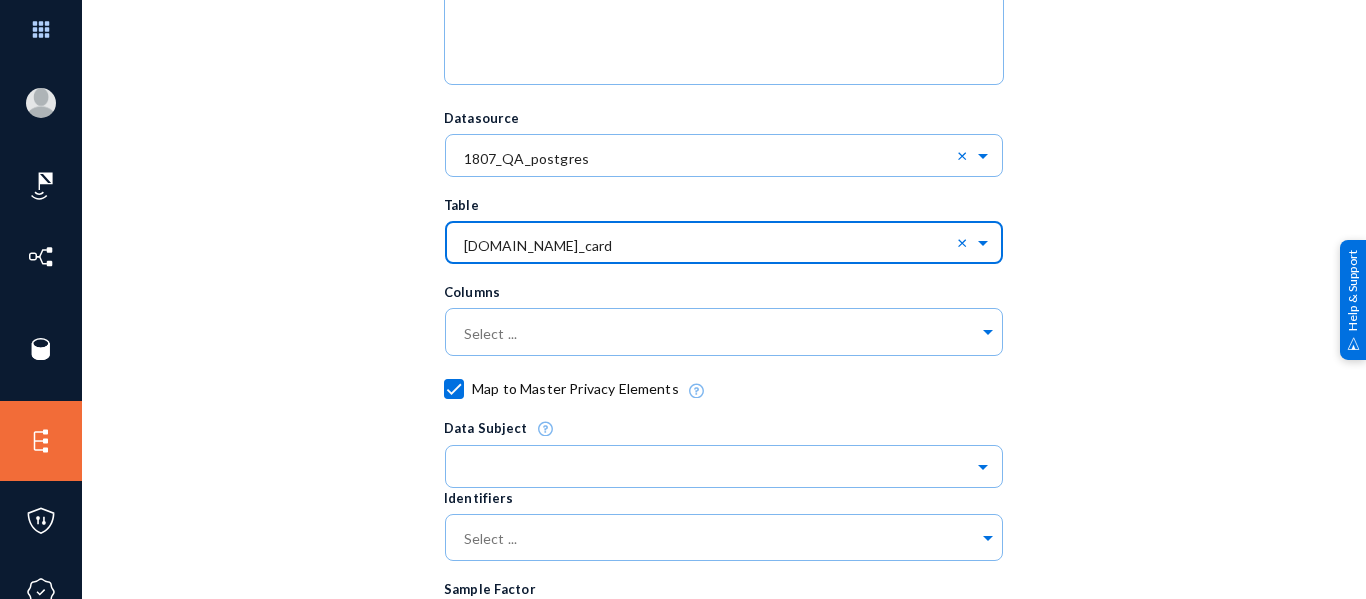 scroll, scrollTop: 352, scrollLeft: 0, axis: vertical 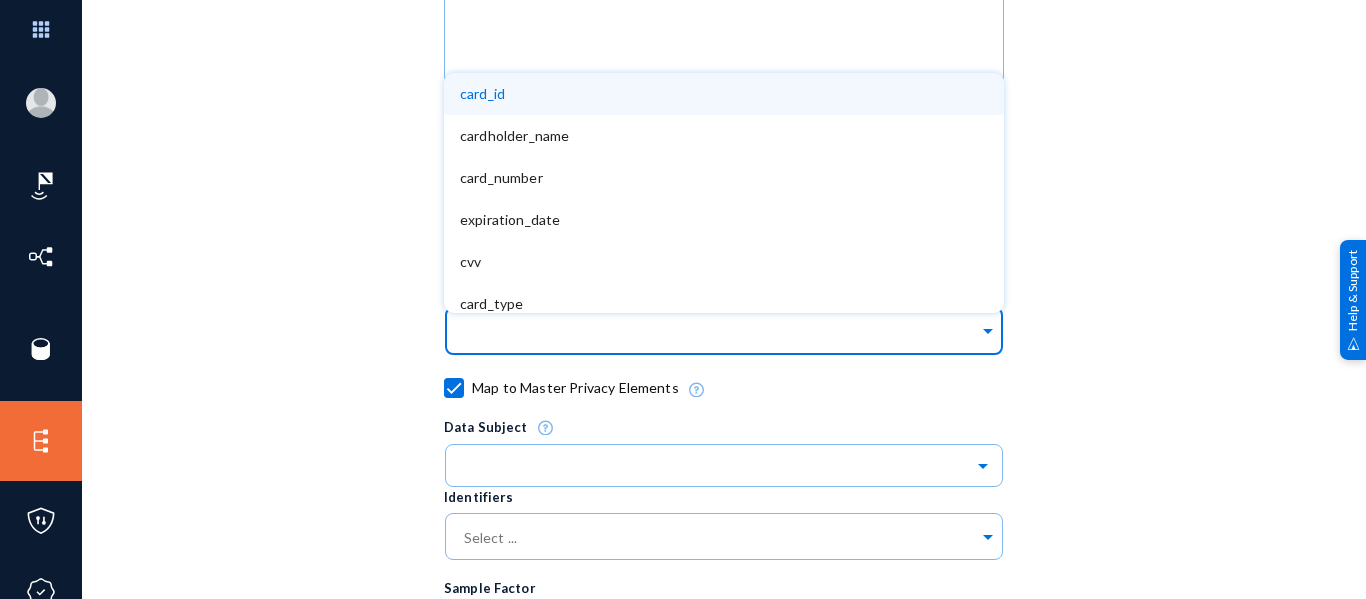 click 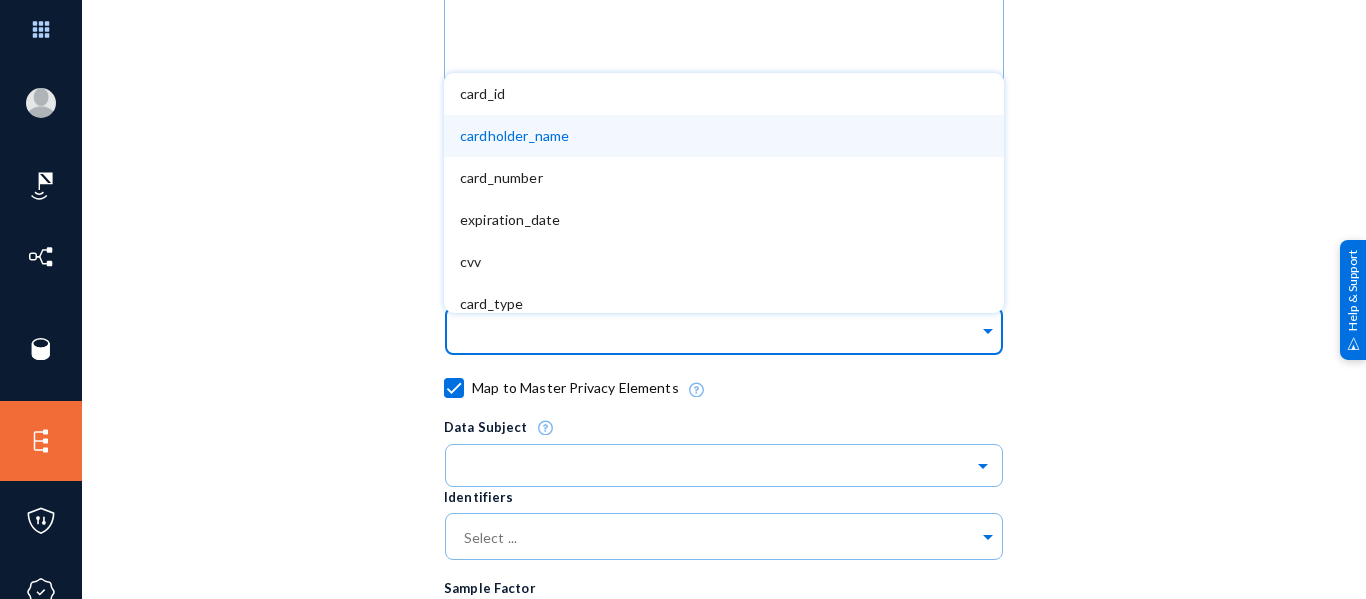 click on "cardholder_name" at bounding box center [724, 136] 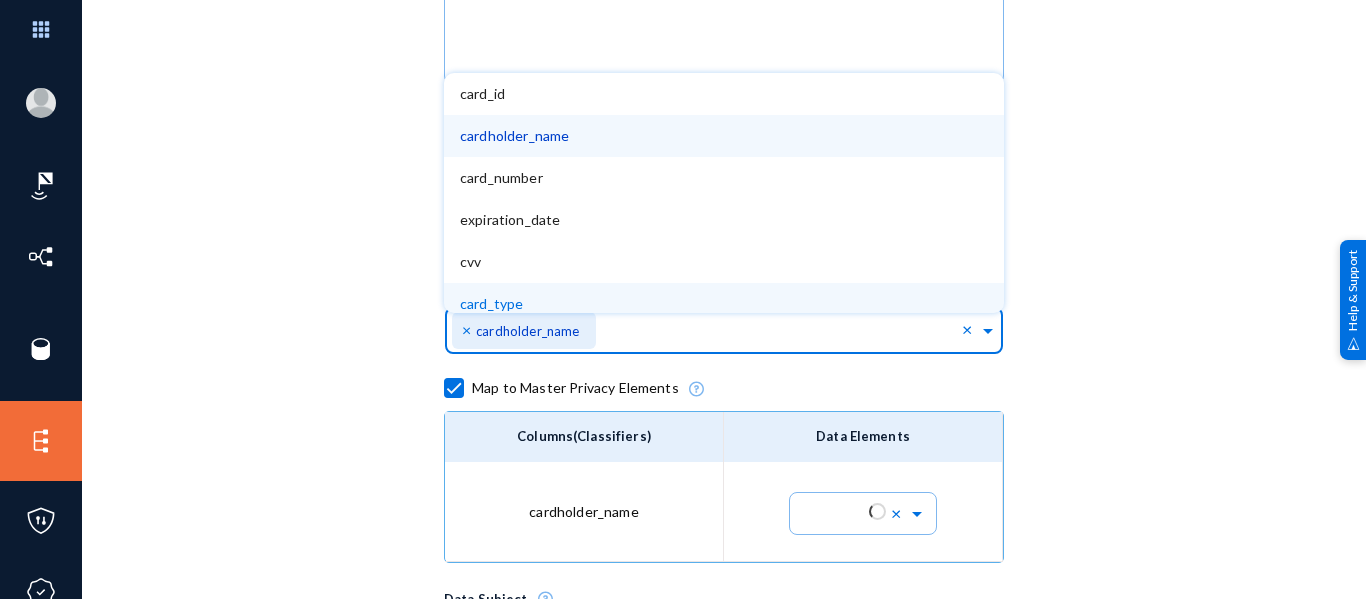 click 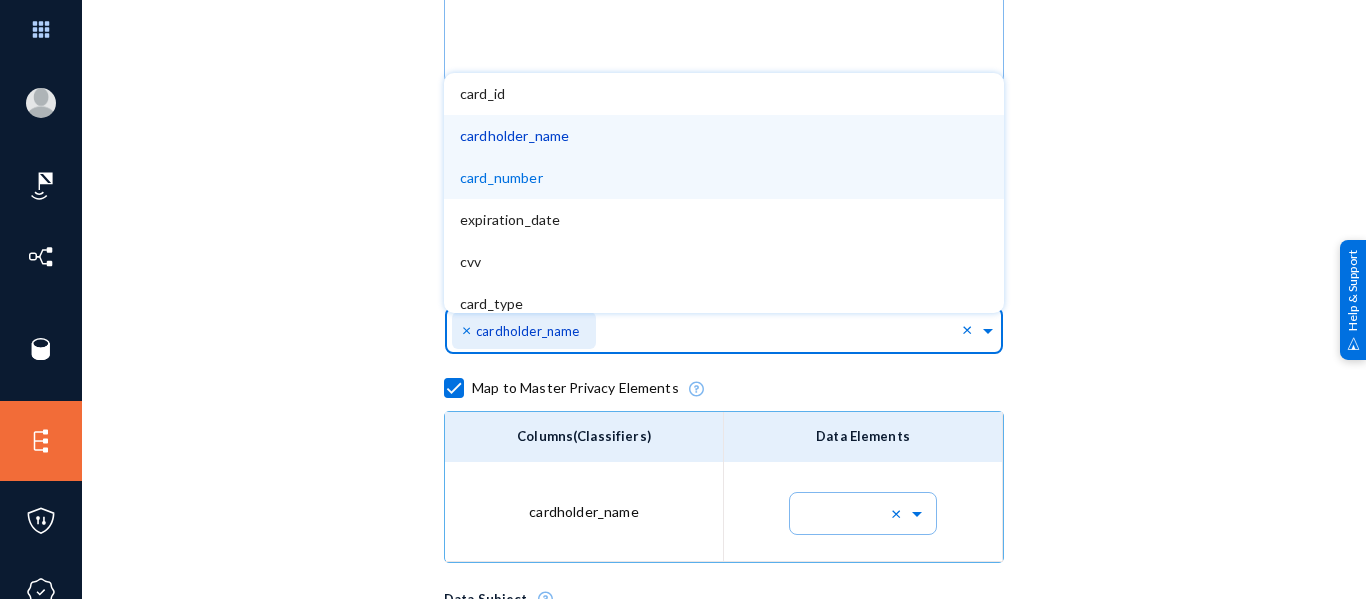 click on "card_number" at bounding box center [724, 178] 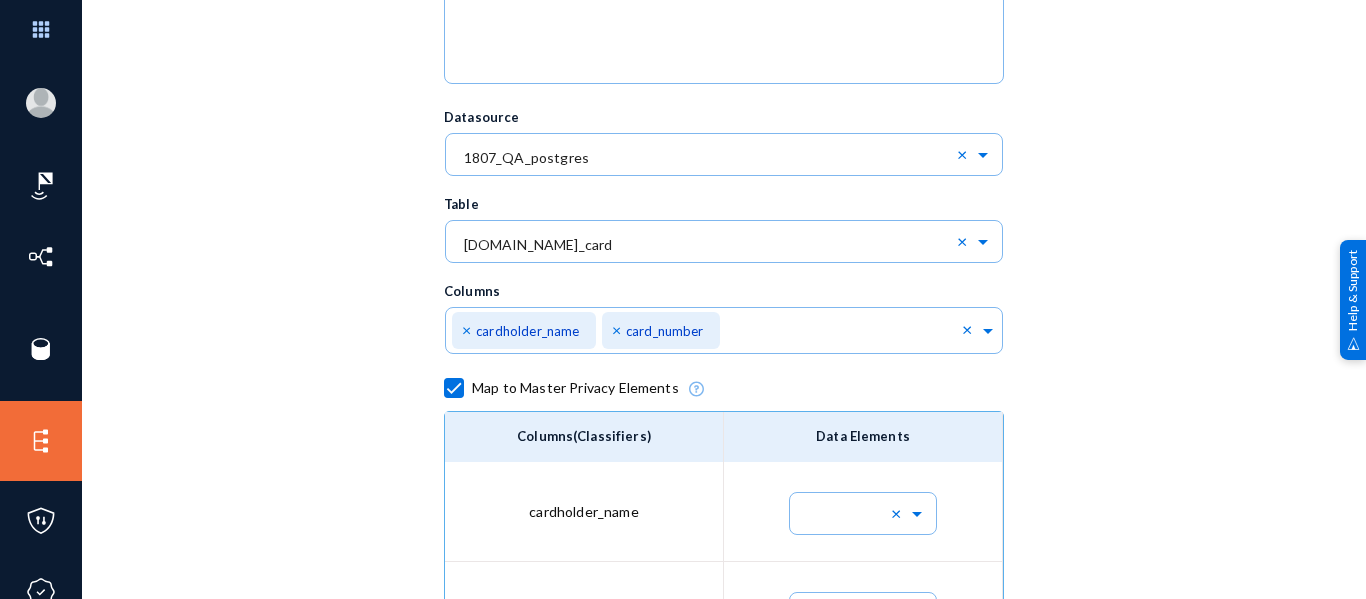 click on "Trace Name Trace_1807 Description Datasource Select ... × 1807_QA_postgres × Table Select ... × public.credit_card × Columns Select ... × cardholder_name × card_number ×   Map to Master Privacy Elements
Columns(Classifiers) Data Elements cardholder_name × × card_number × ×  Data Subject
Identifiers Select ... Sample Factor Select ...  Edit DataSubjectCategories   Save  Cancel add_circle  Add  Beneficiaries close              Business Contacts close              Customers close              Dependents close              Employees close              Patients close               Data Subject Categories
.st0{fill:#0070E0;}
visibility filter_alt" 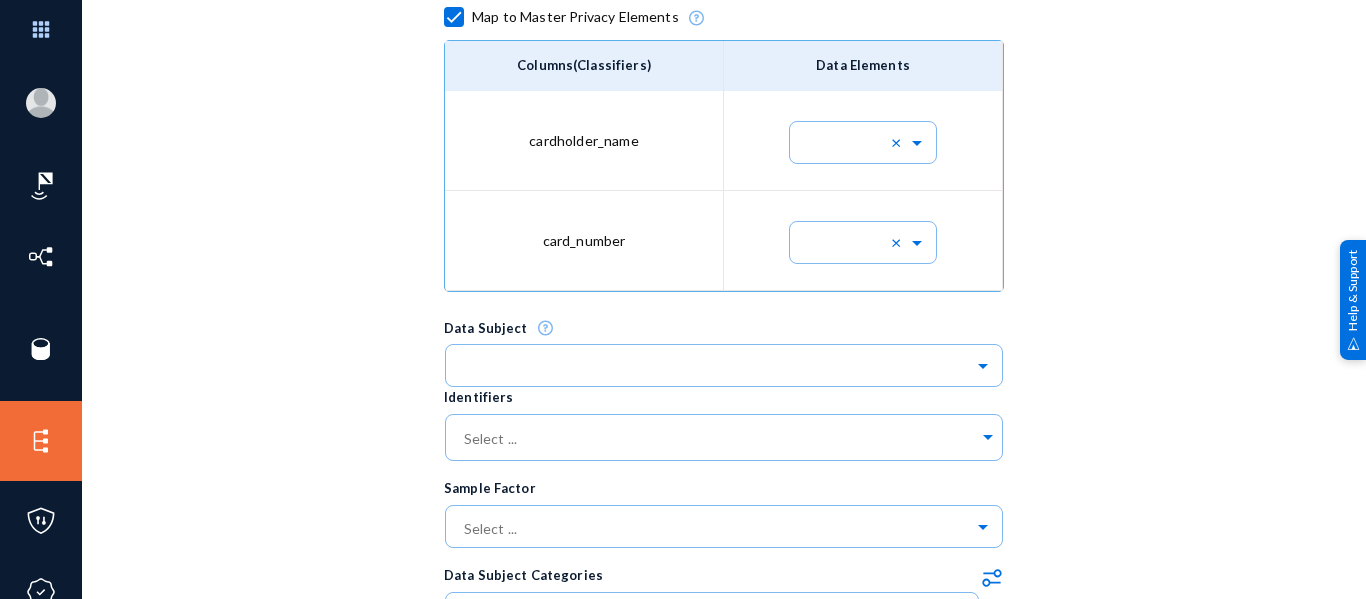 scroll, scrollTop: 727, scrollLeft: 0, axis: vertical 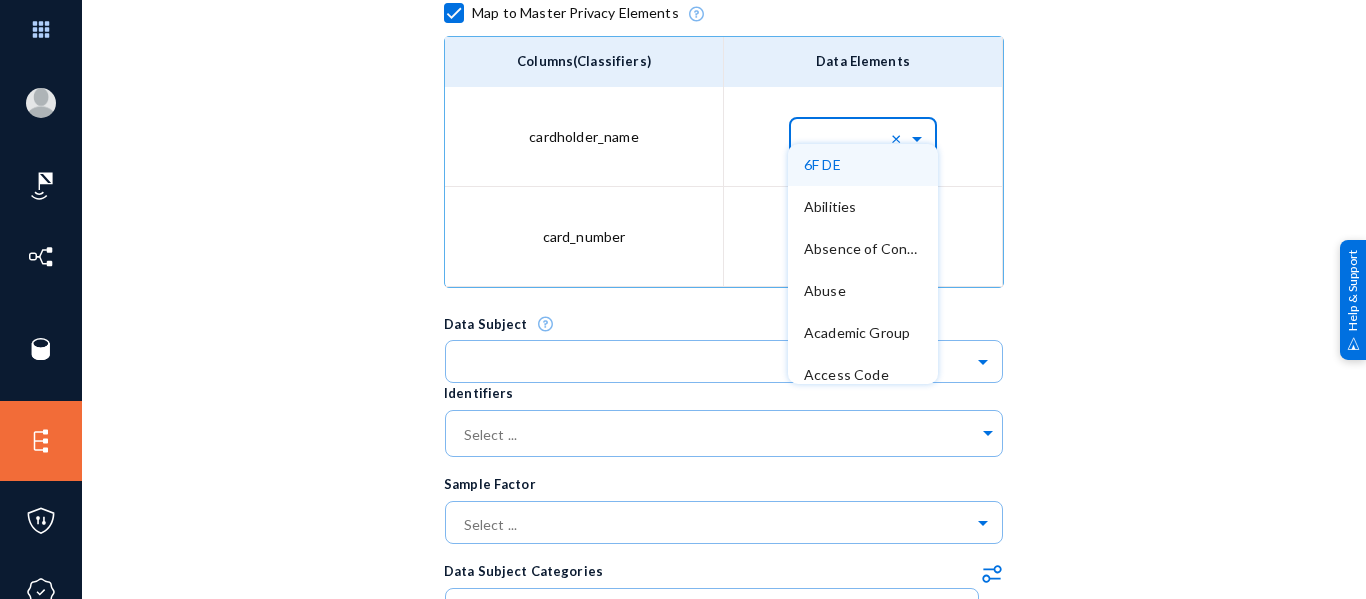 click 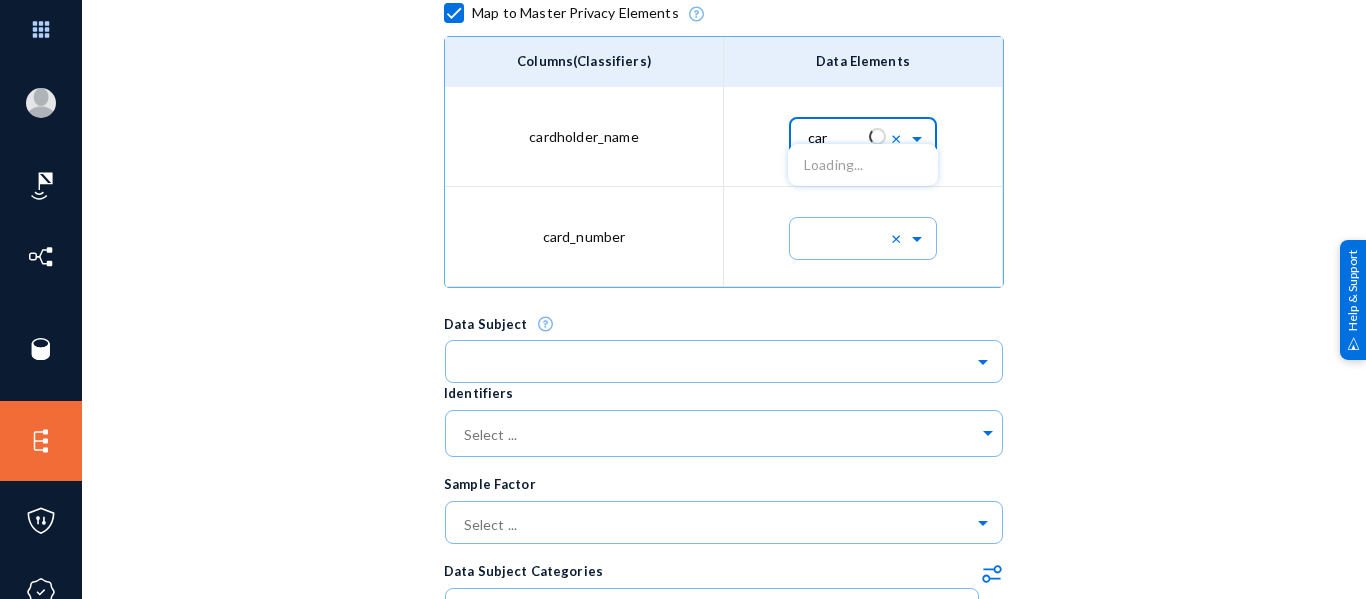 type on "card" 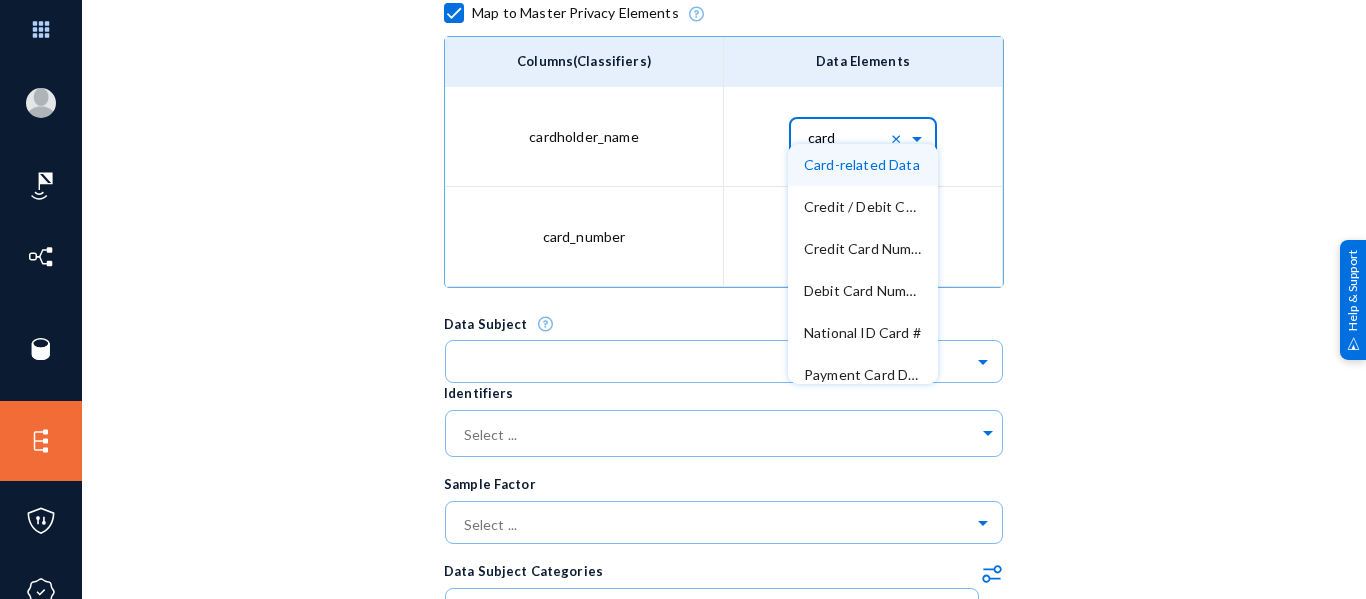 click on "Card-related Data" at bounding box center (863, 165) 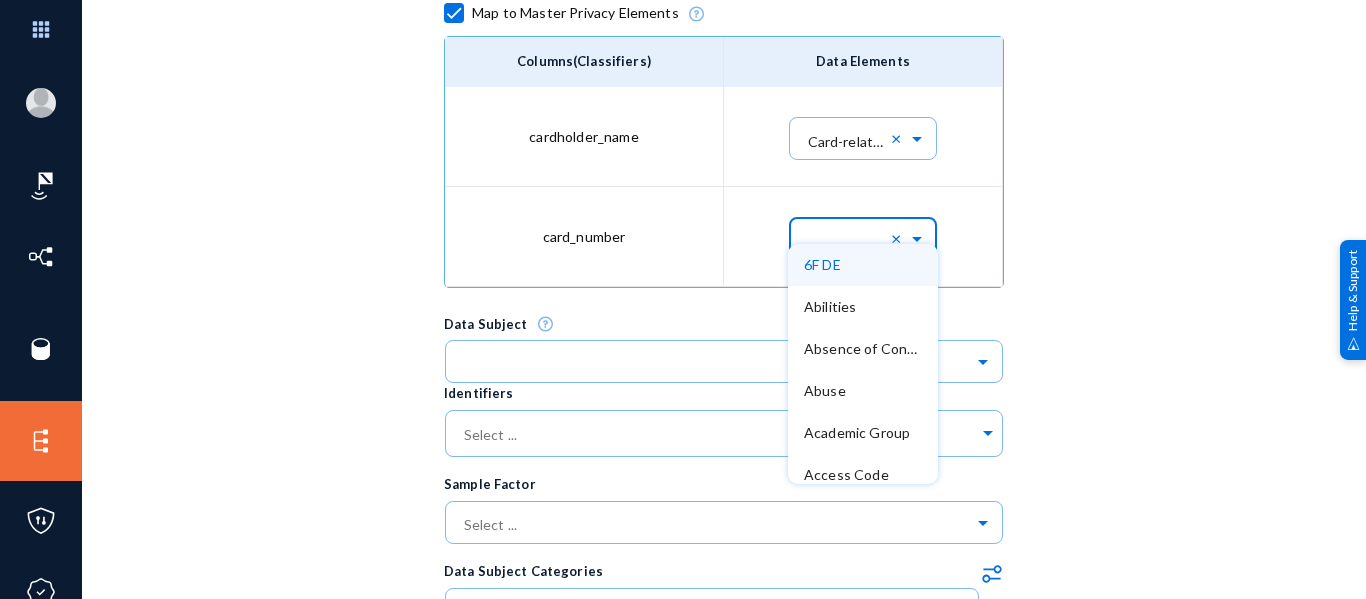 click 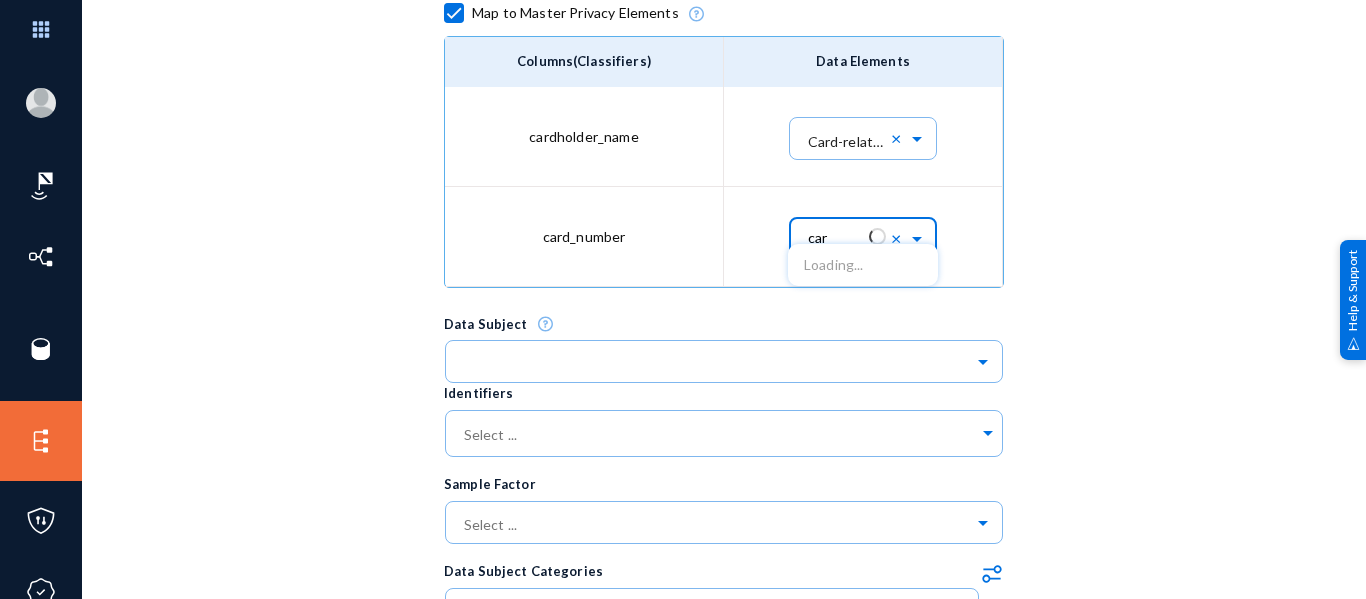 type on "card" 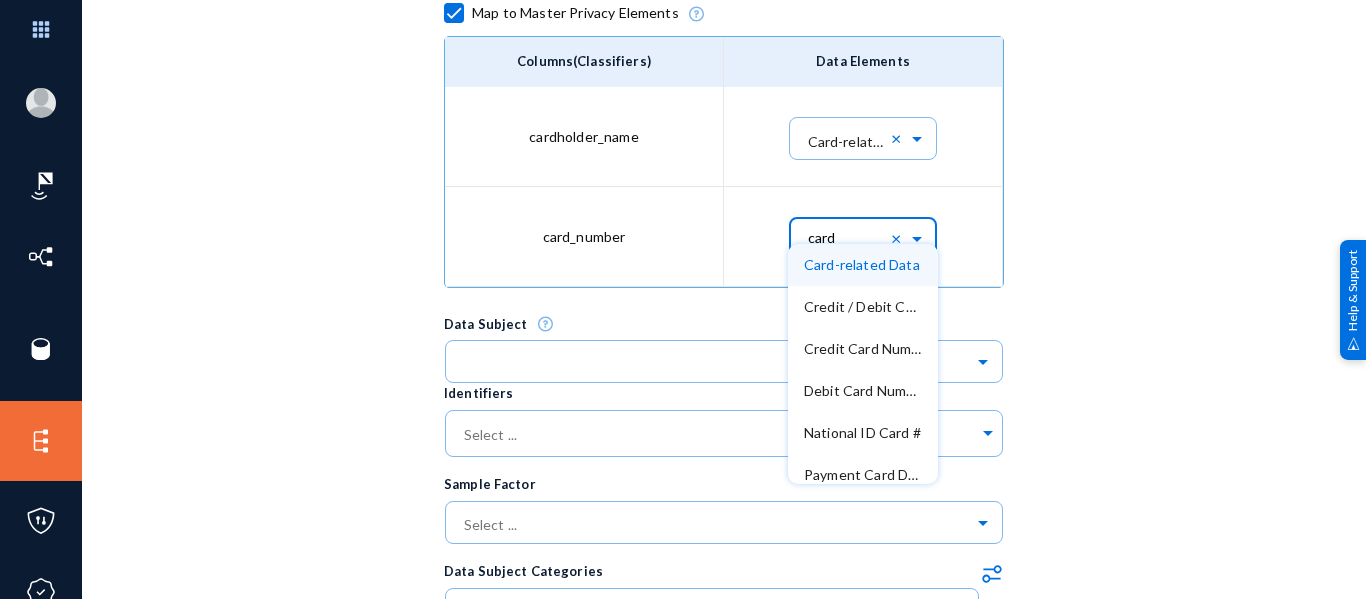 click on "Card-related Data" at bounding box center (863, 265) 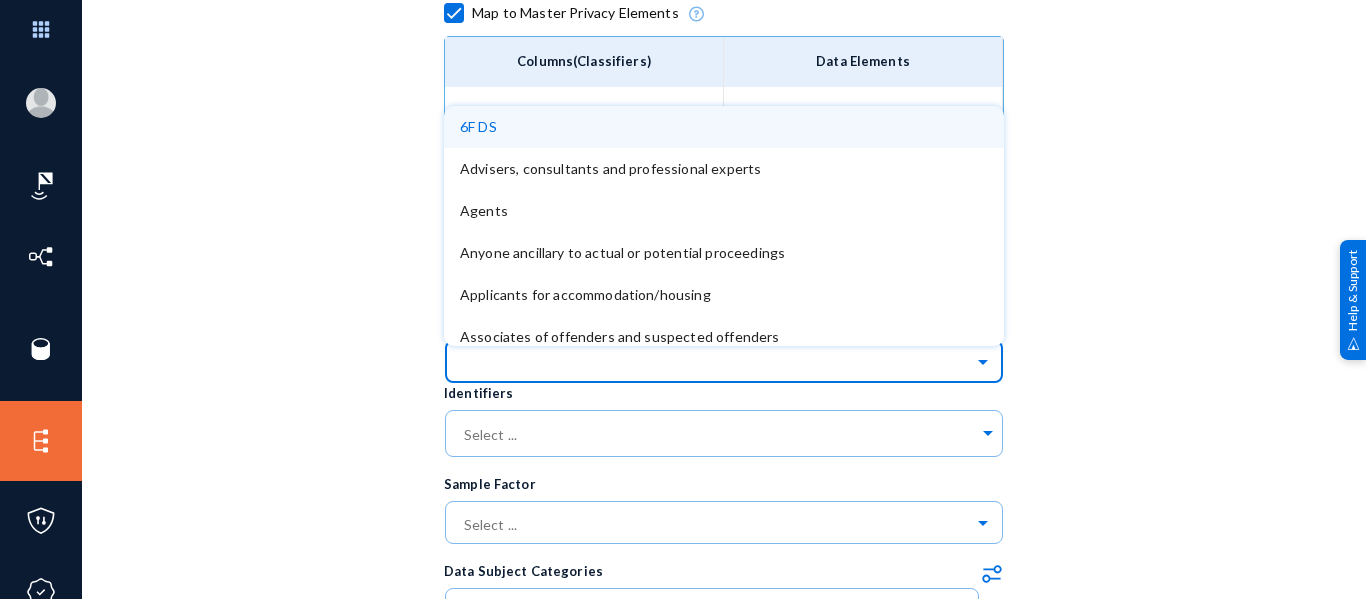 click 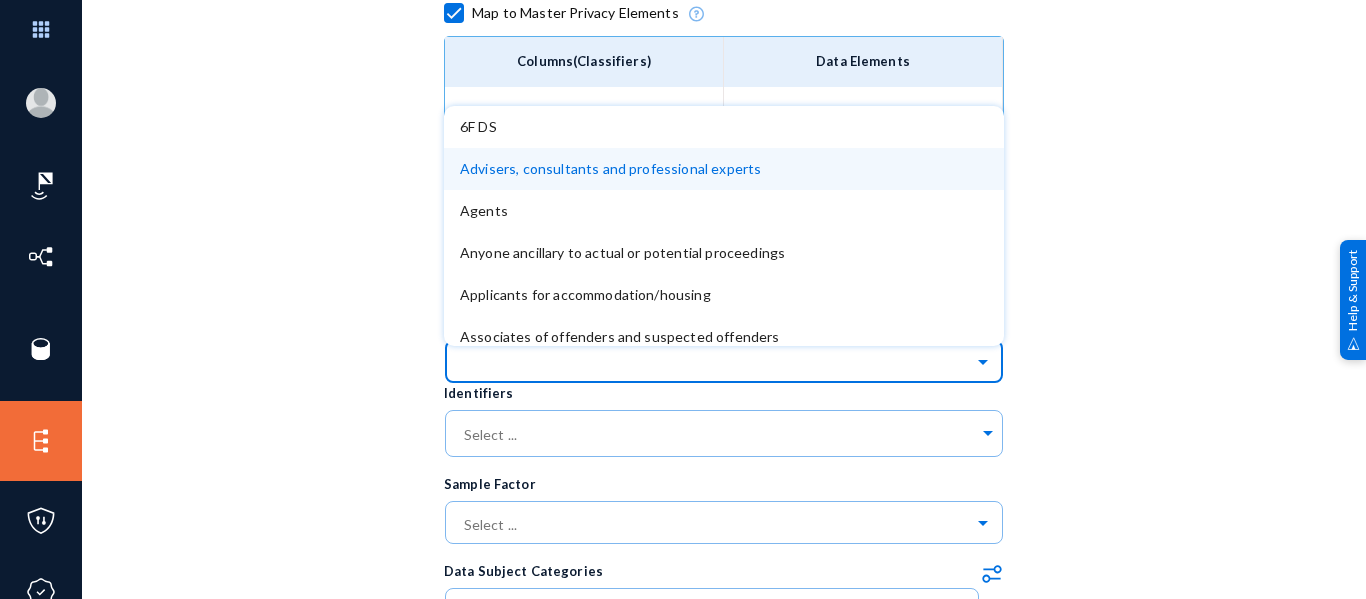 click on "Advisers, consultants and professional experts" at bounding box center (610, 168) 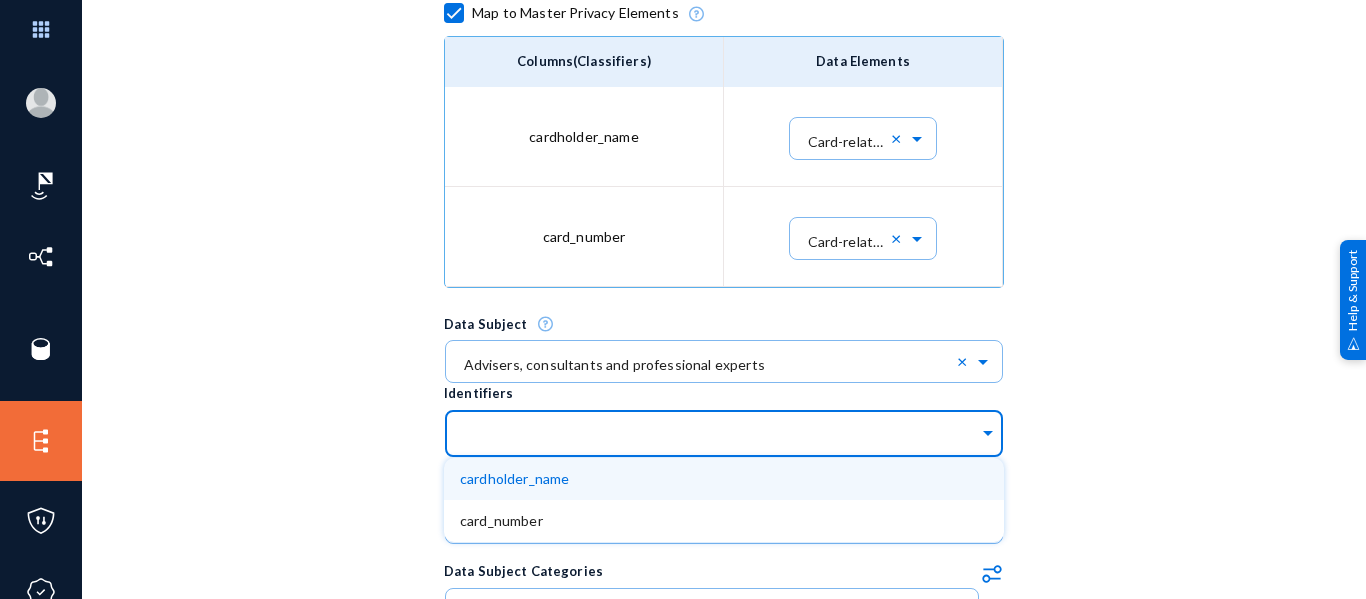 click 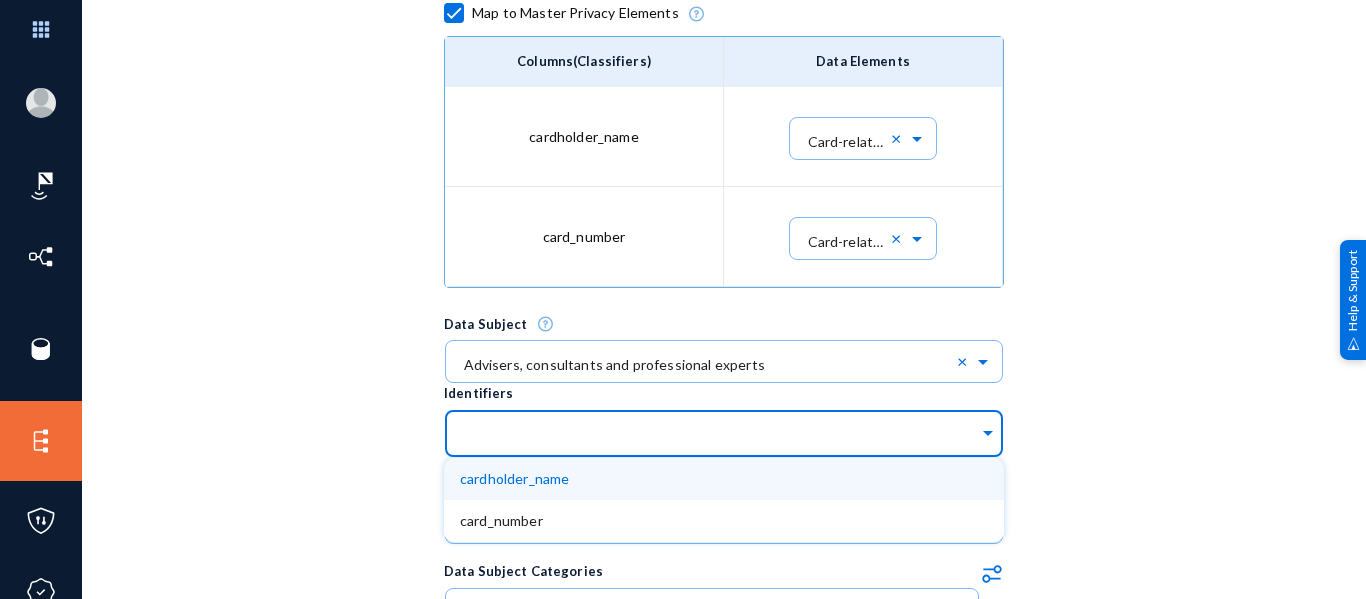 click on "cardholder_name" at bounding box center [514, 478] 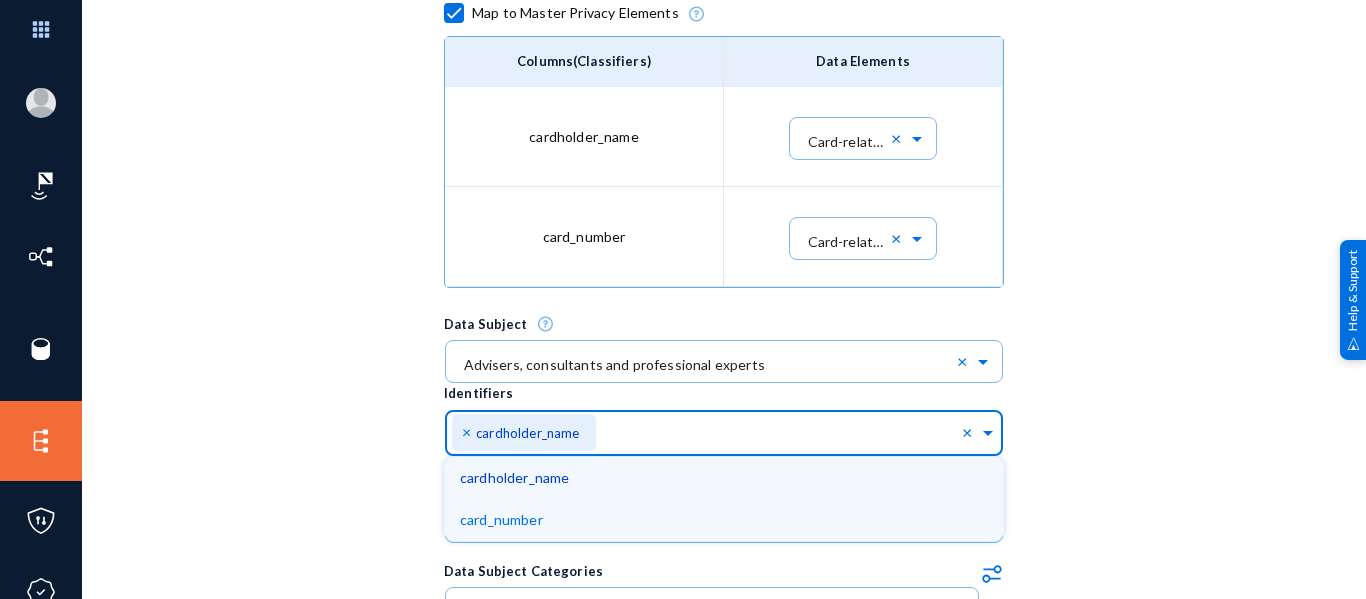 click on "card_number" at bounding box center [724, 520] 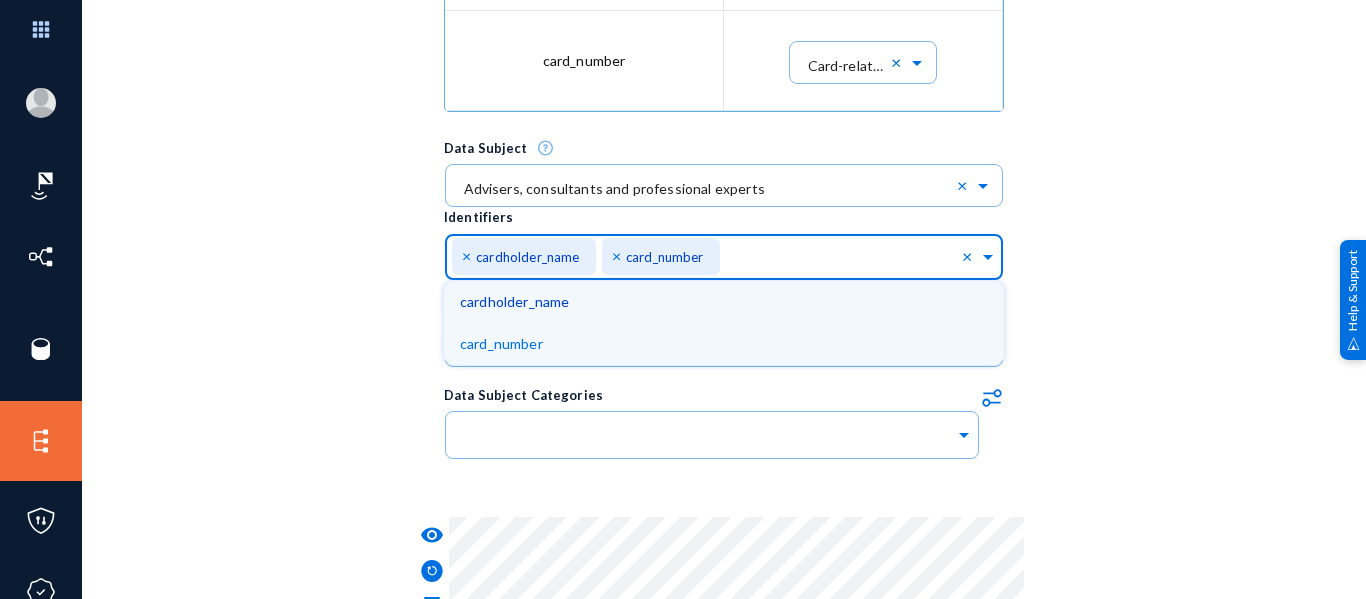 scroll, scrollTop: 915, scrollLeft: 0, axis: vertical 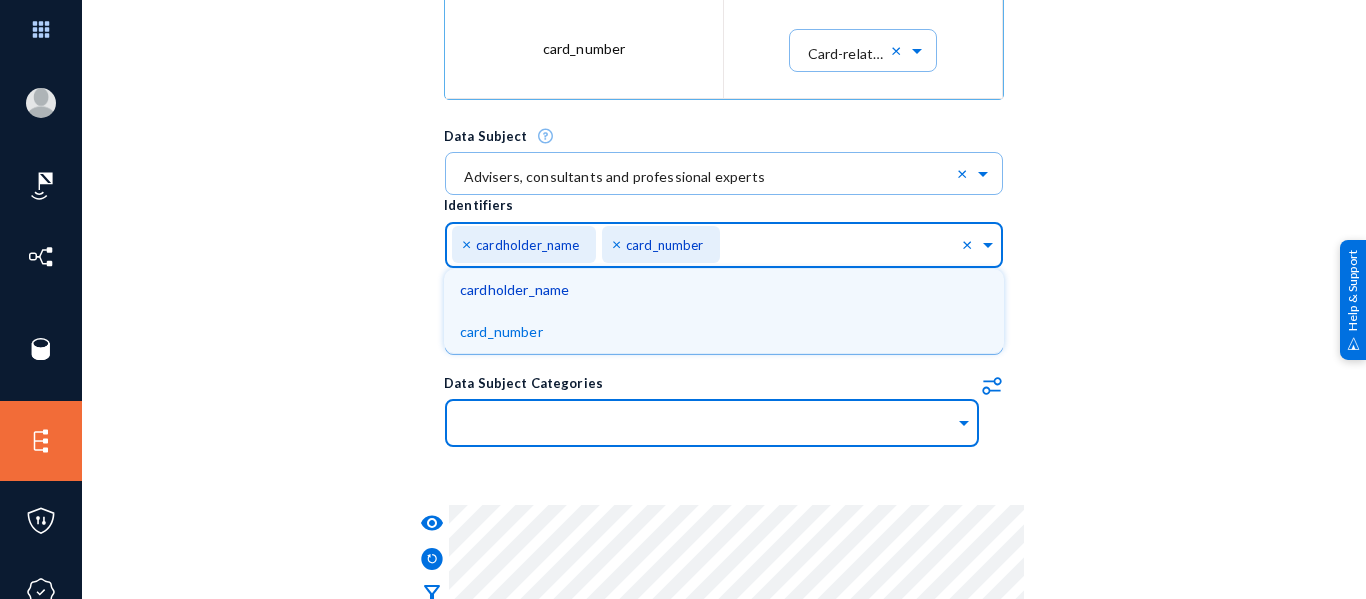 click 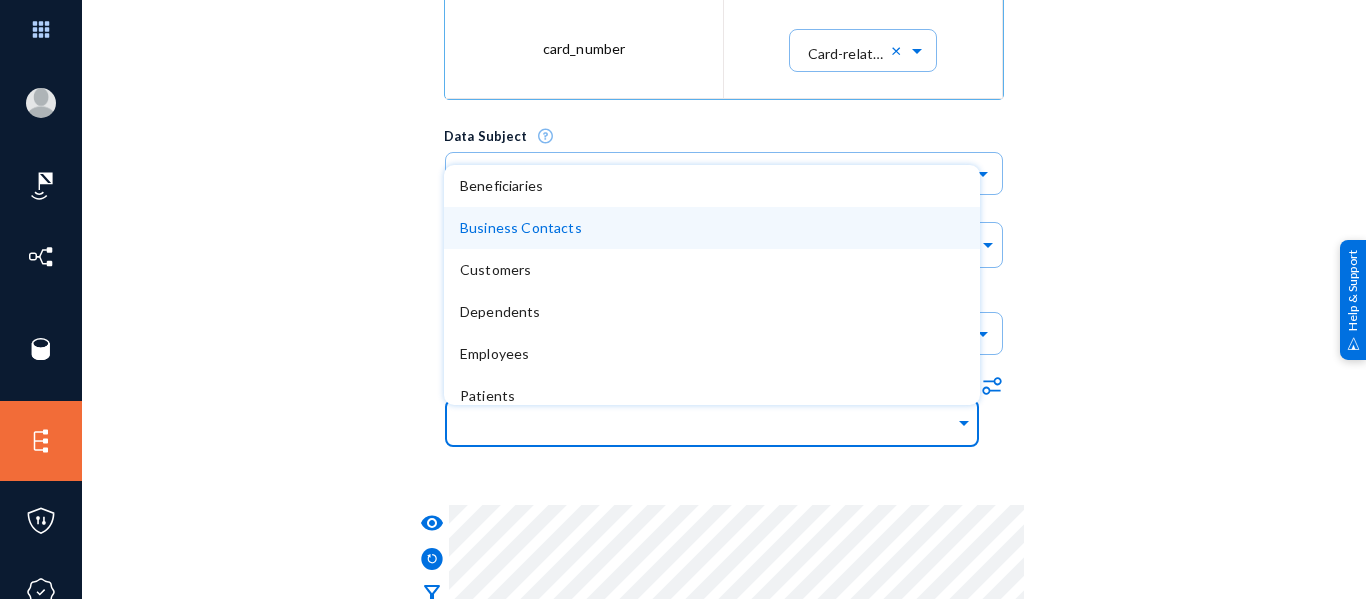 click on "Business Contacts" at bounding box center (712, 228) 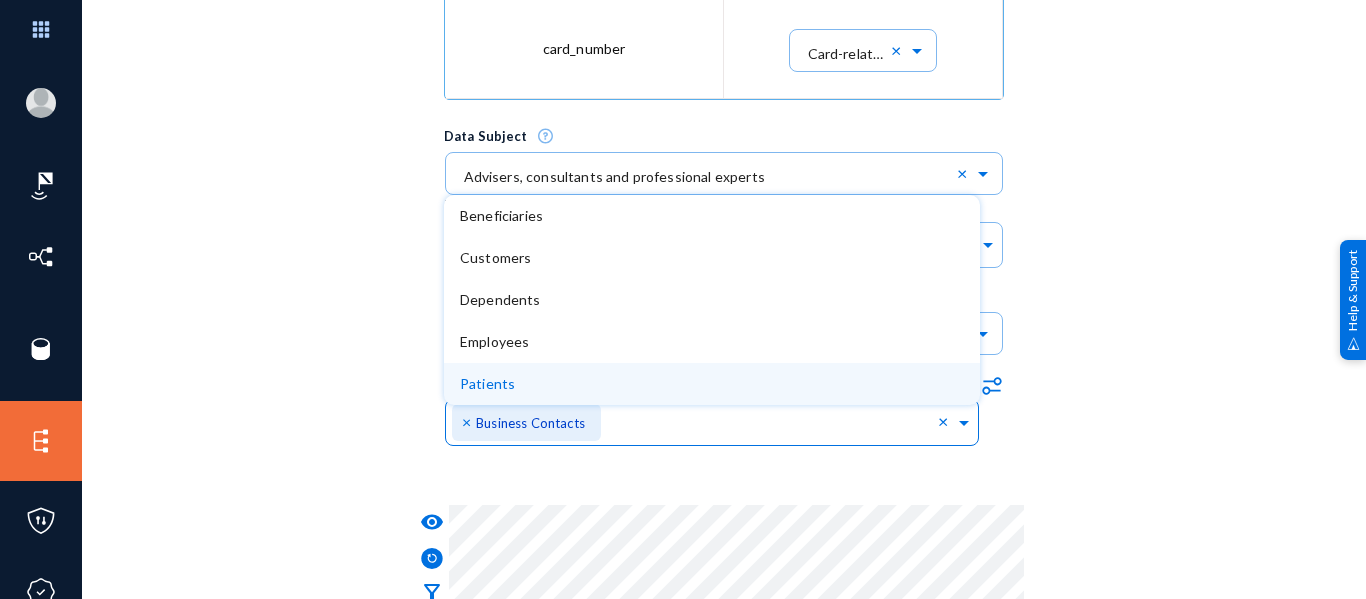 click on "× Business Contacts × Beneficiaries Customers Dependents Employees Patients" 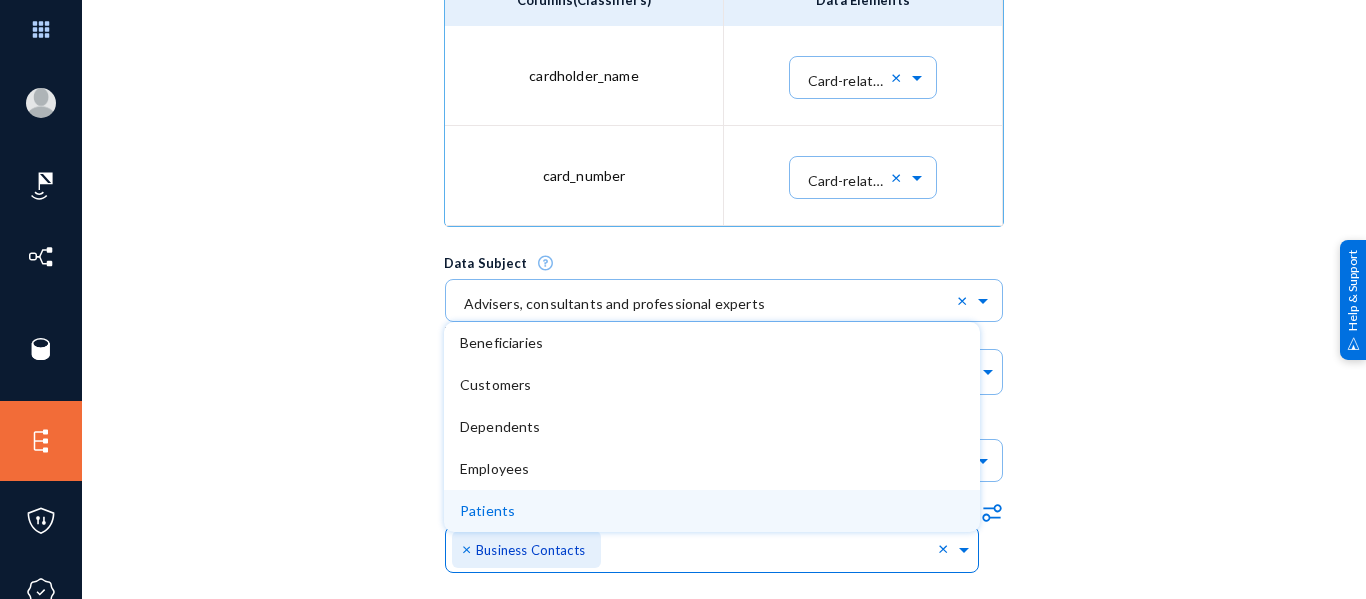 scroll, scrollTop: 1261, scrollLeft: 0, axis: vertical 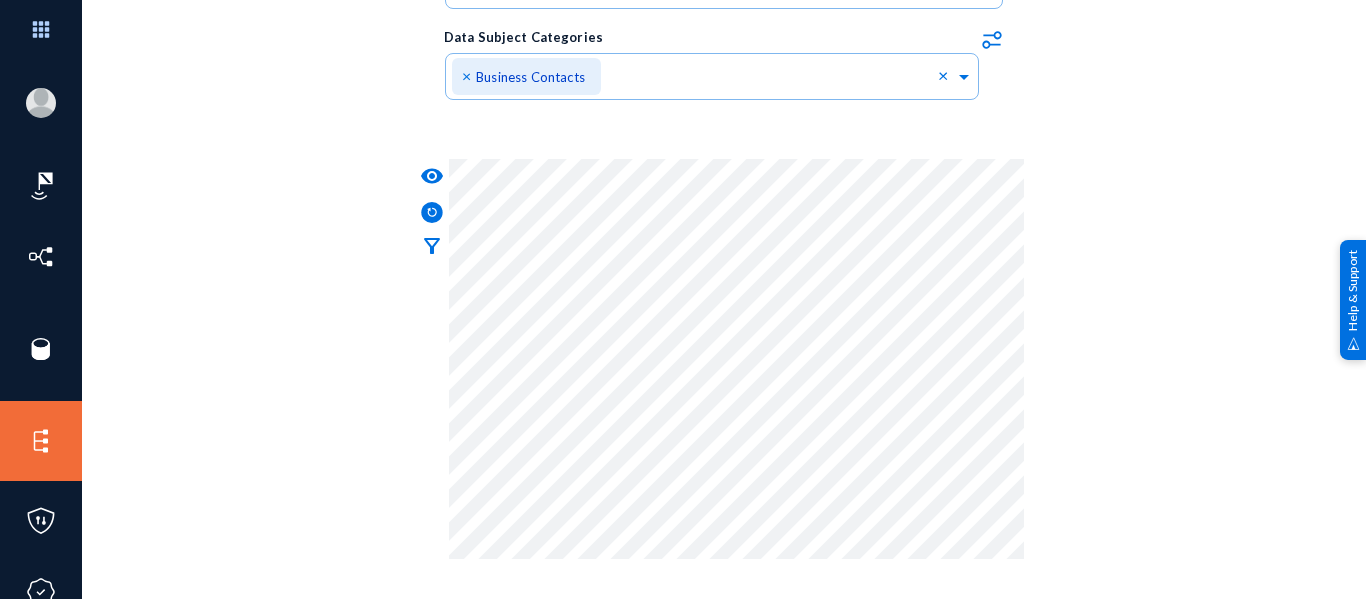 click on "Trace Name Trace_1807 Description Datasource Select ... × 1807_QA_postgres × Table Select ... × public.credit_card × Columns Select ... × cardholder_name × card_number ×   Map to Master Privacy Elements
Columns(Classifiers) Data Elements cardholder_name × Card-related Data × card_number × Card-related Data ×  Data Subject
× Advisers, consultants and professional experts × Identifiers Select ... × cardholder_name × card_number × Sample Factor Select ...  Edit DataSubjectCategories   Save  Cancel add_circle  Add  Beneficiaries close              Business Contacts close              Customers close              Dependents close              Employees close              Patients close               Data Subject Categories
.st0{fill:#0070E0;}
× Business Contacts × visibility filter_alt" 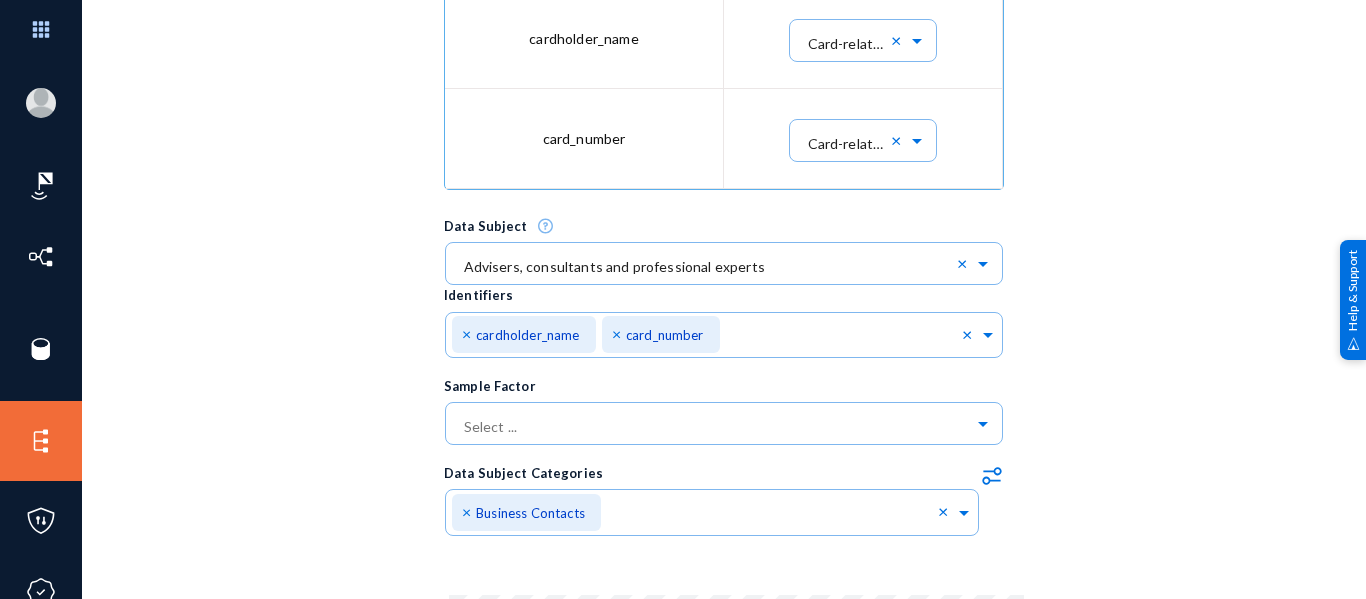 scroll, scrollTop: 878, scrollLeft: 0, axis: vertical 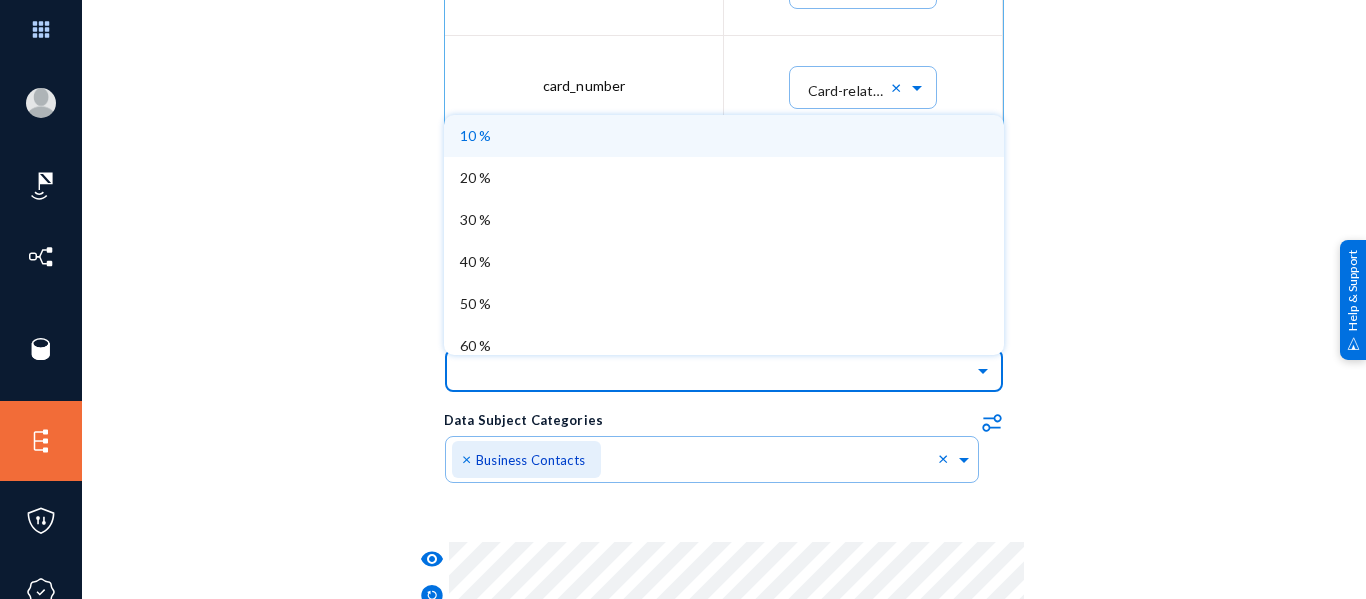 click 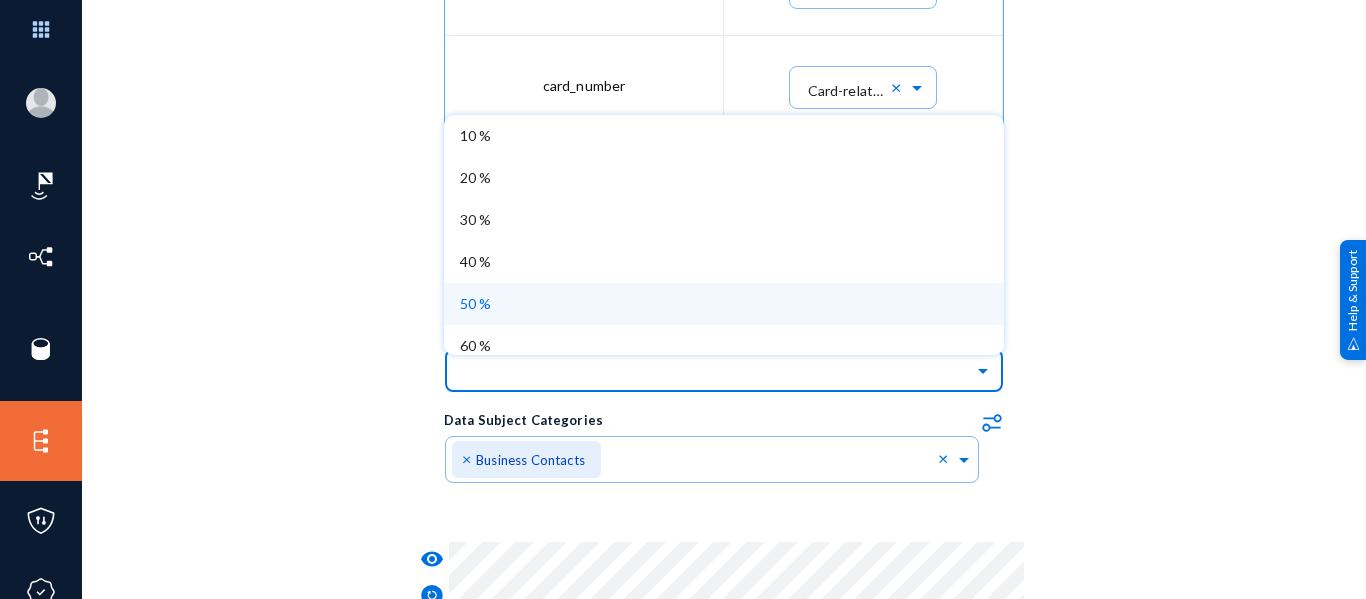 scroll, scrollTop: 180, scrollLeft: 0, axis: vertical 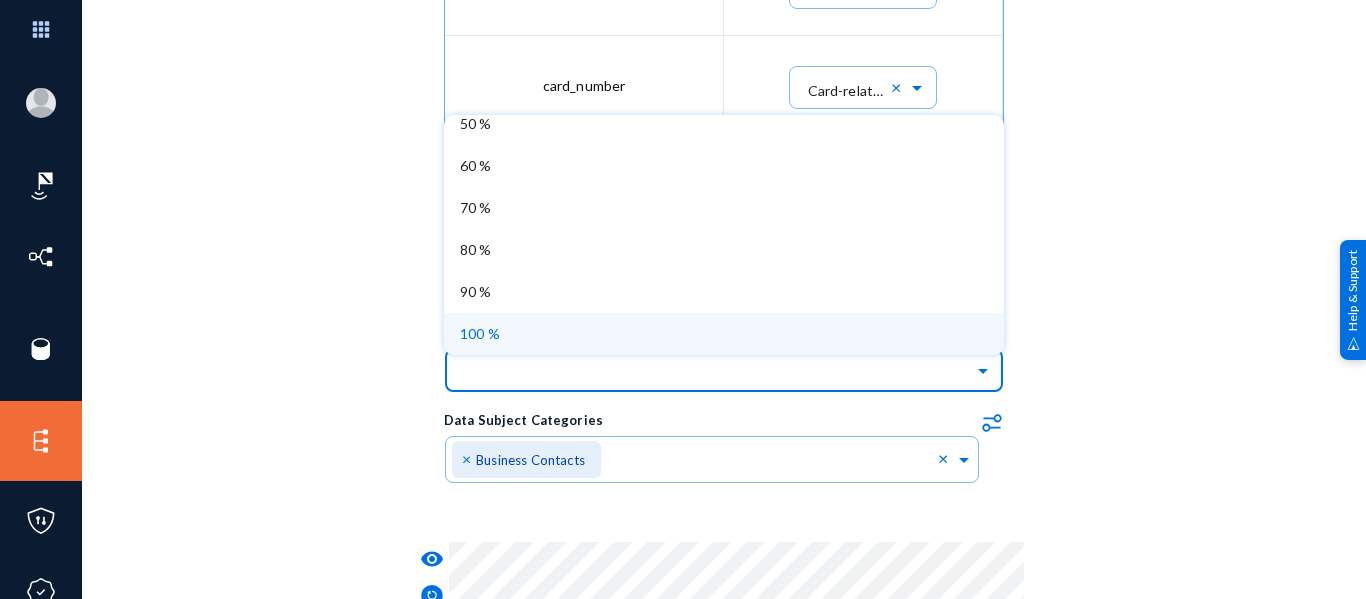 click on "100 %" at bounding box center [724, 334] 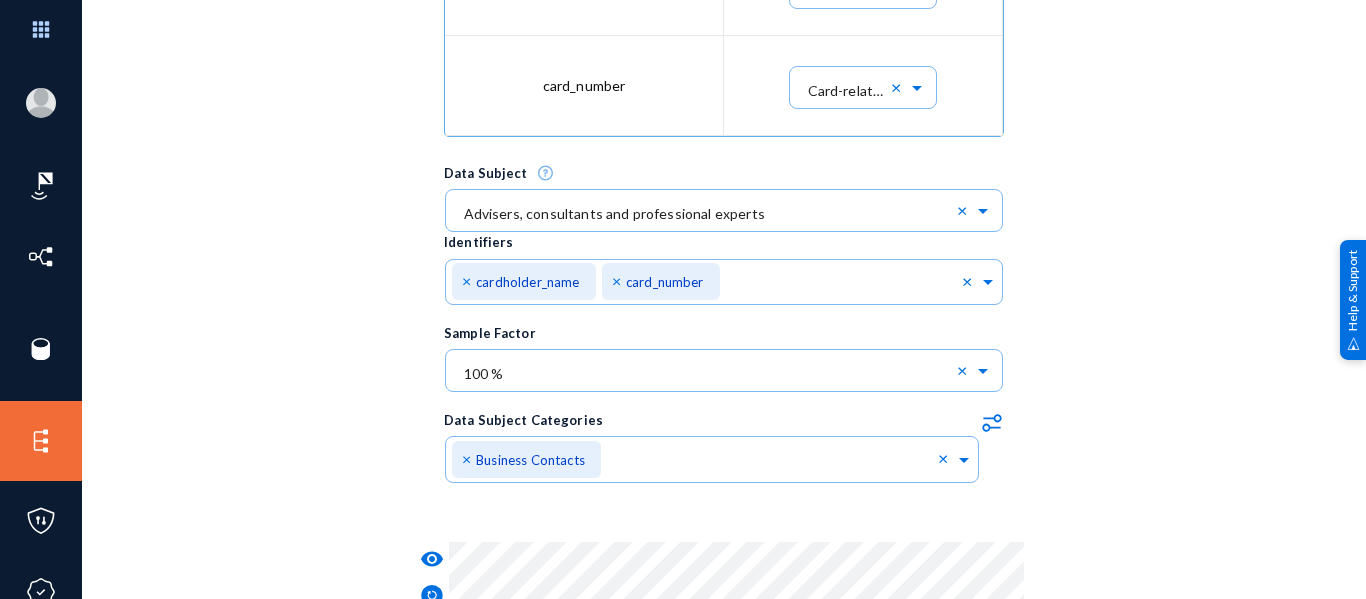 click on "Trace Name Trace_1807 Description Datasource Select ... × 1807_QA_postgres × Table Select ... × public.credit_card × Columns Select ... × cardholder_name × card_number ×   Map to Master Privacy Elements
Columns(Classifiers) Data Elements cardholder_name × Card-related Data × card_number × Card-related Data ×  Data Subject
× Advisers, consultants and professional experts × Identifiers Select ... × cardholder_name × card_number × Sample Factor Select ... ×  100 %  ×  Edit DataSubjectCategories   Save  Cancel add_circle  Add  Beneficiaries close              Business Contacts close              Customers close              Dependents close              Employees close              Patients close               Data Subject Categories
.st0{fill:#0070E0;}
× Business Contacts × visibility filter_alt" 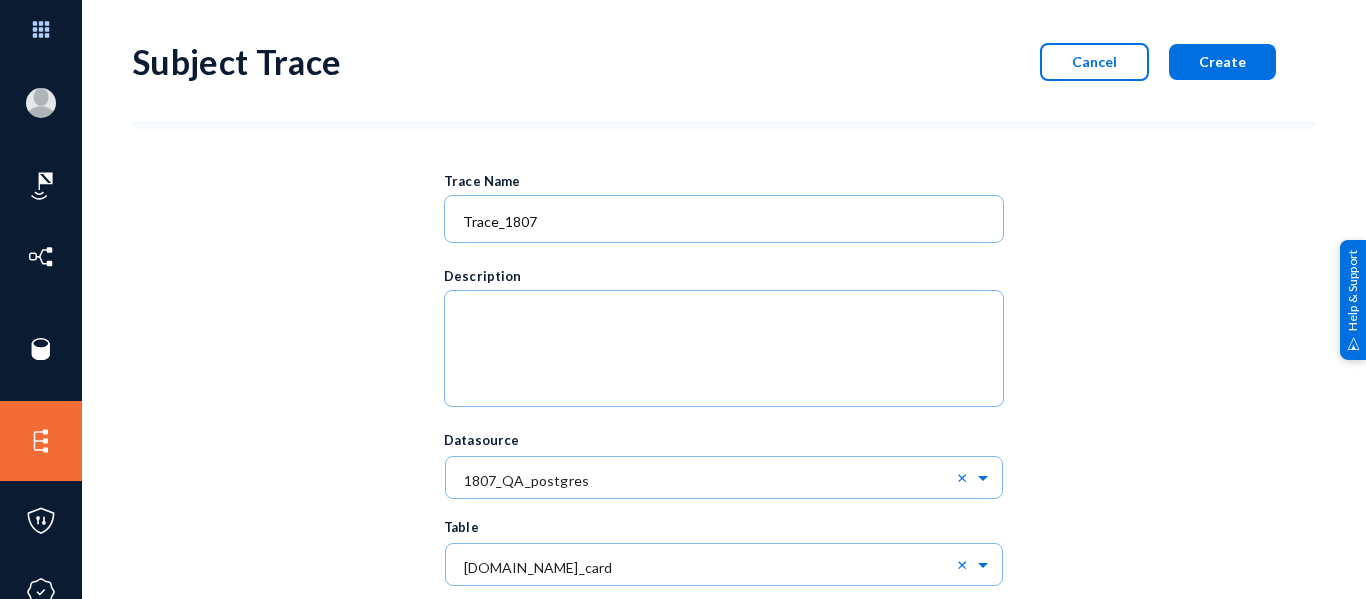 scroll, scrollTop: 0, scrollLeft: 0, axis: both 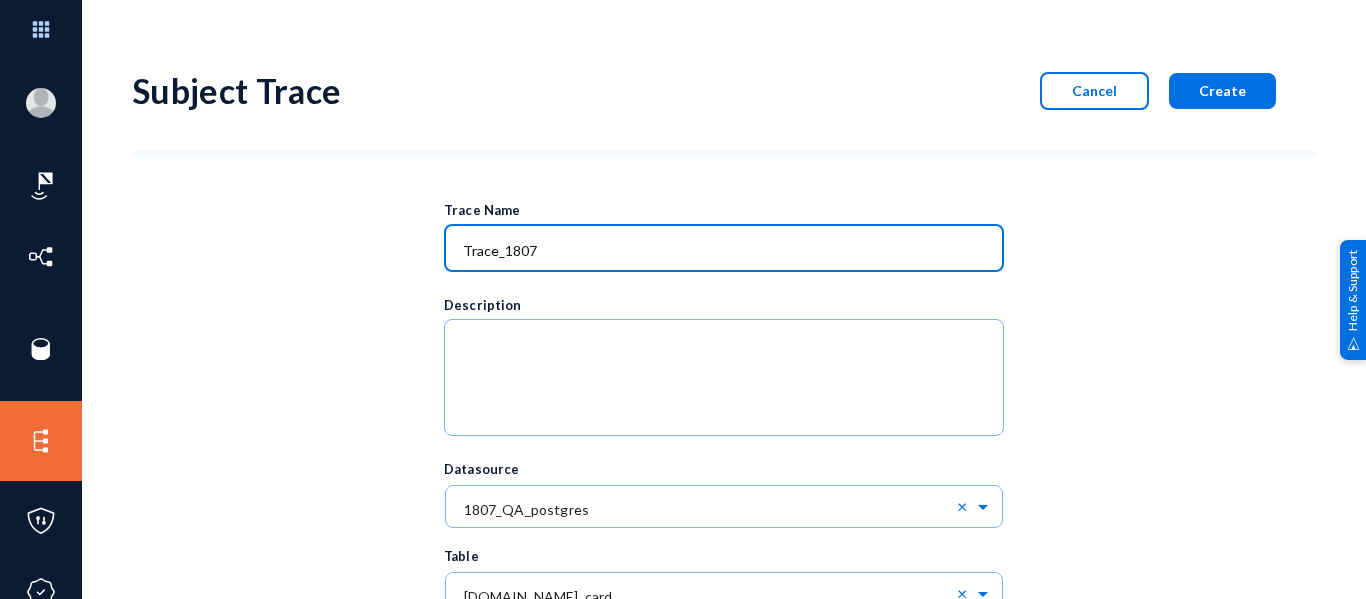 click on "Trace_1807" at bounding box center [728, 251] 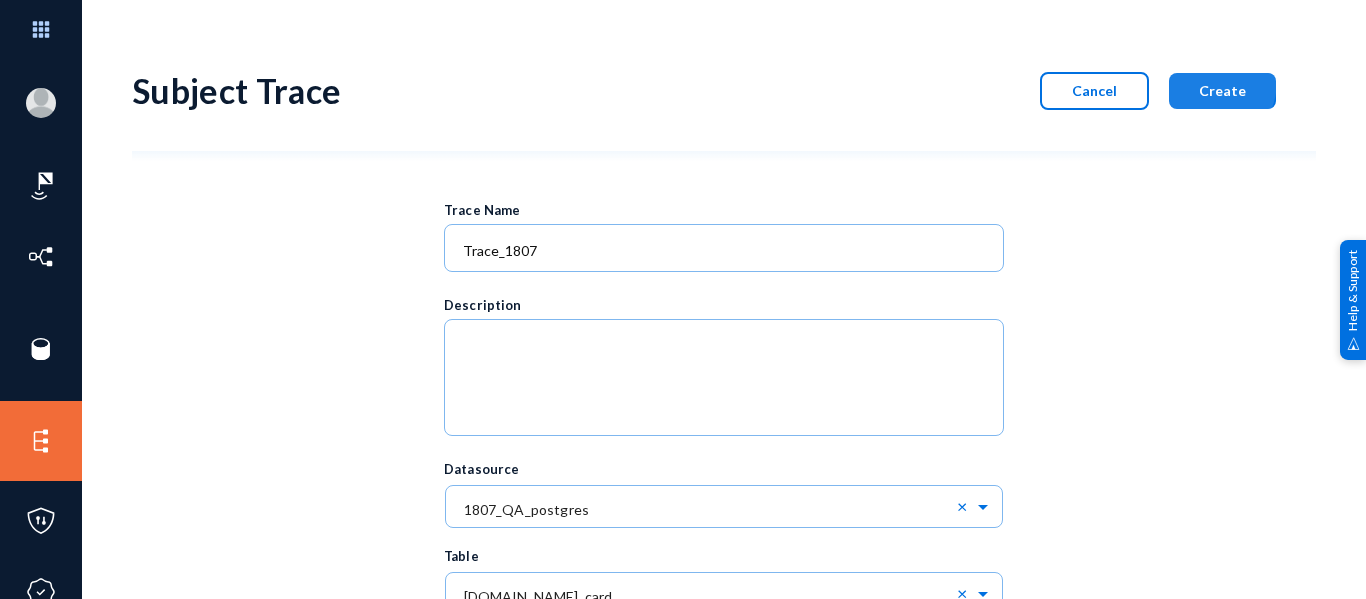 click on "Create" 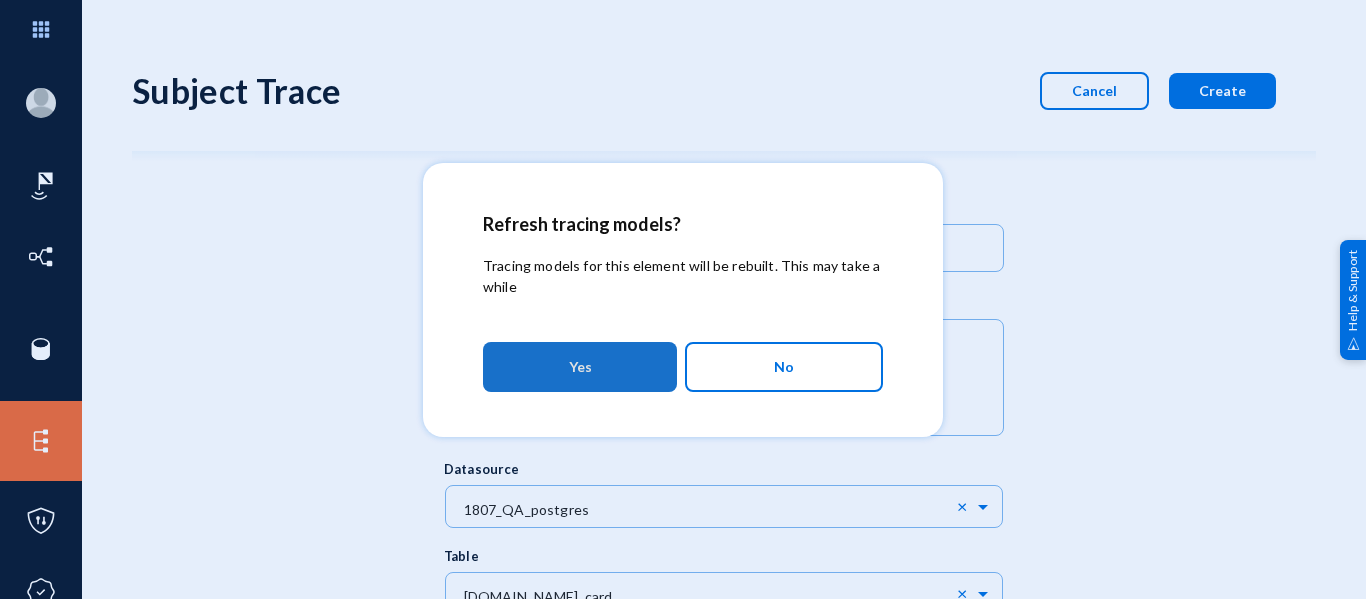 click on "Yes" at bounding box center (580, 367) 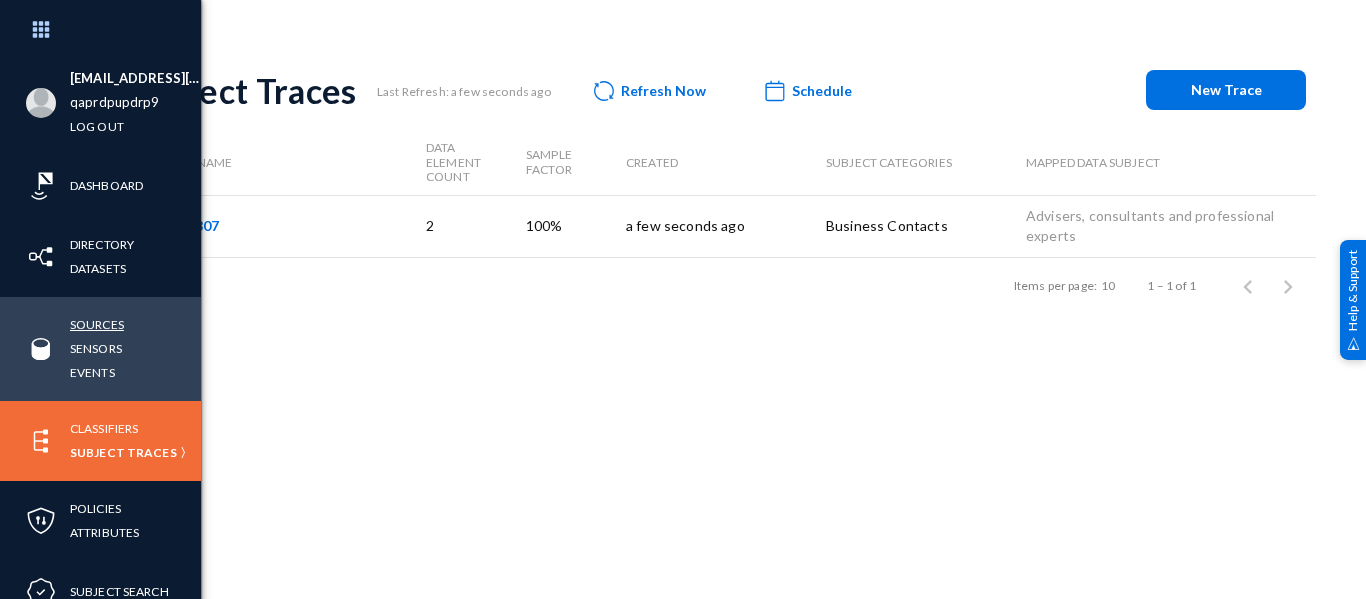 click on "Sources" at bounding box center [97, 324] 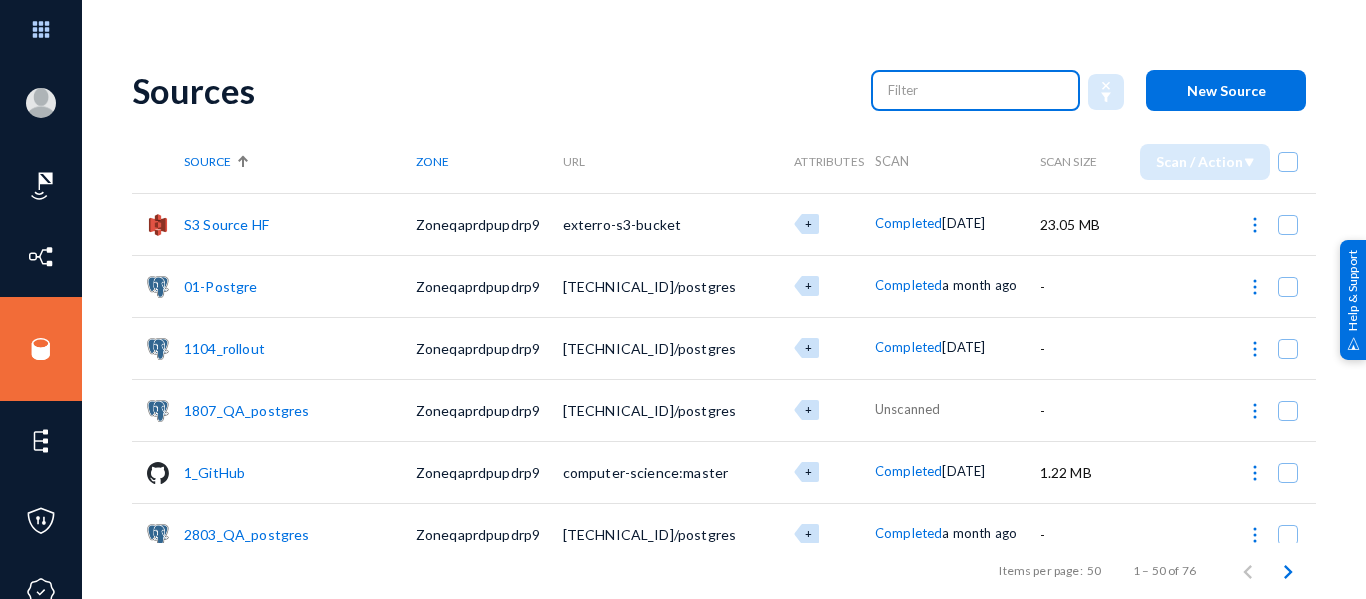 click at bounding box center [976, 90] 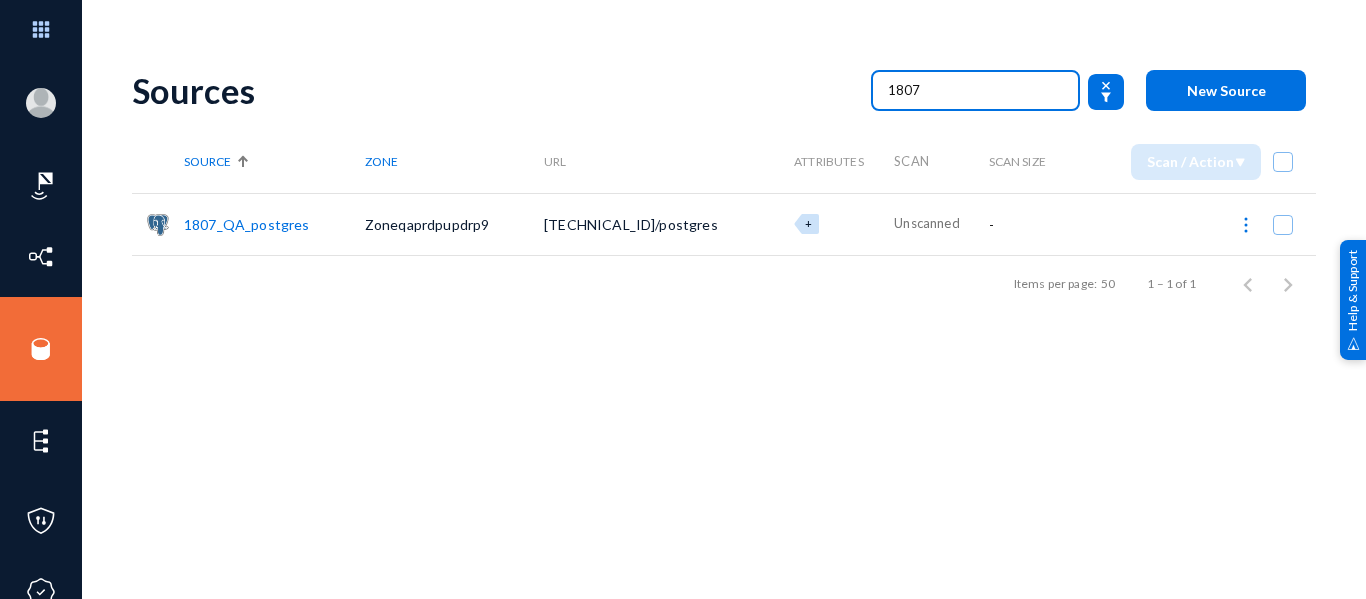 type on "1807" 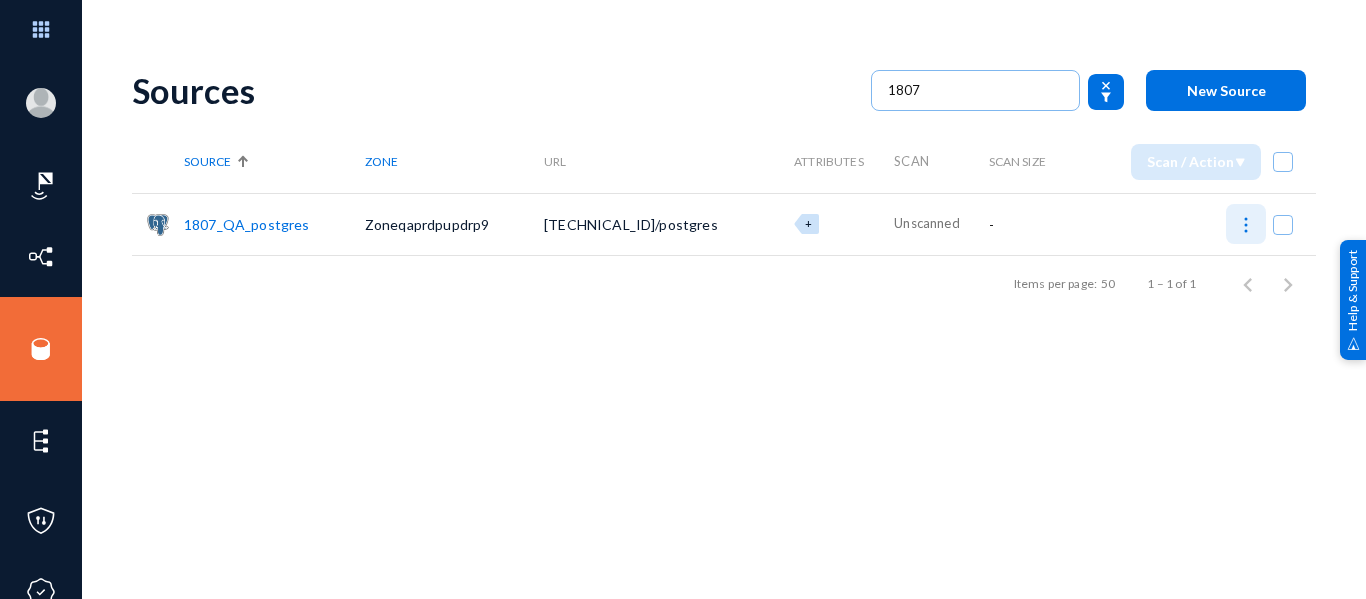 click 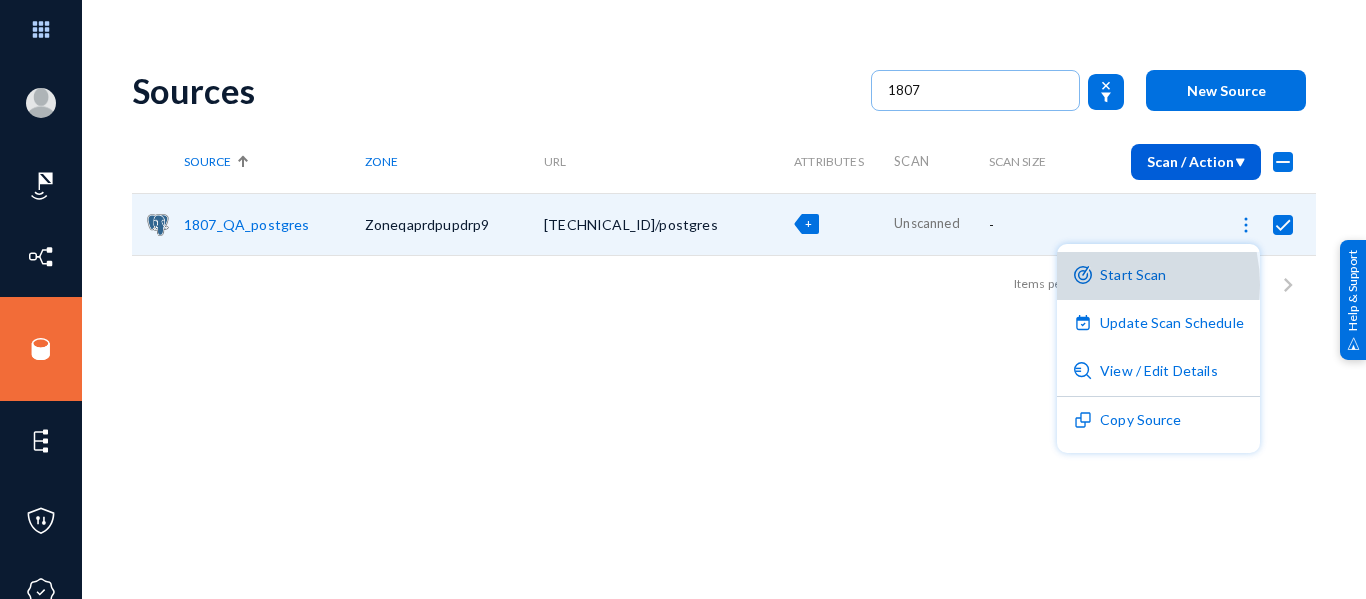 click on "Start Scan" at bounding box center (1158, 276) 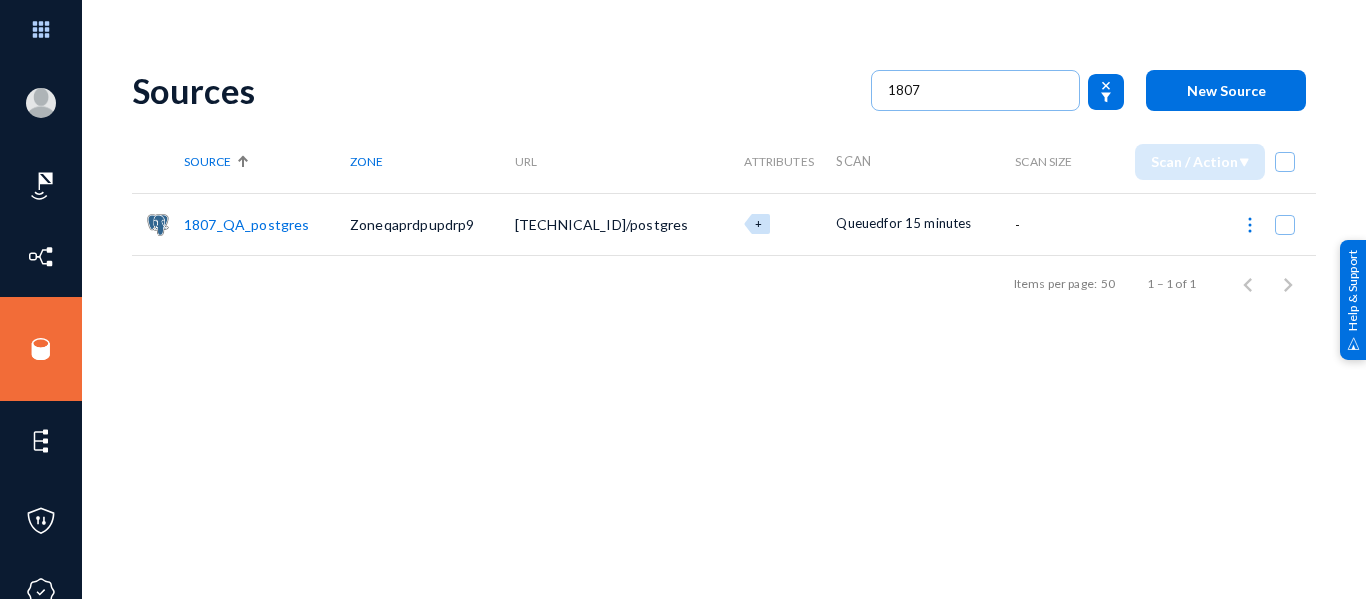 drag, startPoint x: 316, startPoint y: 226, endPoint x: 196, endPoint y: 254, distance: 123.22337 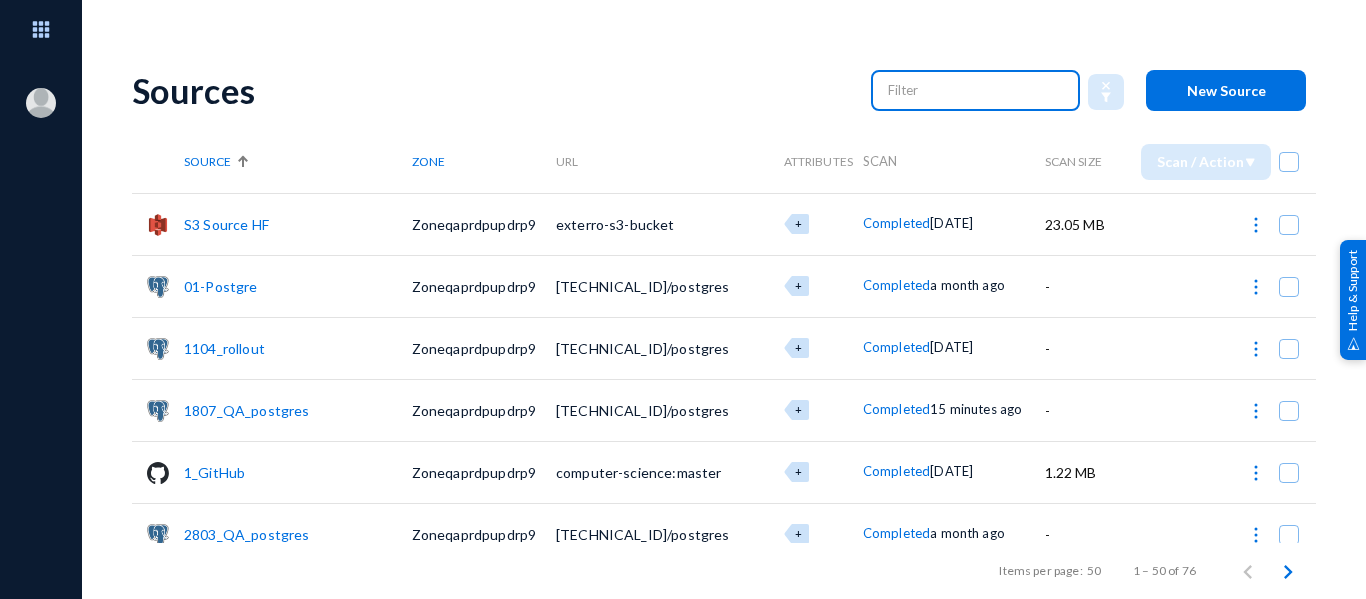 scroll, scrollTop: 0, scrollLeft: 0, axis: both 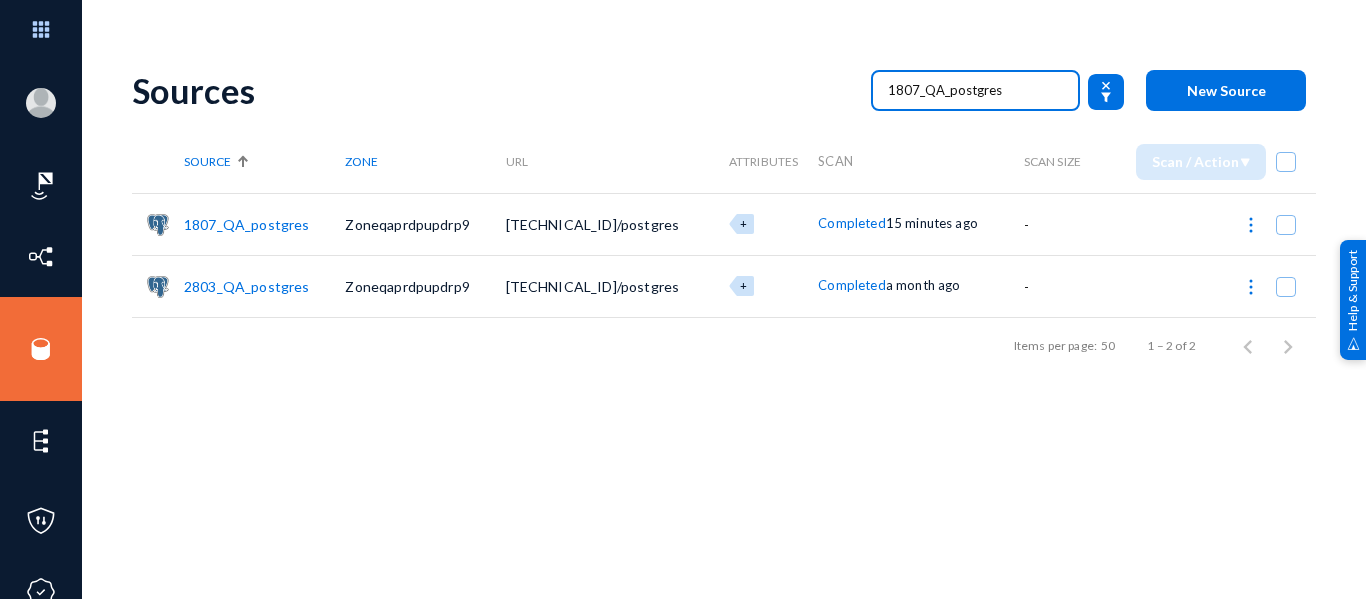 type on "1807_QA_postgres" 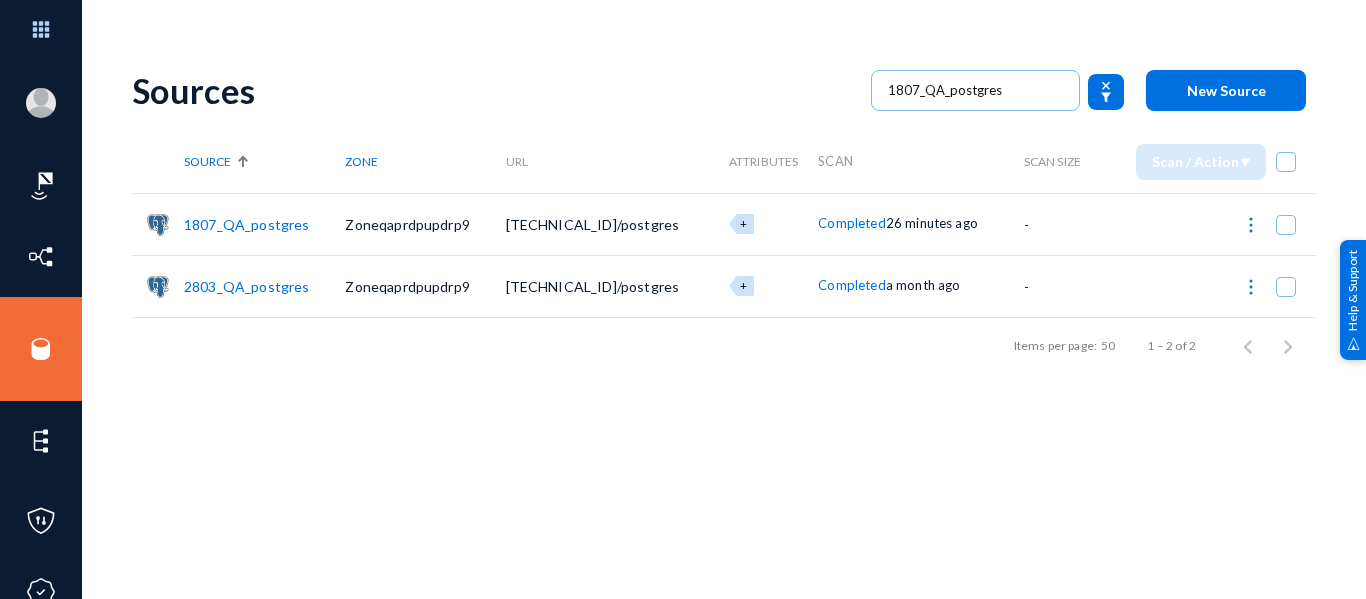 click on "1807_QA_postgres" 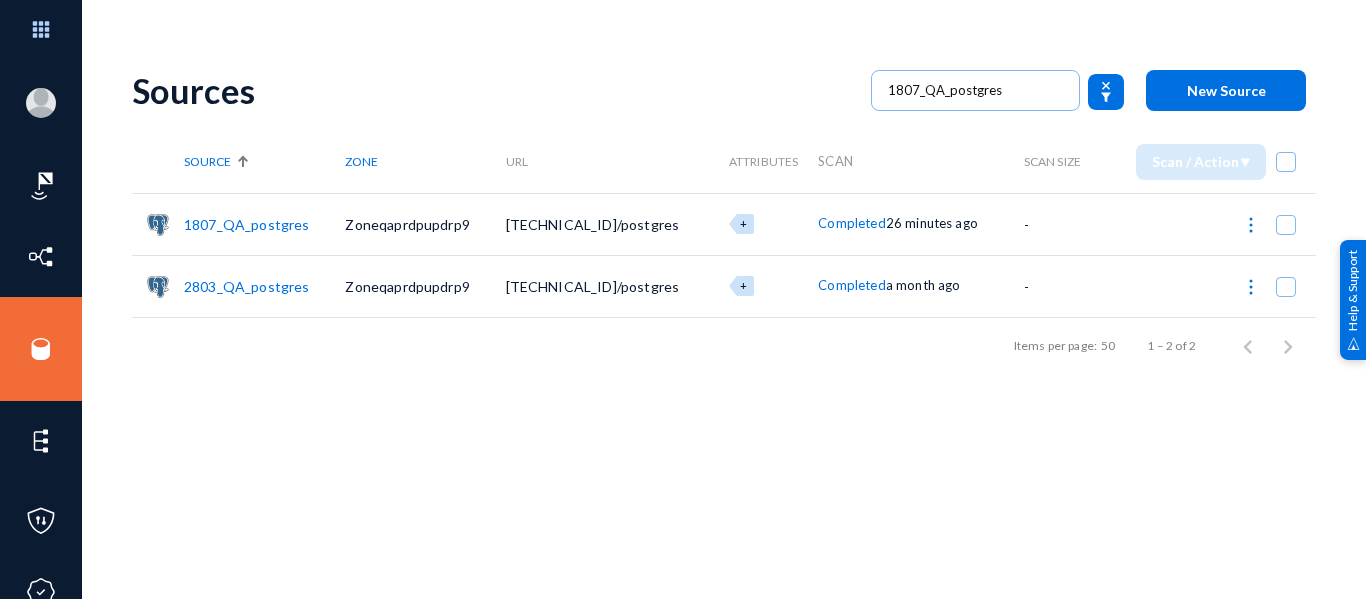 copy on "1807_QA_postgres" 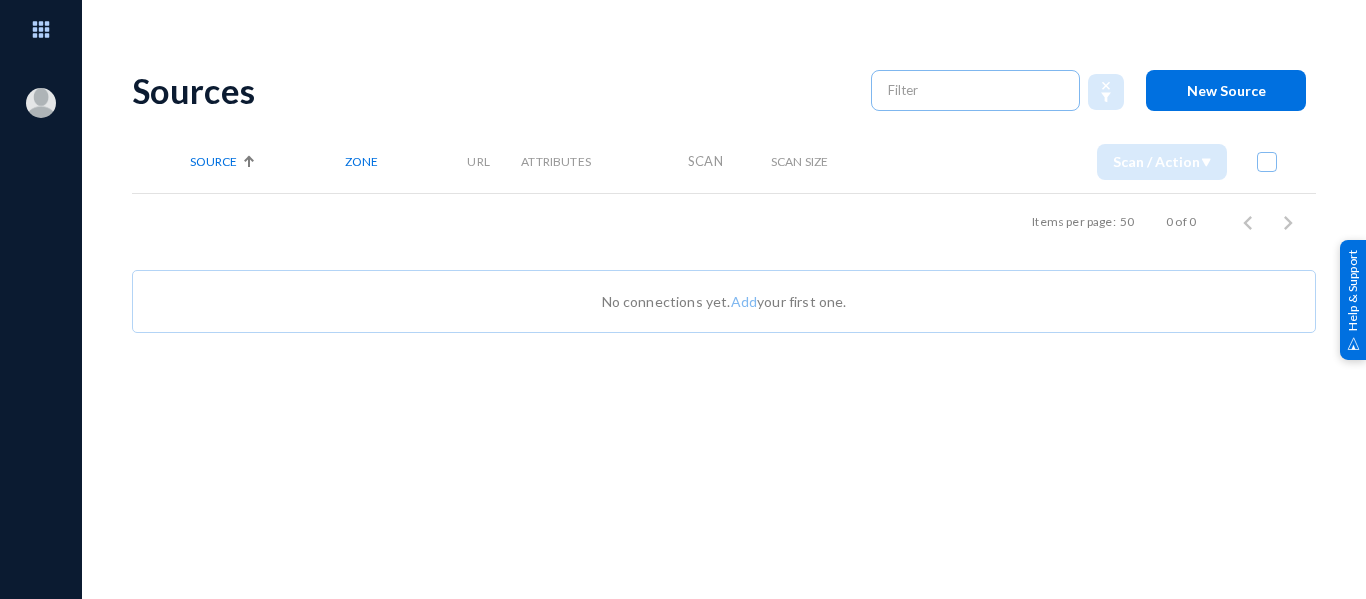 scroll, scrollTop: 0, scrollLeft: 0, axis: both 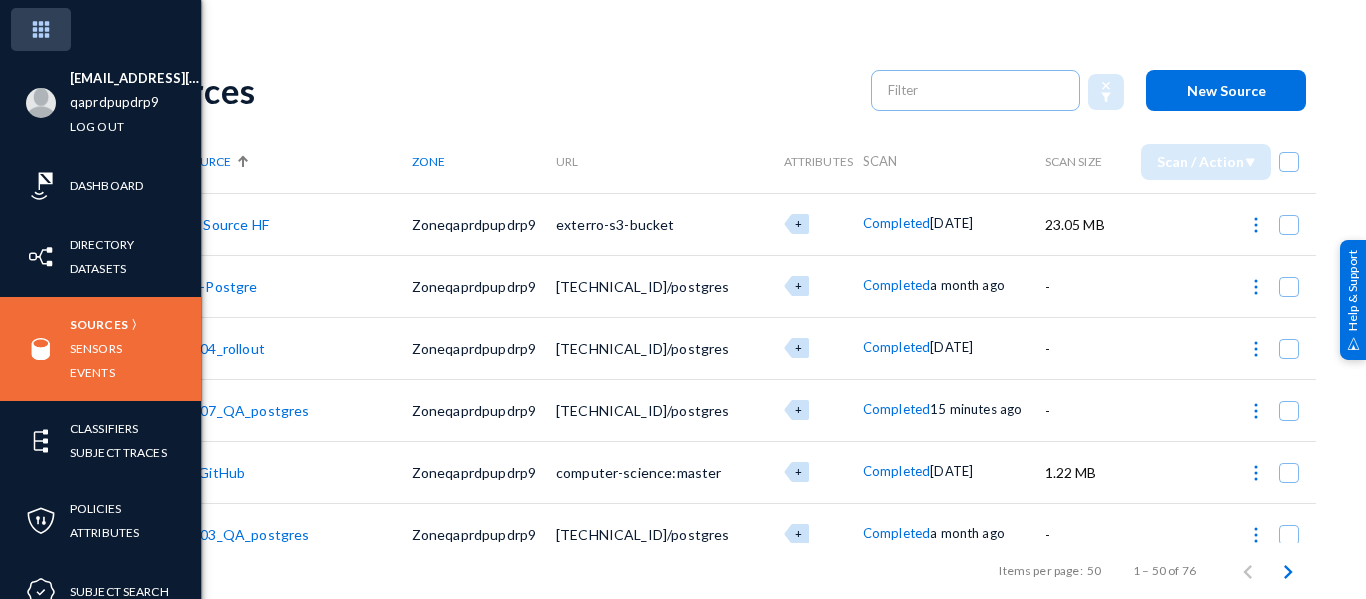 click at bounding box center [41, 29] 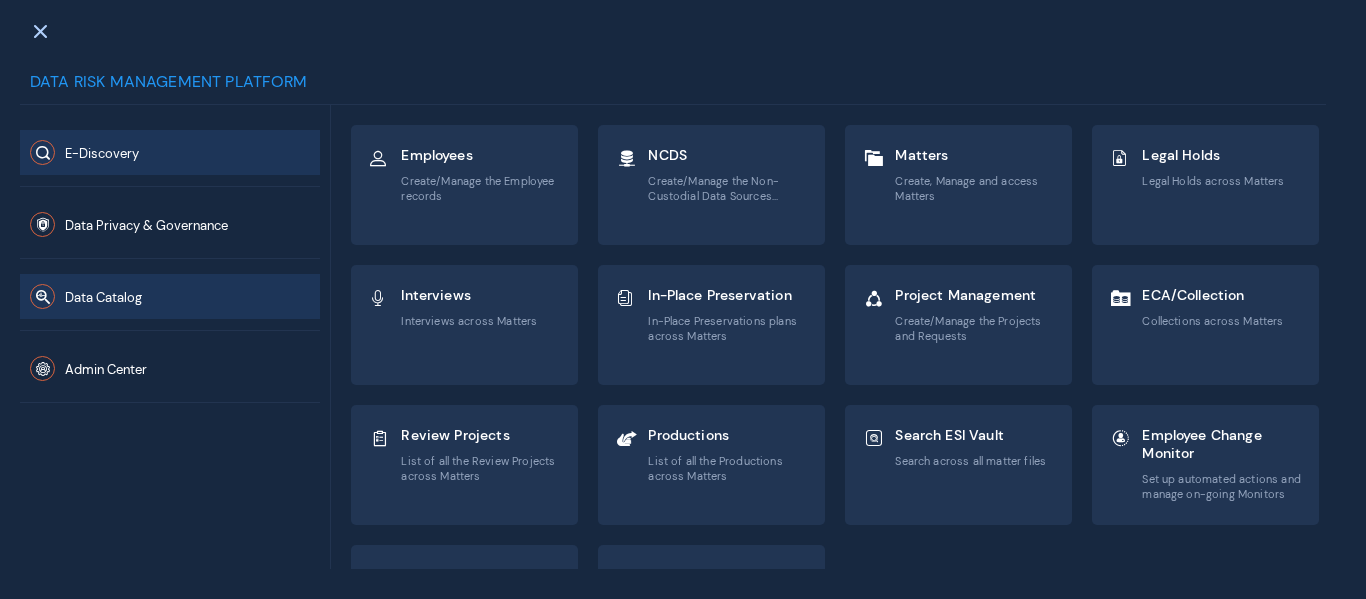 click on "Data Catalog" at bounding box center (170, 296) 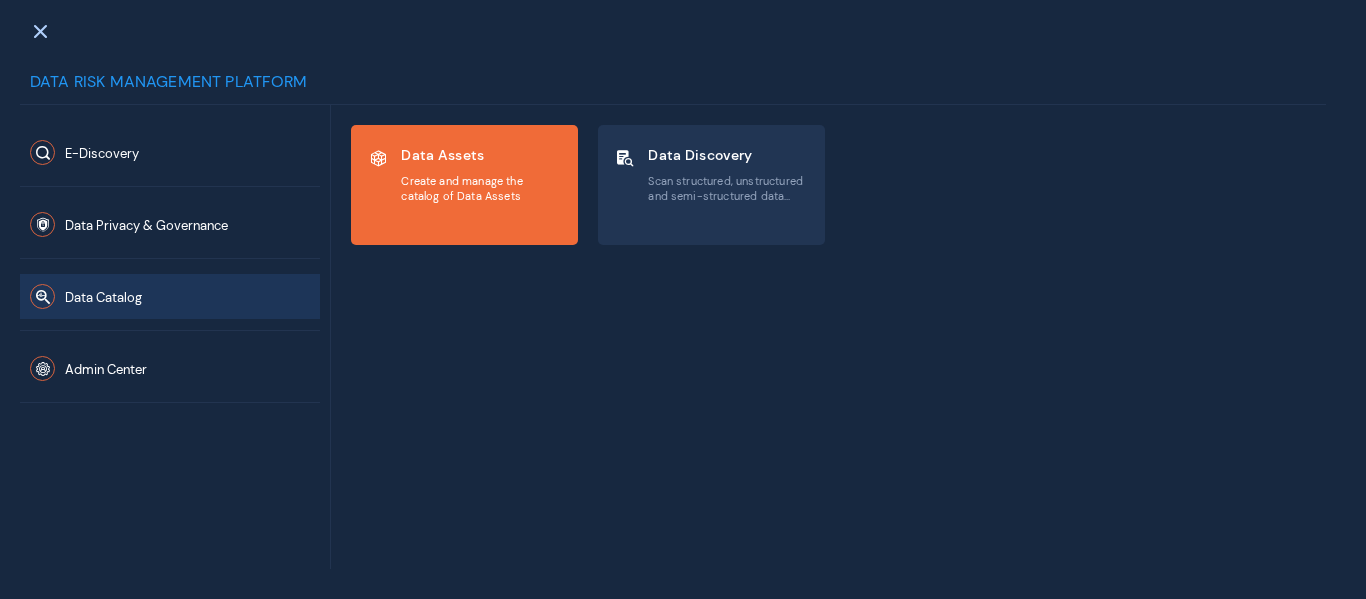 click on "Data Assets Create and manage the catalog of Data Assets" at bounding box center [464, 174] 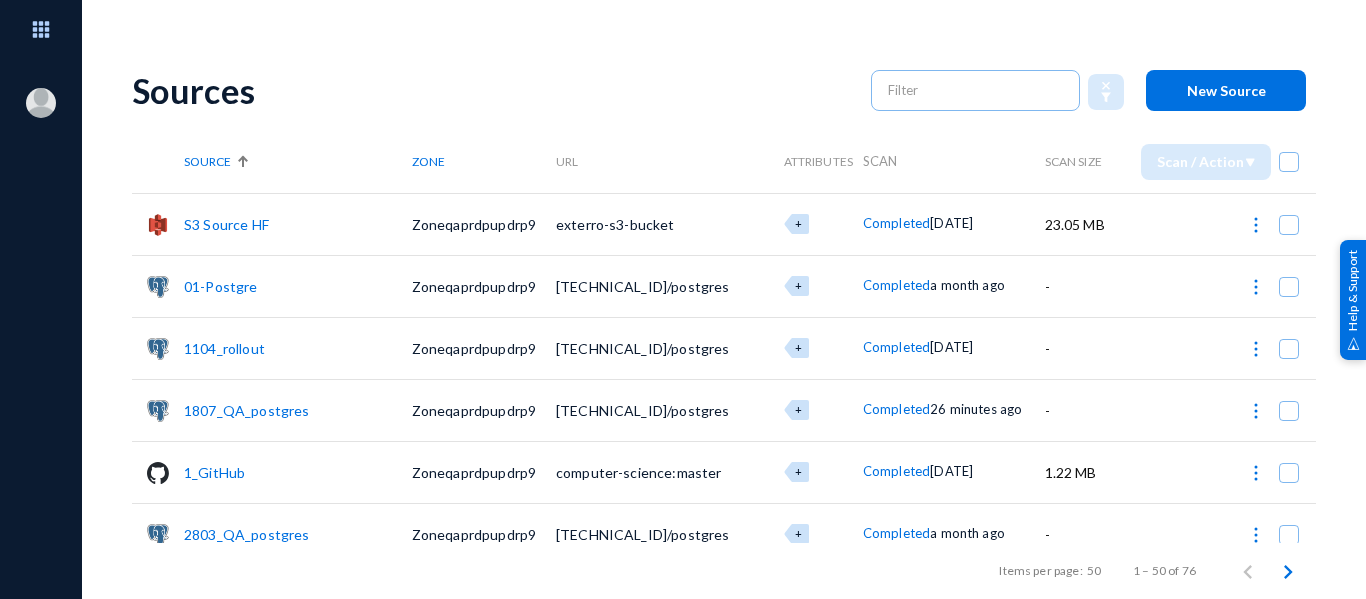 scroll, scrollTop: 0, scrollLeft: 0, axis: both 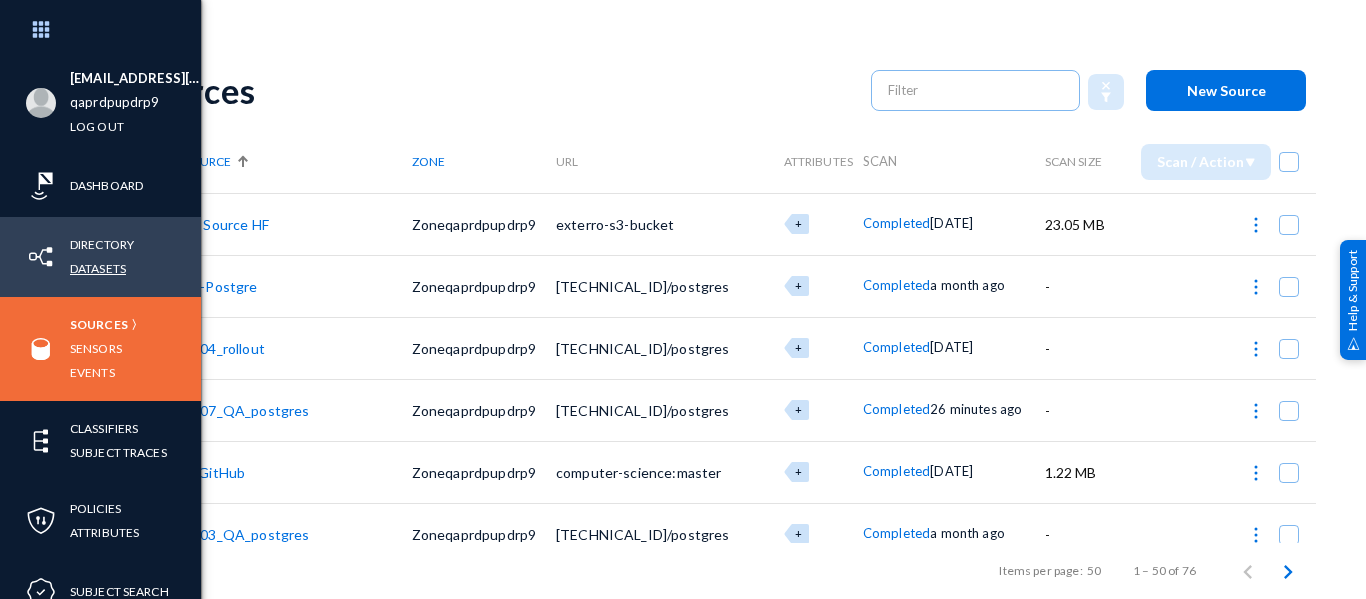 click on "Datasets" at bounding box center (98, 268) 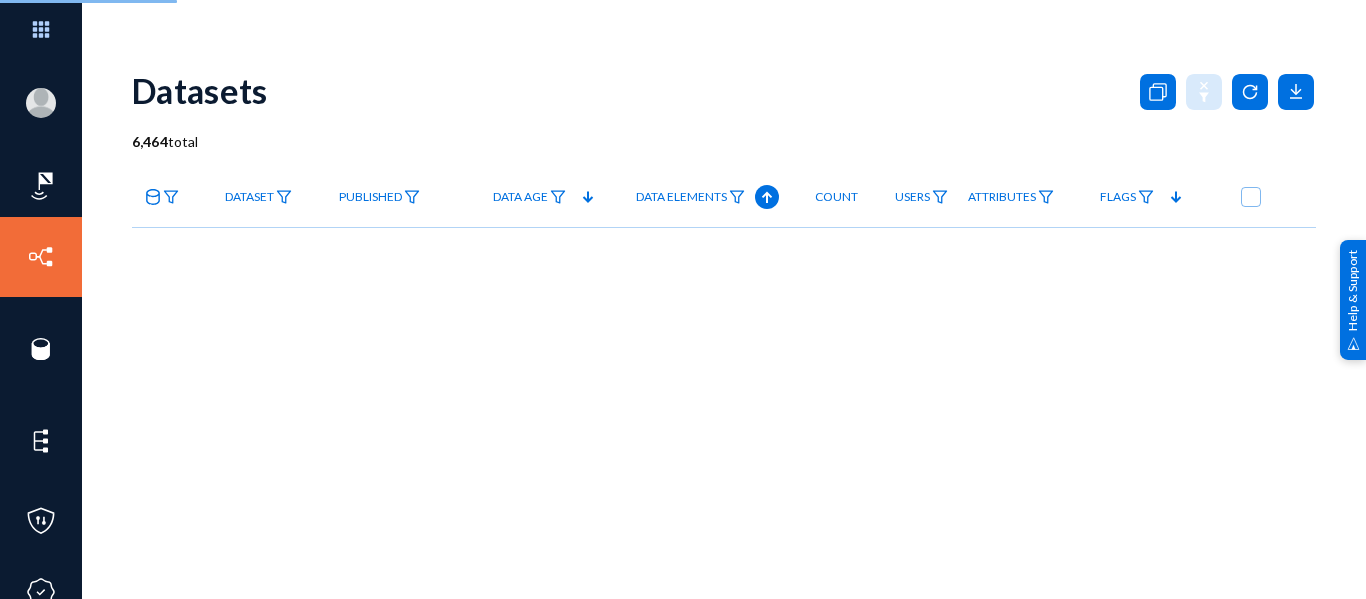 click on "sobana.rasu@exterro.com qaprdpupdrp9 Log out  Dashboard   Directory   Datasets   Sources   Sensors   Events   Classifiers   Subject Traces   Policies   Attributes   Subject Search  Datasets
6,464  total
Dataset Published Data Age
Data Elements
Count Users Attributes Flags
close Update Attributes Save Cancel    arrow_drop_down Processing Activity Clear   Six three   ropa test   RoPA Check new   ropa policy   RoPA_11_04_2025   publish check   june_20_RoAP   05 RoPA   RoPA Team Check   ROPA_LowPRN   SPORT_ROPA   RoPA Check after Hotfix   Automation_RoPA_30-8-2024_14-32-33   New RoPA_30_08_2024   RoPA After Fix   ROPA_low check   ROPA   ropa_high low   Automation_RoPA_9-12-2024_18-53-5   Matrics   RoPA_2*_03_2025   few ropa check   11RoPA   RoPA_1104   Ropa_1602   RoPA_14_02_2025     ROPA_No law" at bounding box center (683, 299) 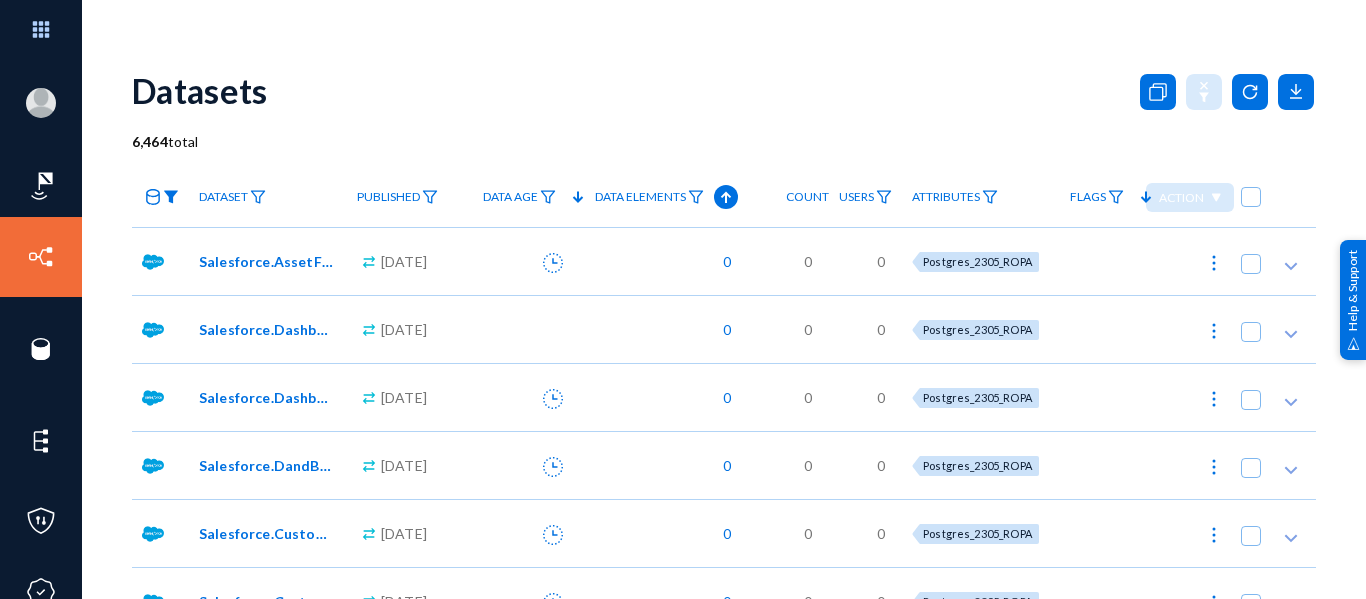 click 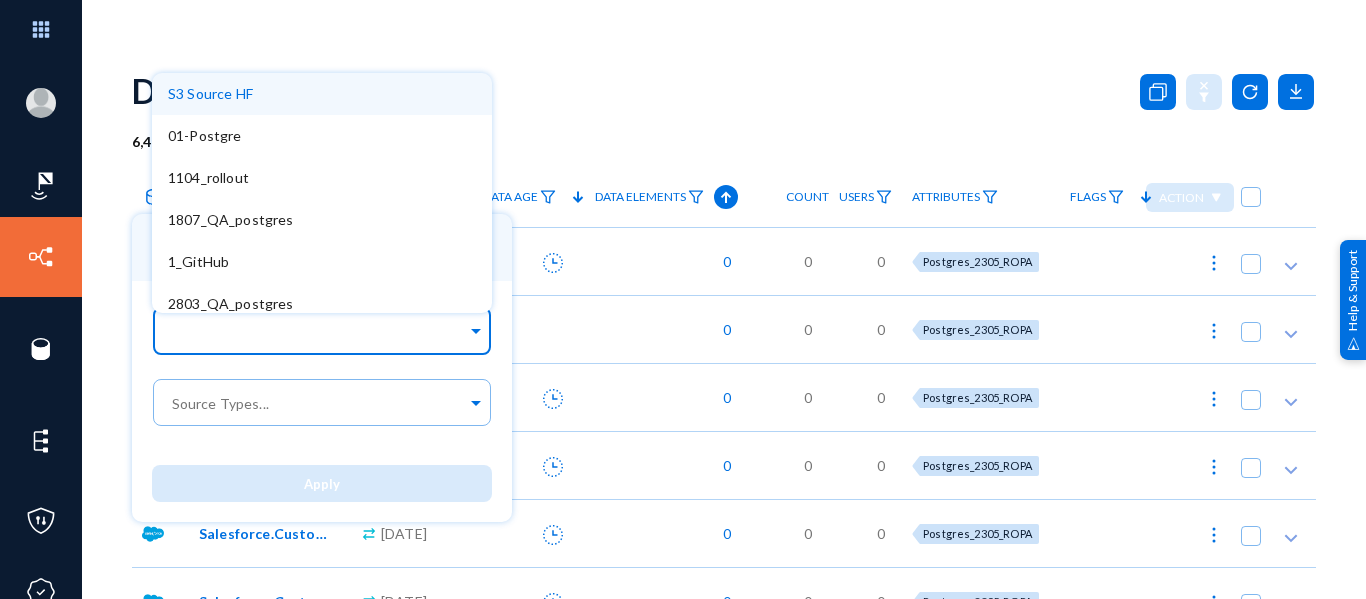 click at bounding box center [317, 334] 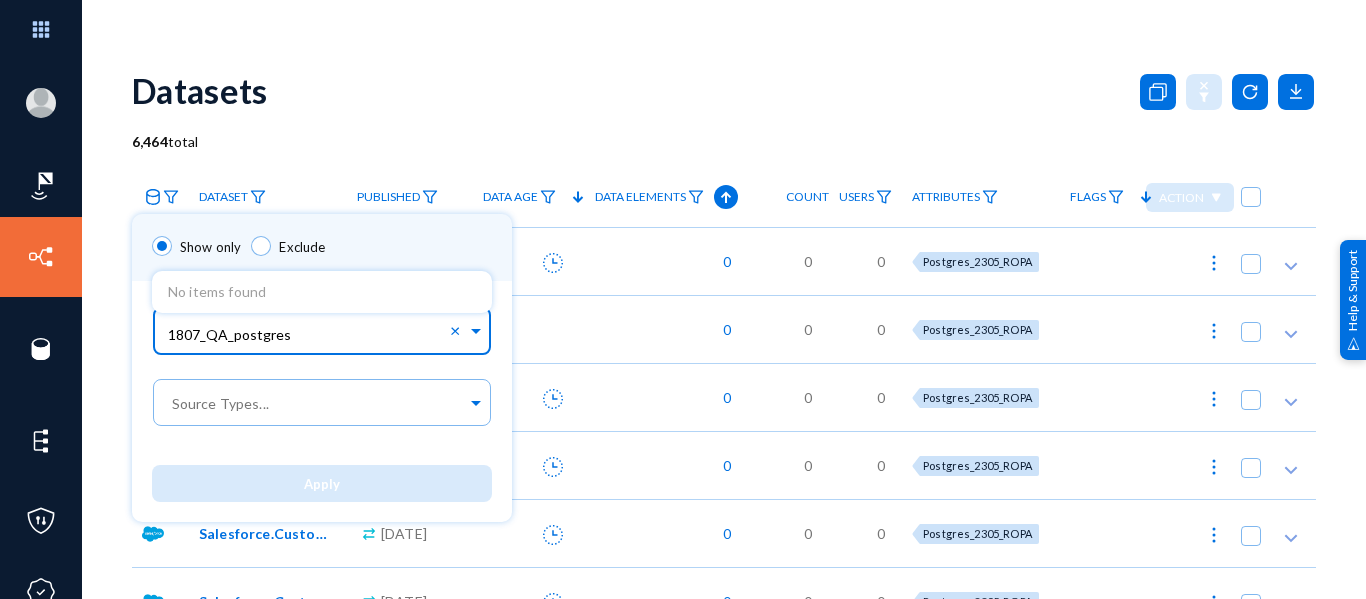 click on "1807_QA_postgres" at bounding box center (309, 334) 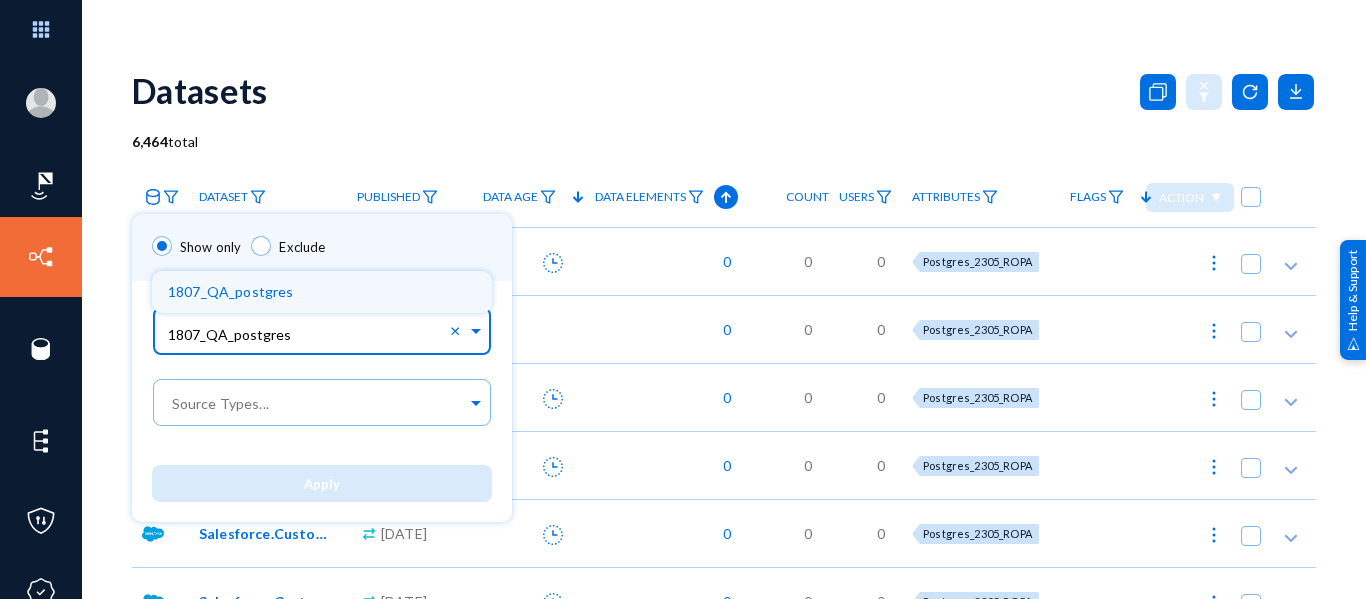 type on "1807_QA_postgres" 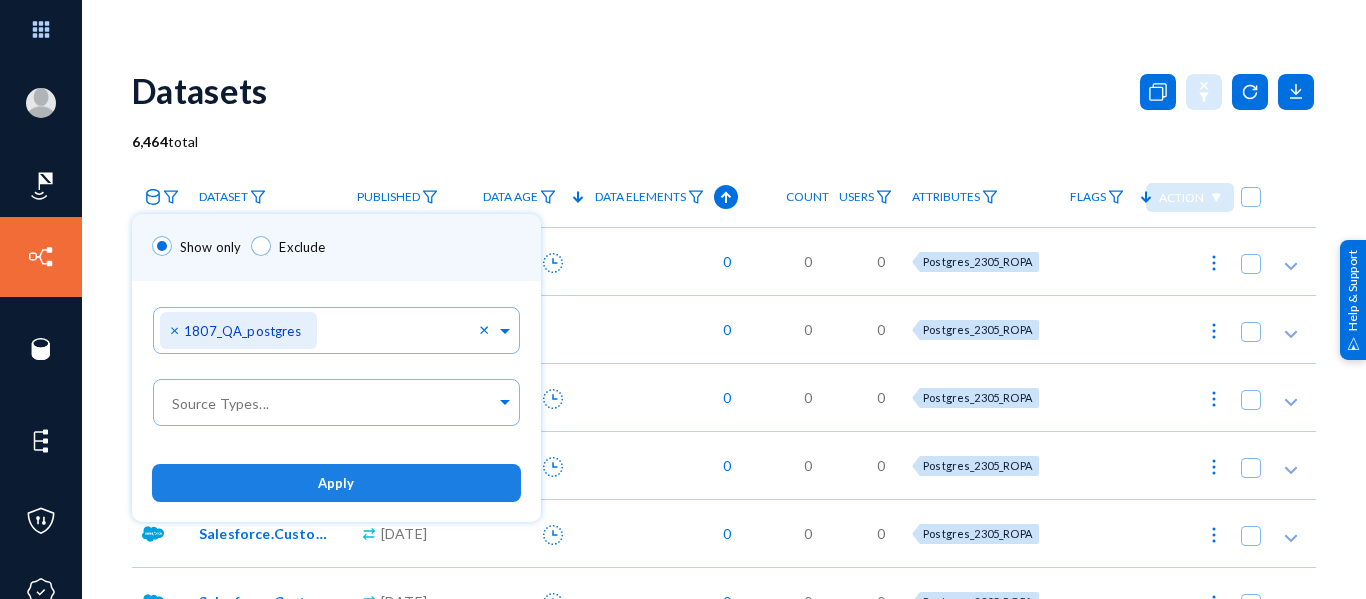 click on "Apply" at bounding box center [336, 482] 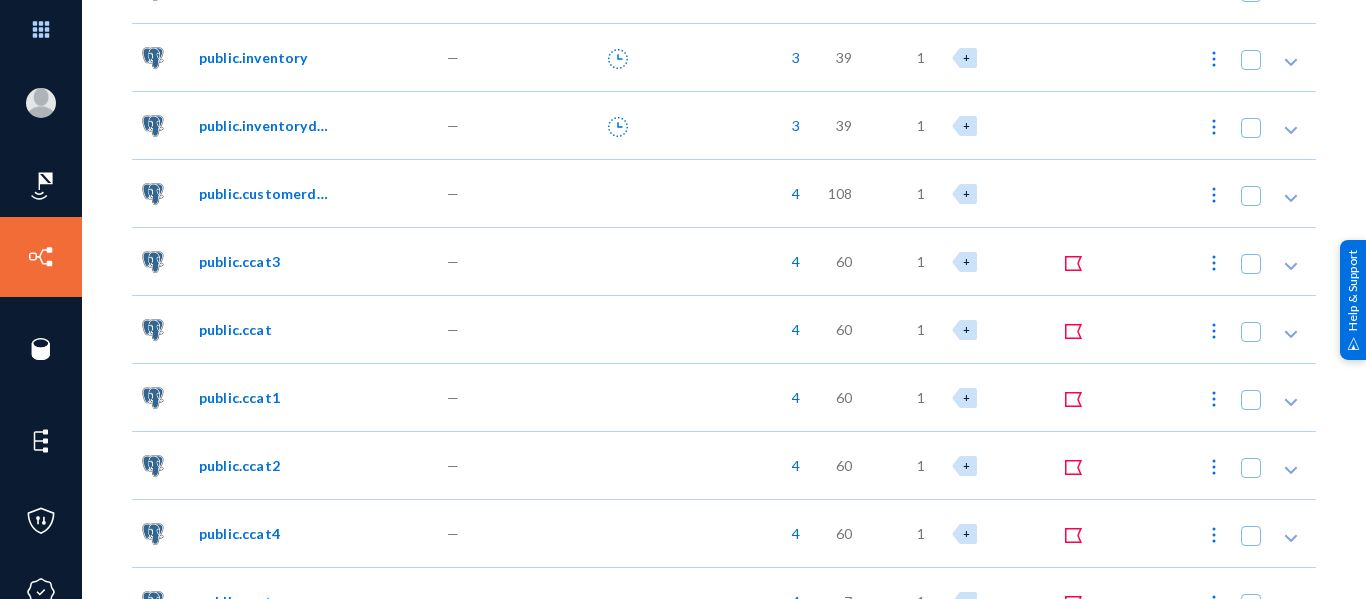 scroll, scrollTop: 940, scrollLeft: 0, axis: vertical 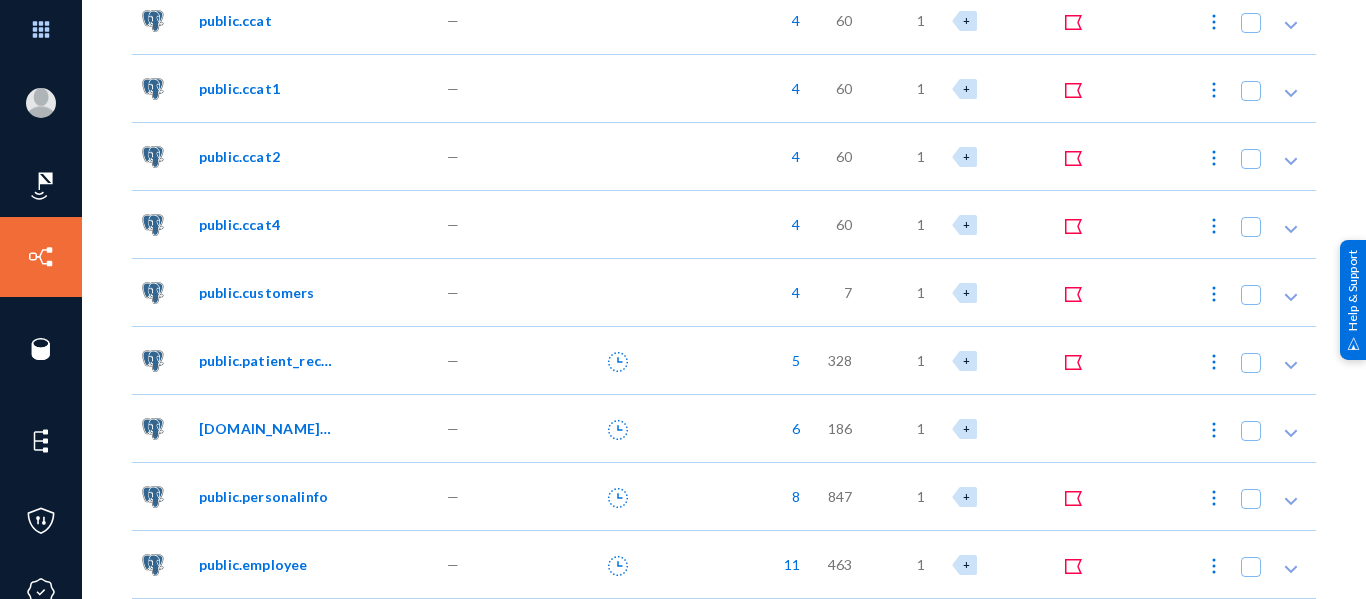 click on "public.personalinfo" 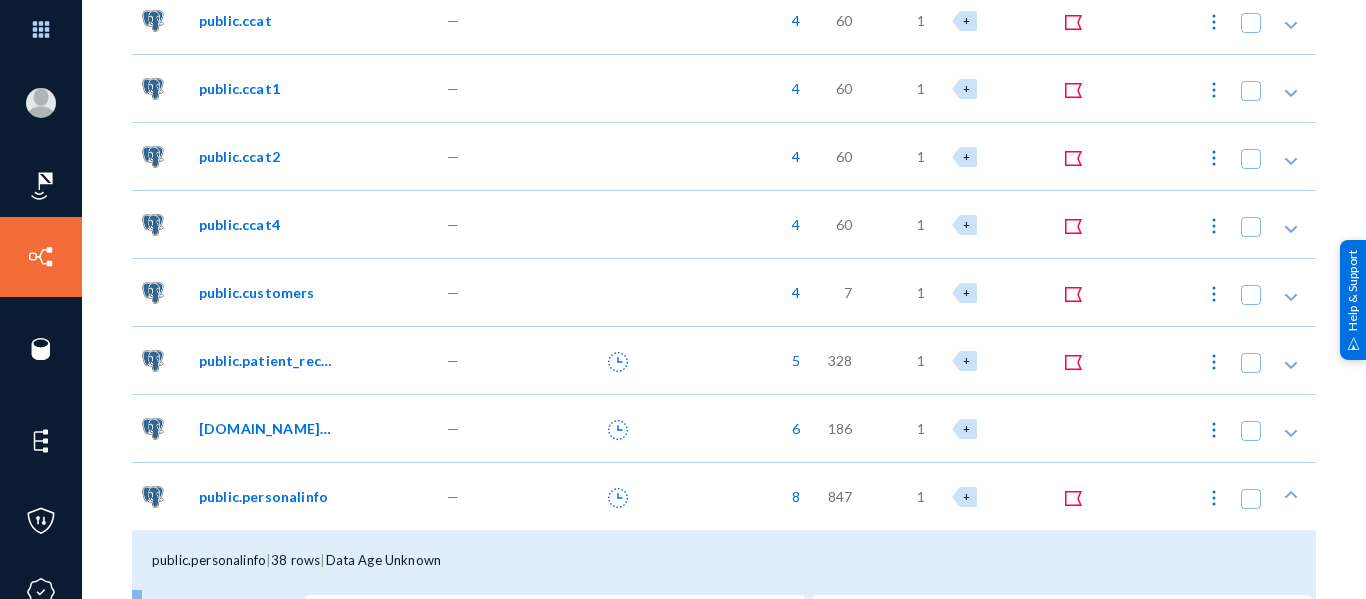 scroll, scrollTop: 1300, scrollLeft: 0, axis: vertical 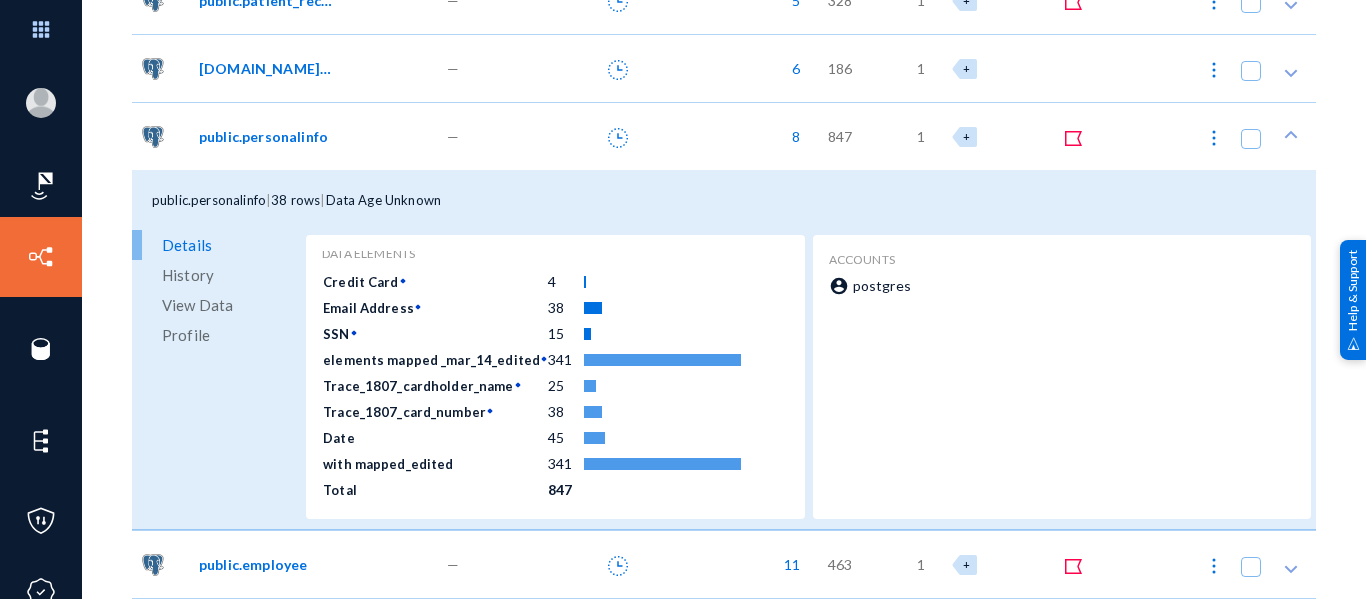 click on "public.employee" 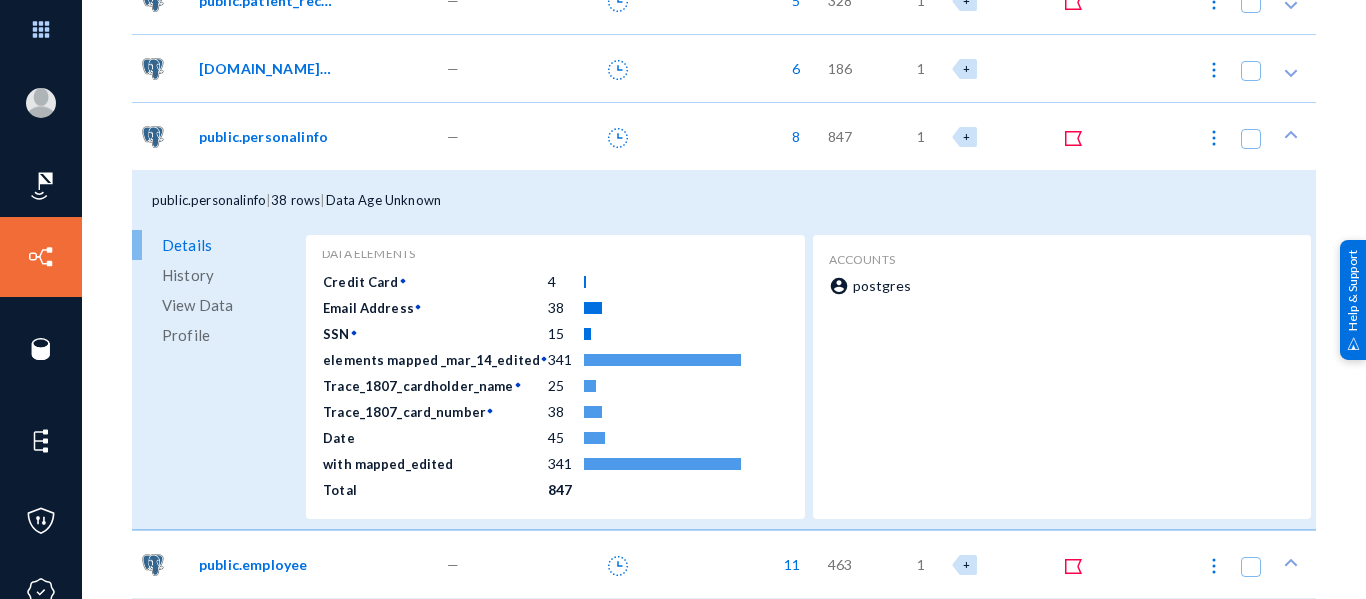 scroll, scrollTop: 1660, scrollLeft: 0, axis: vertical 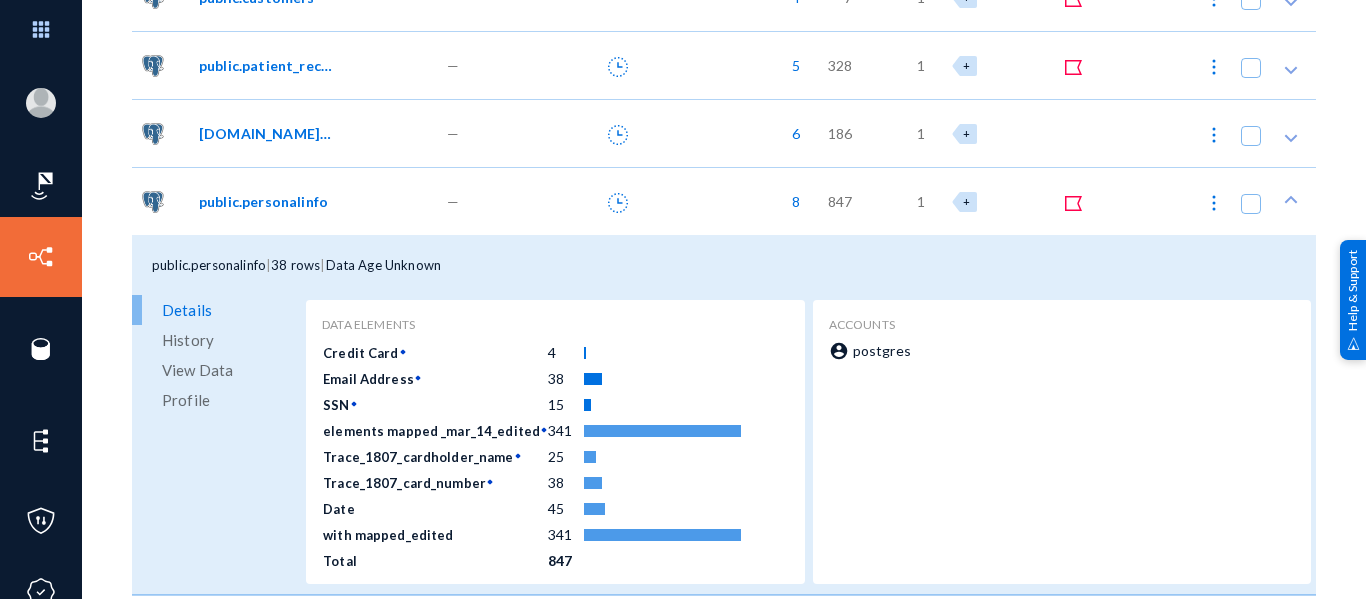click on "[DOMAIN_NAME]_card" 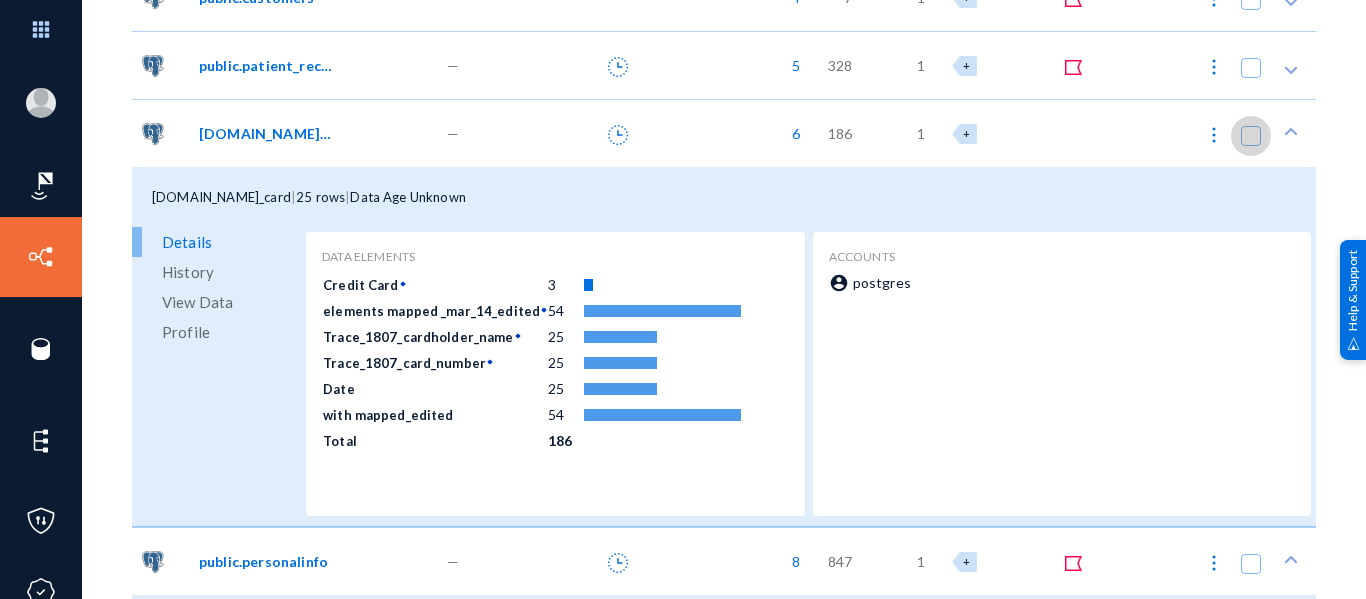 click at bounding box center [1251, 136] 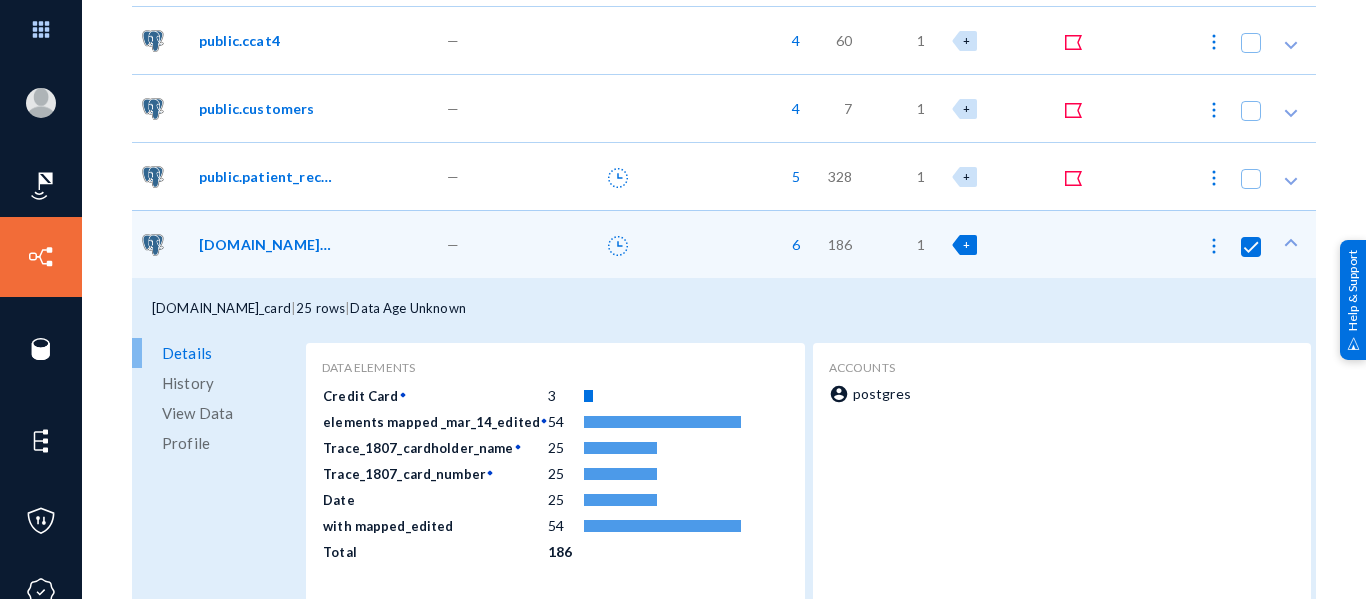 scroll, scrollTop: 1123, scrollLeft: 0, axis: vertical 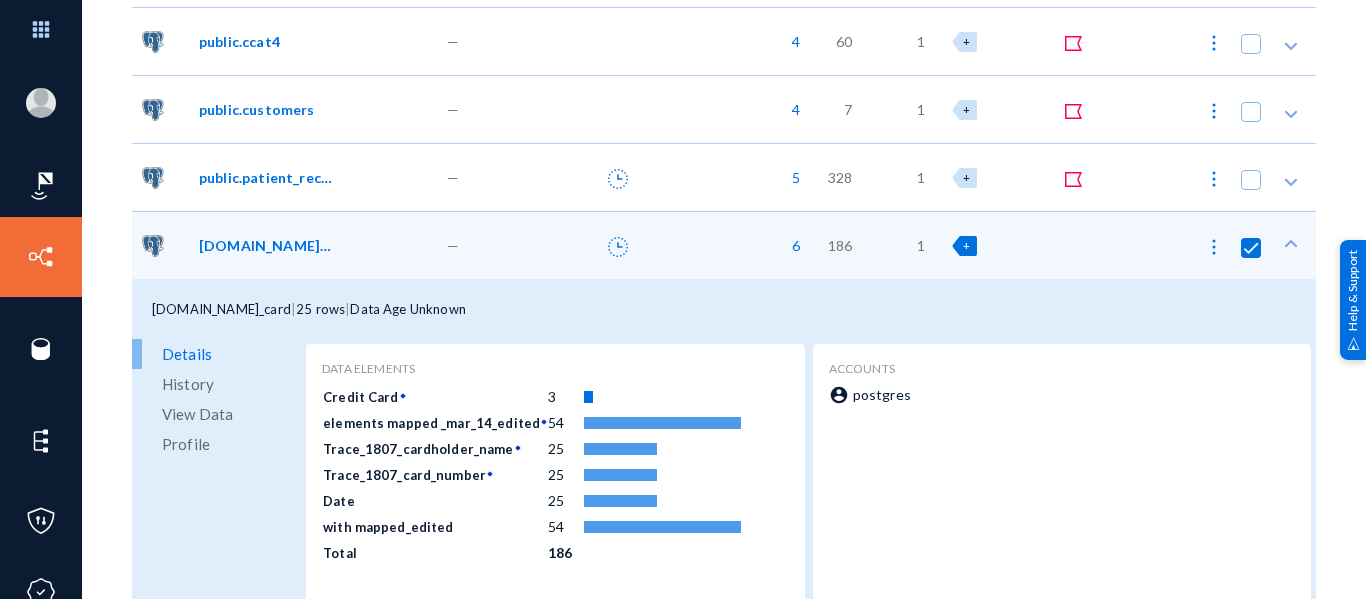 click at bounding box center (1251, 180) 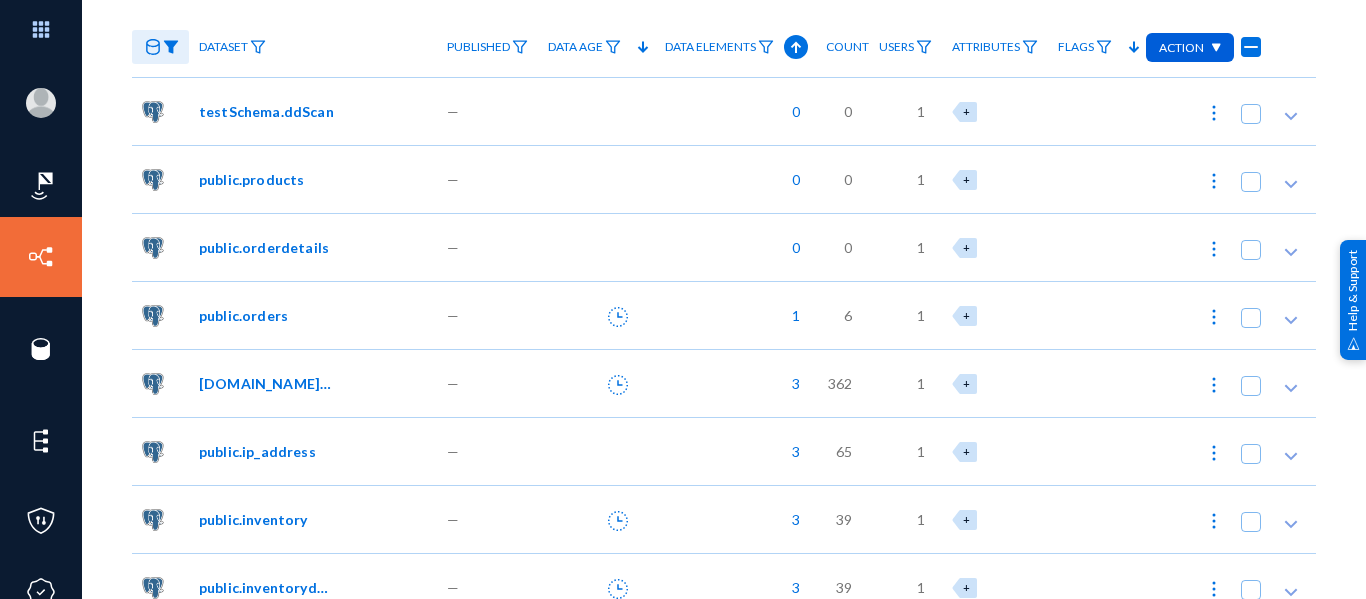 scroll, scrollTop: 168, scrollLeft: 0, axis: vertical 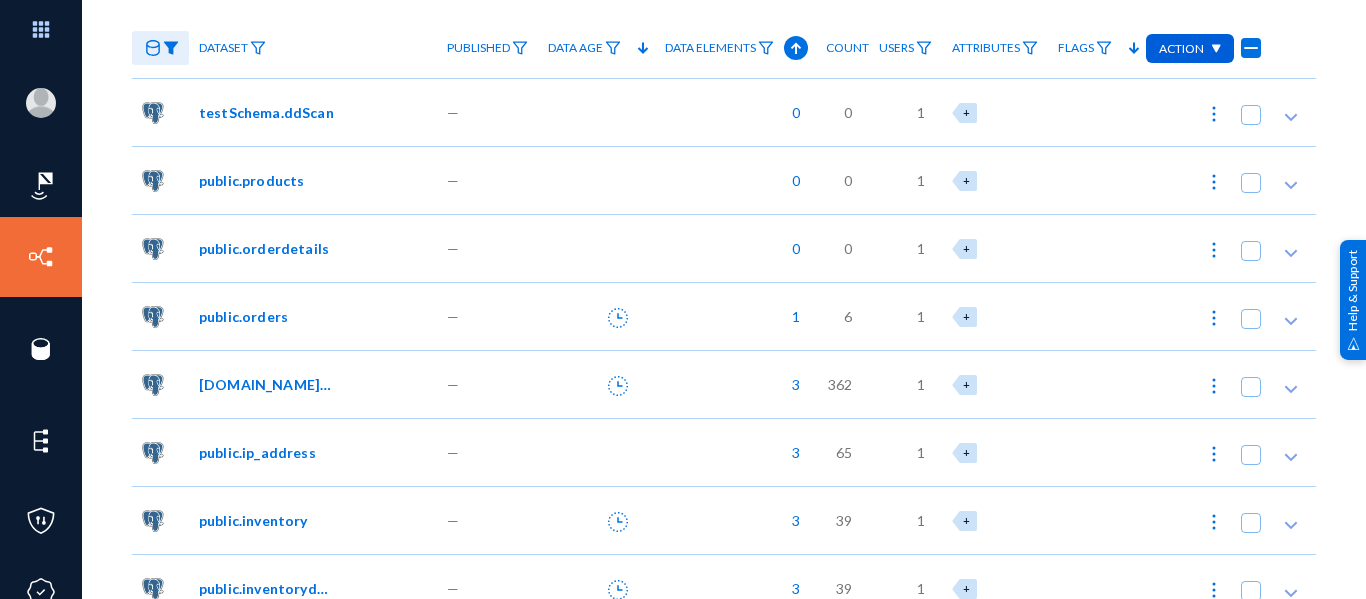 click on "1" 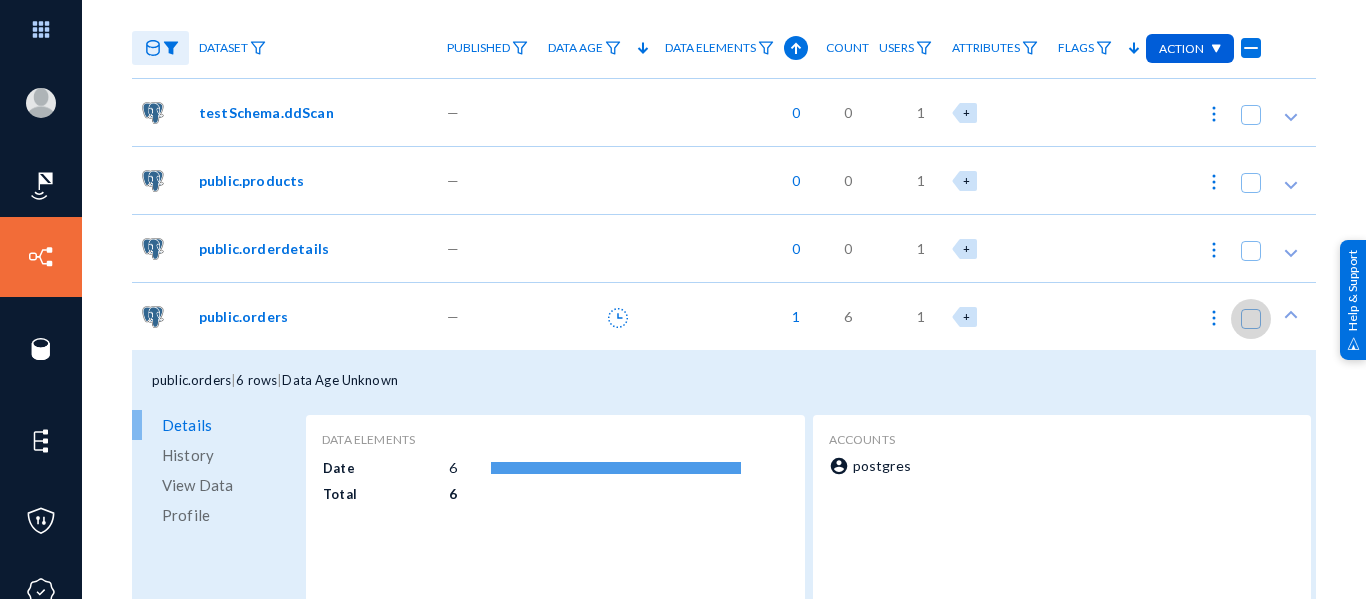 click at bounding box center (1251, 319) 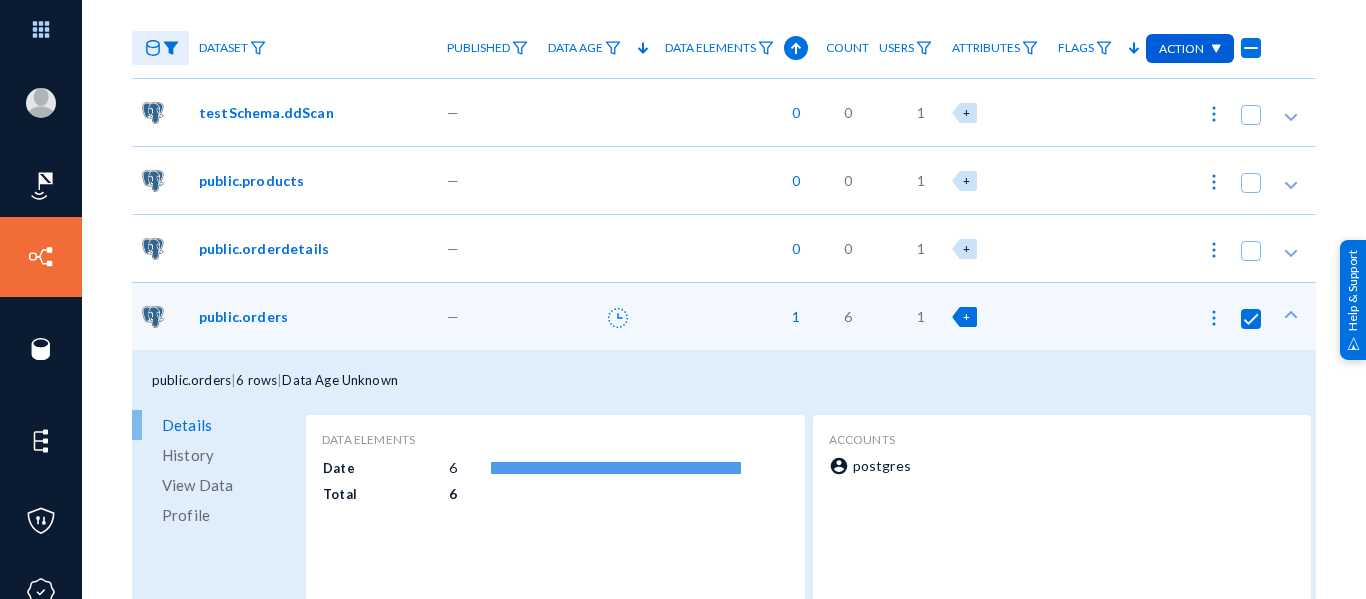 click on "Action" 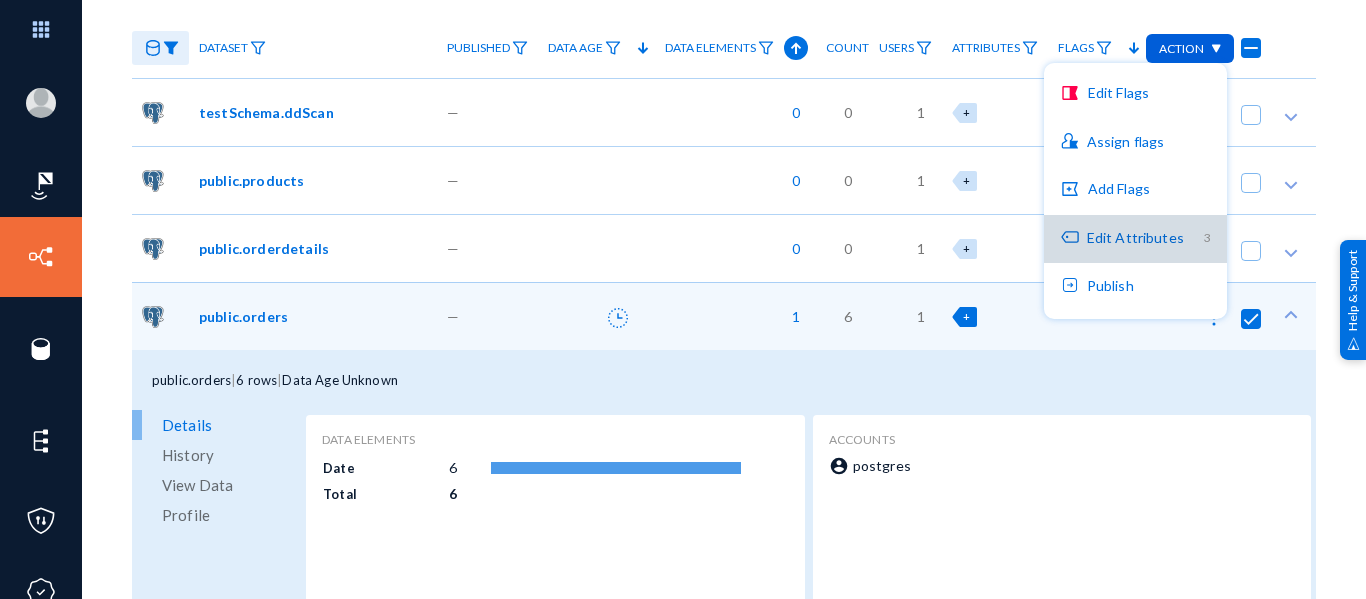click on "Edit Attributes  3" at bounding box center (1135, 239) 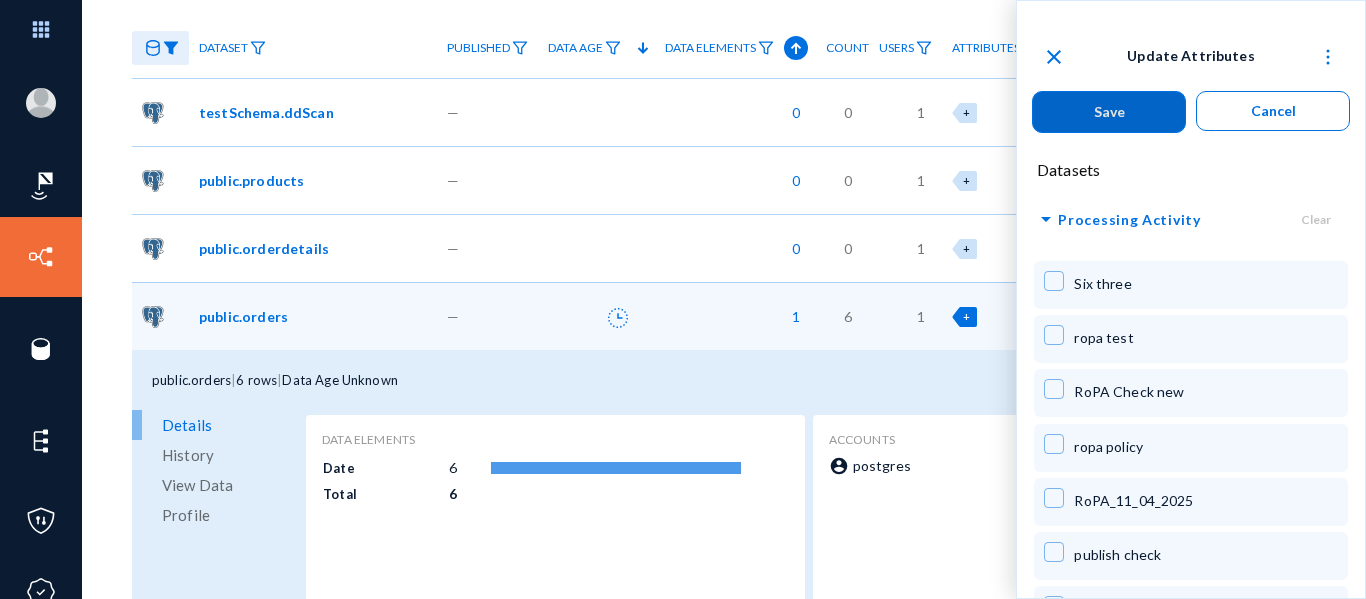 type 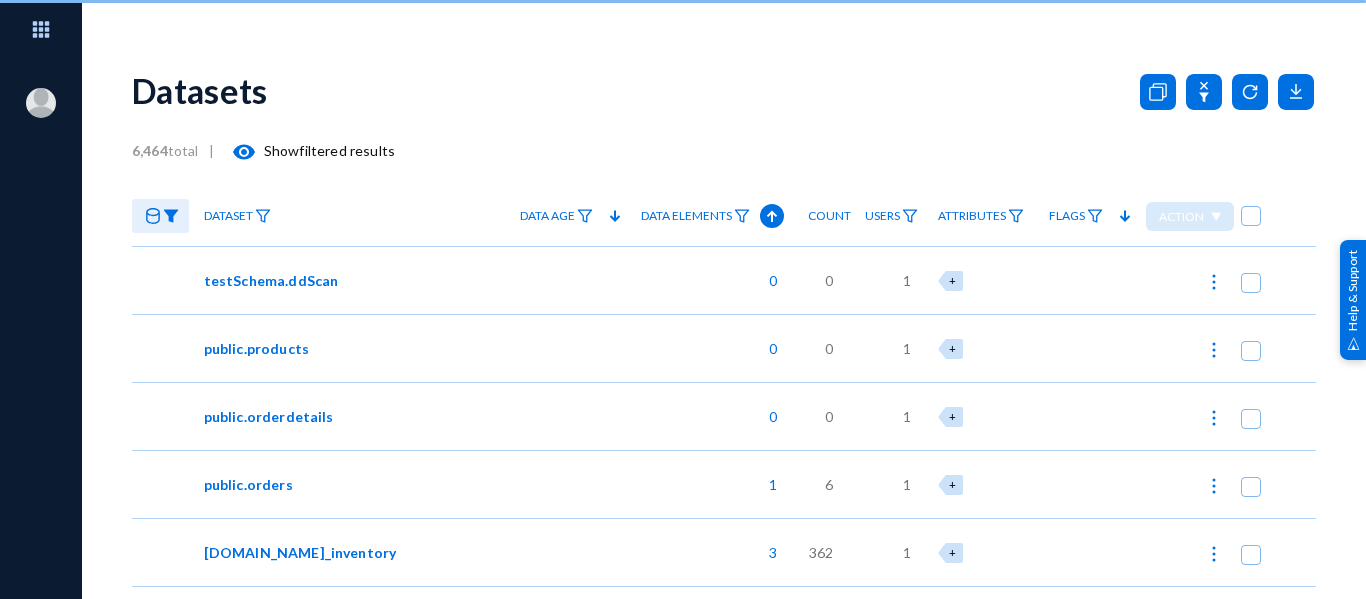 scroll, scrollTop: 0, scrollLeft: 0, axis: both 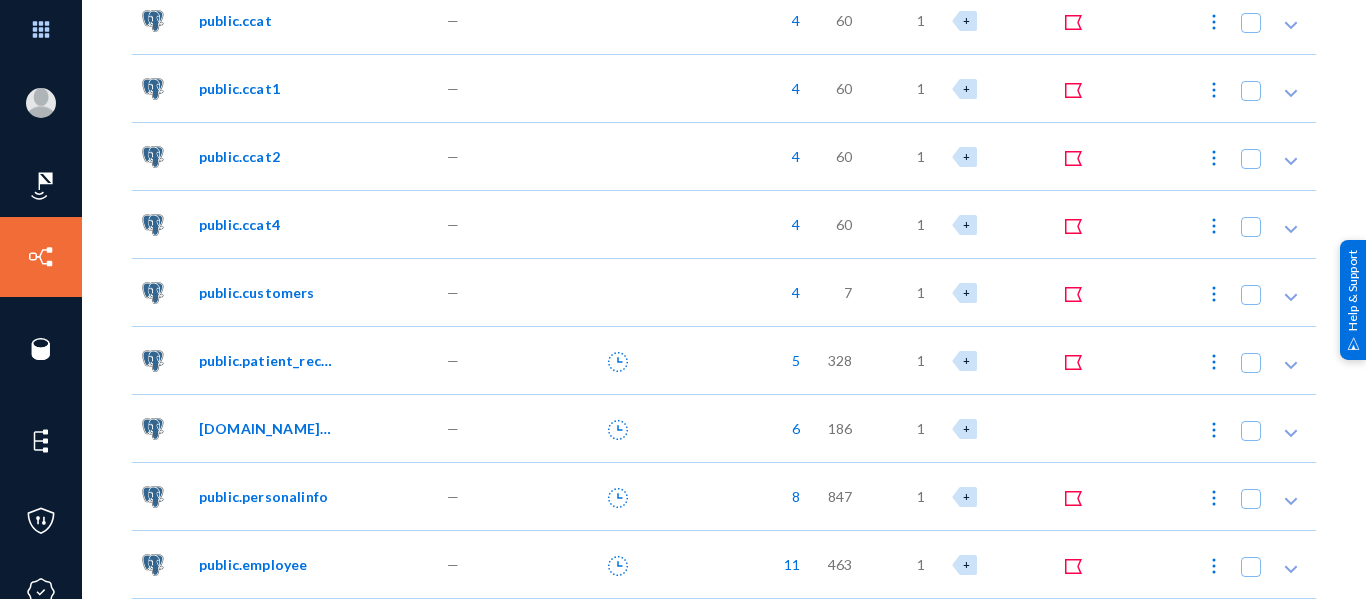 click on "[DOMAIN_NAME]_card" 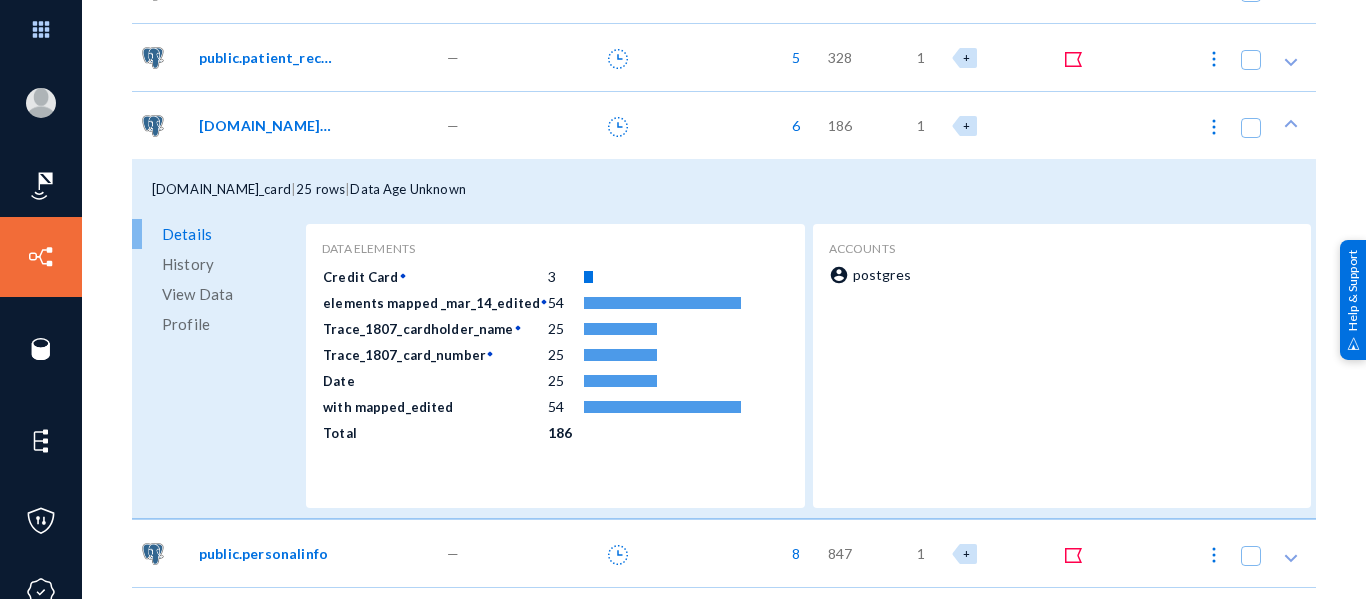 scroll, scrollTop: 1269, scrollLeft: 0, axis: vertical 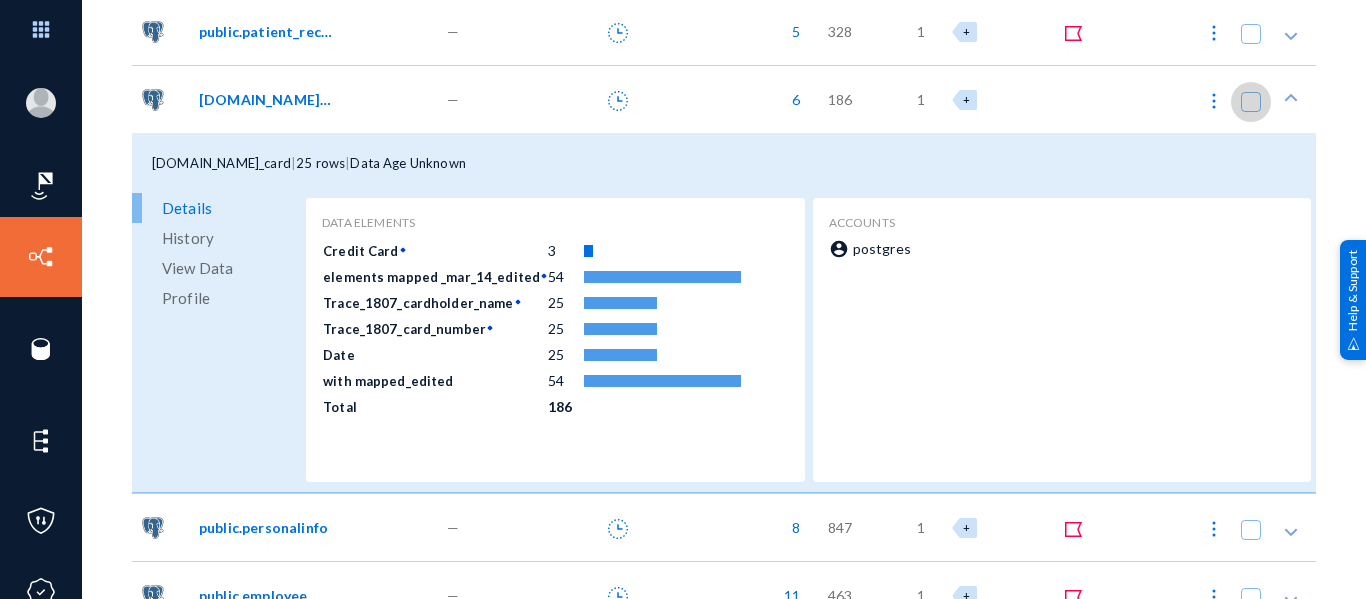 click at bounding box center [1251, 102] 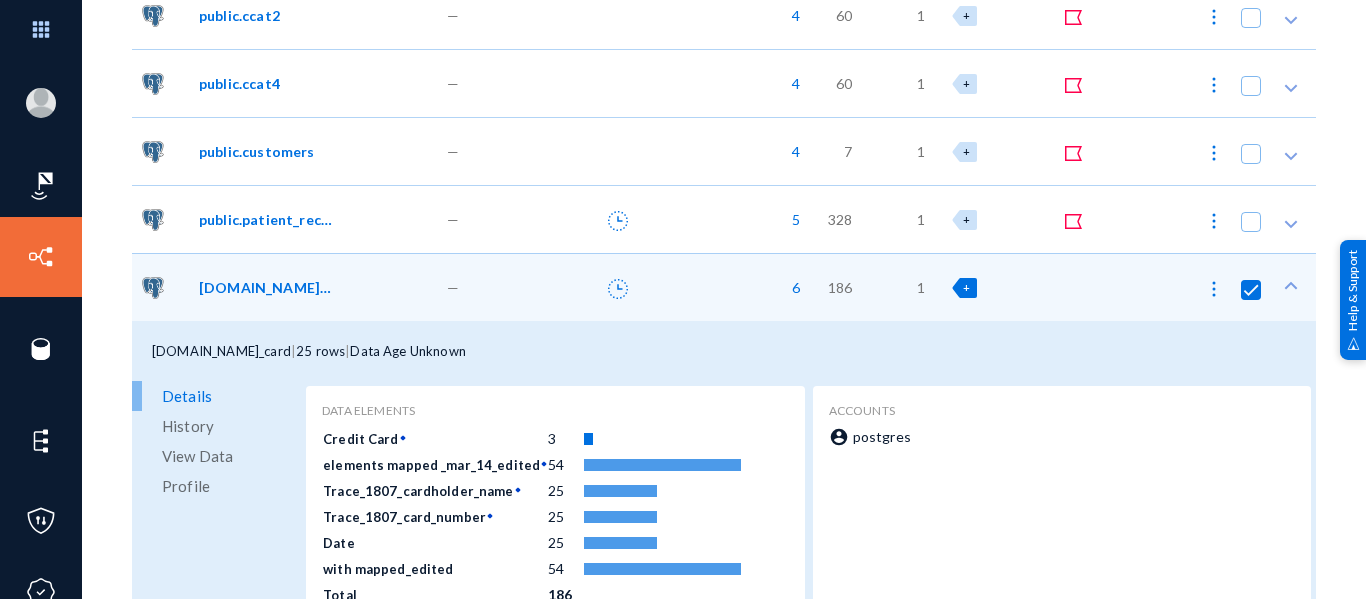 scroll, scrollTop: 1031, scrollLeft: 0, axis: vertical 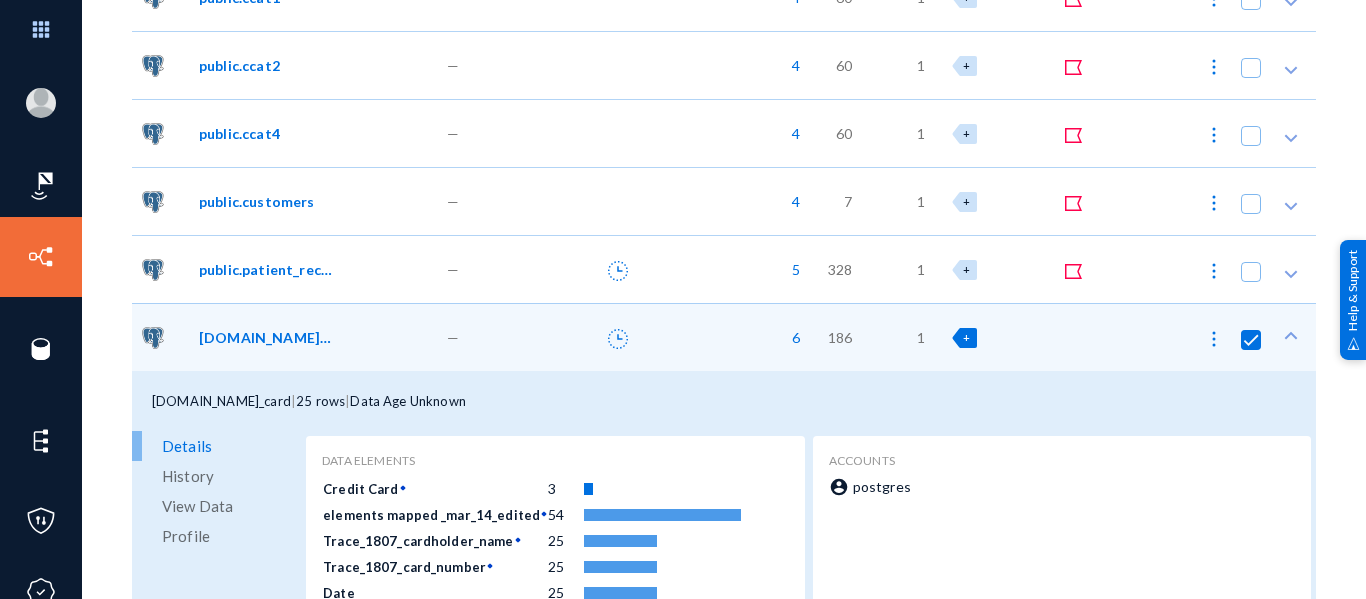 click on "5" 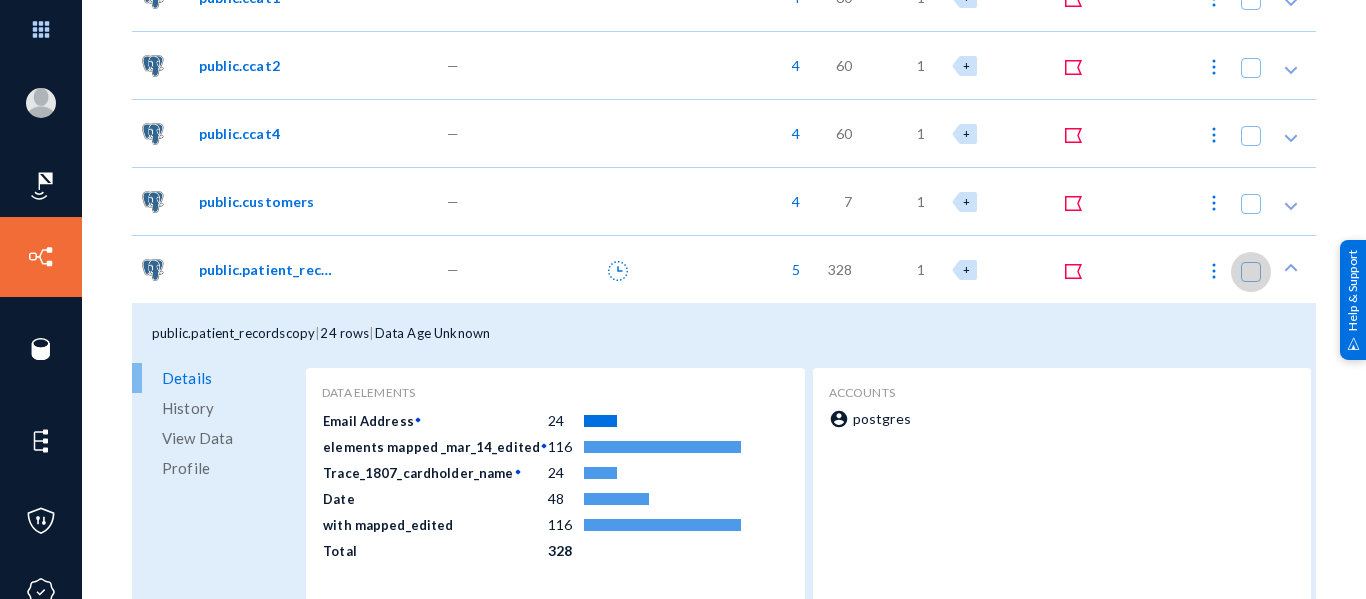 click at bounding box center (1251, 272) 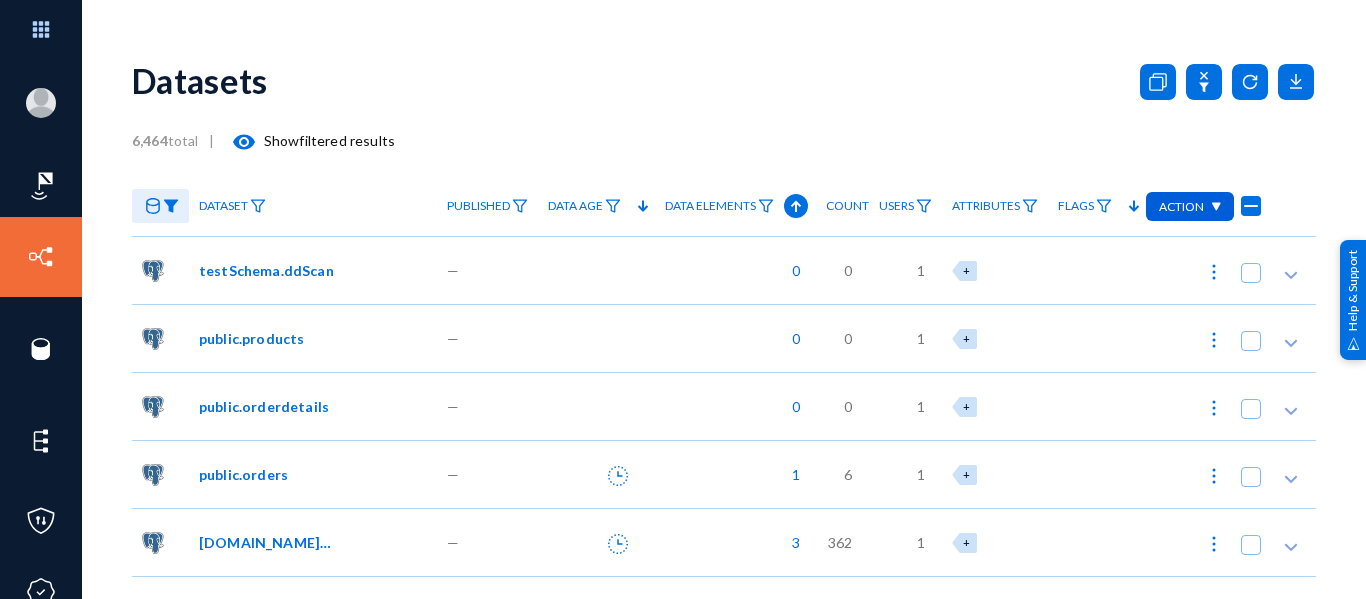 scroll, scrollTop: 0, scrollLeft: 0, axis: both 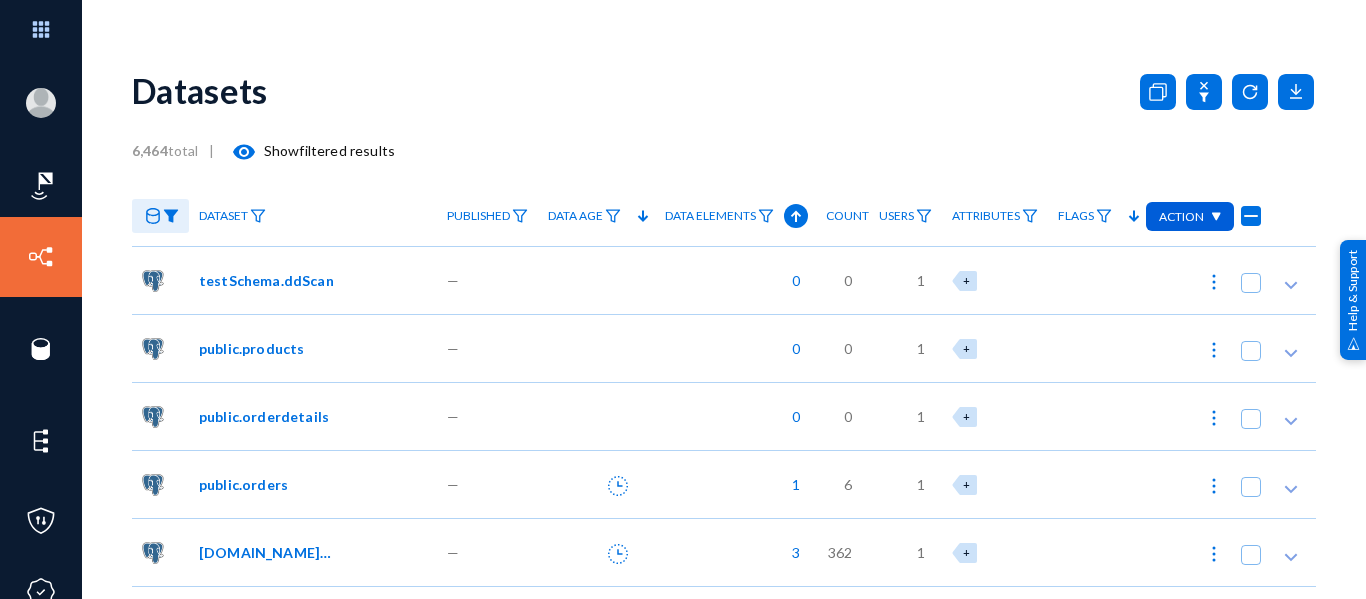 click 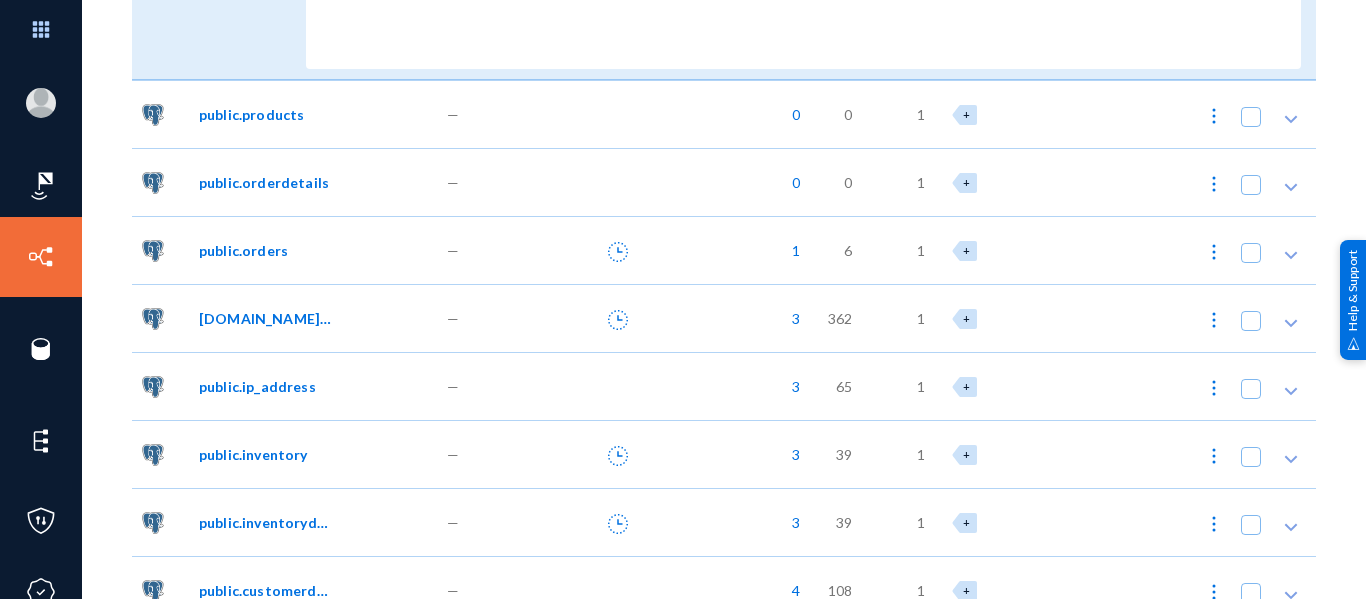 scroll, scrollTop: 595, scrollLeft: 0, axis: vertical 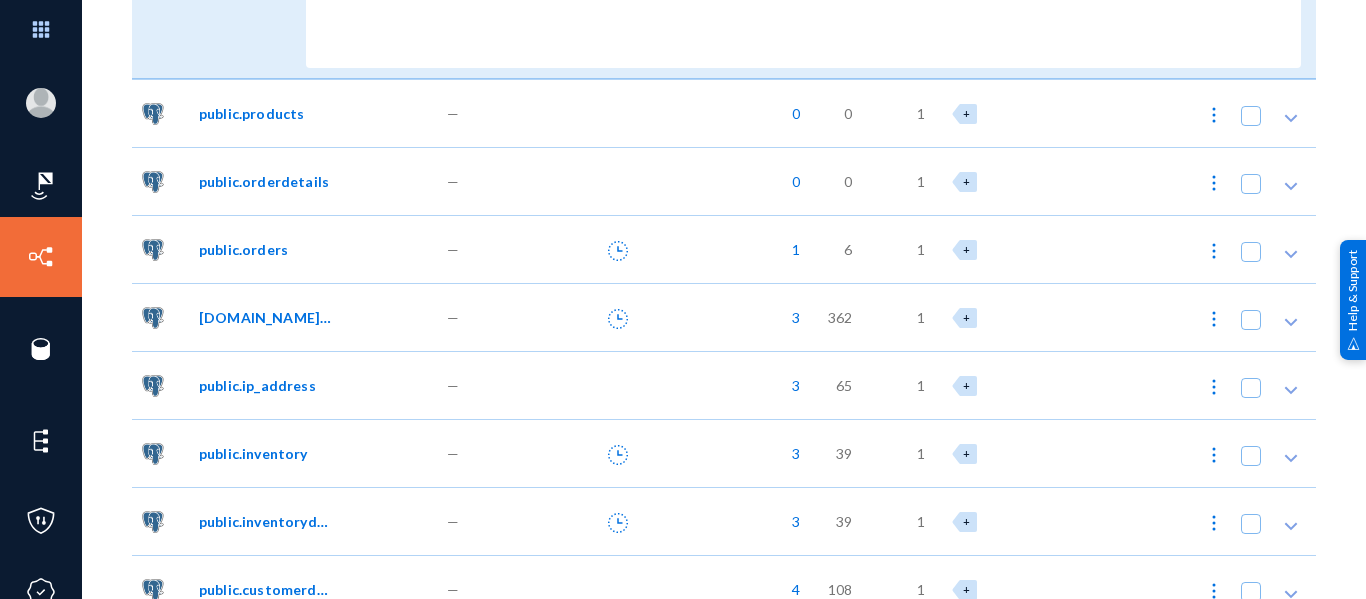 click 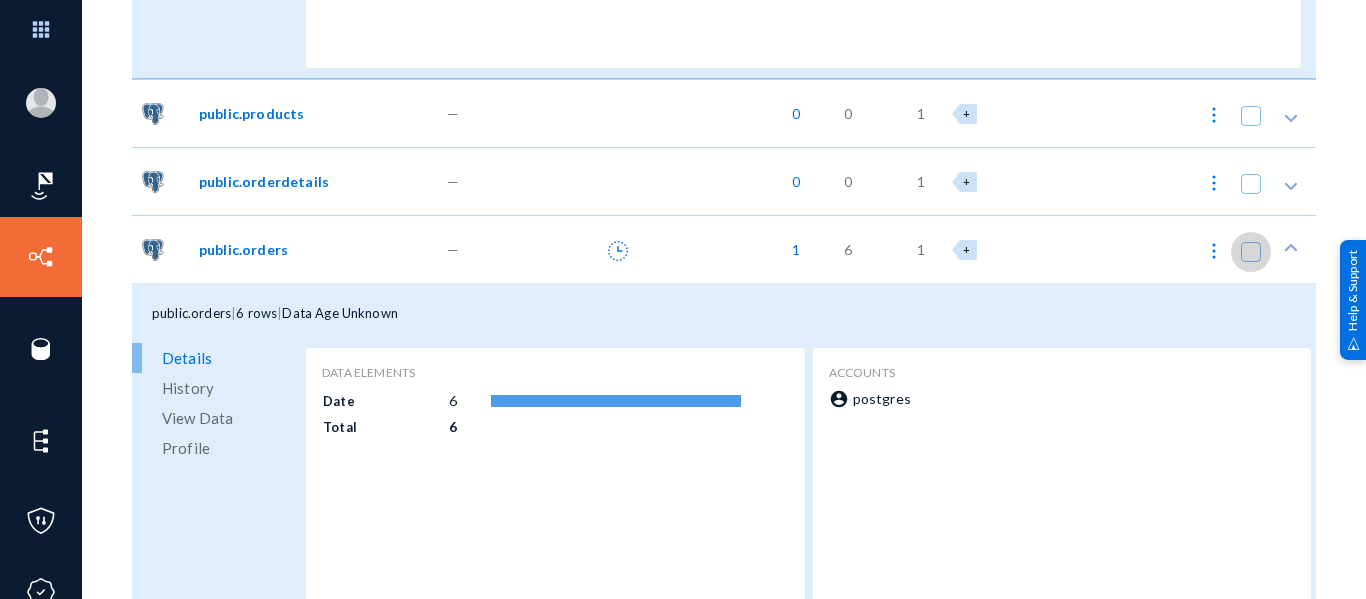 click at bounding box center (1251, 252) 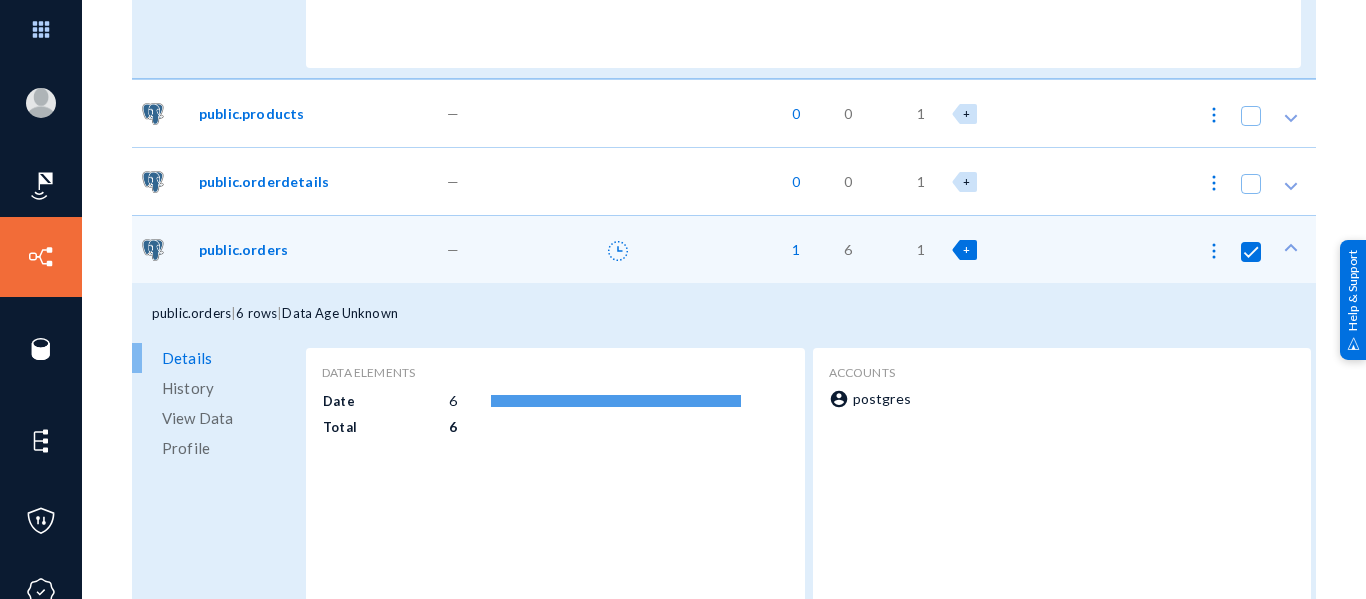 scroll, scrollTop: 0, scrollLeft: 0, axis: both 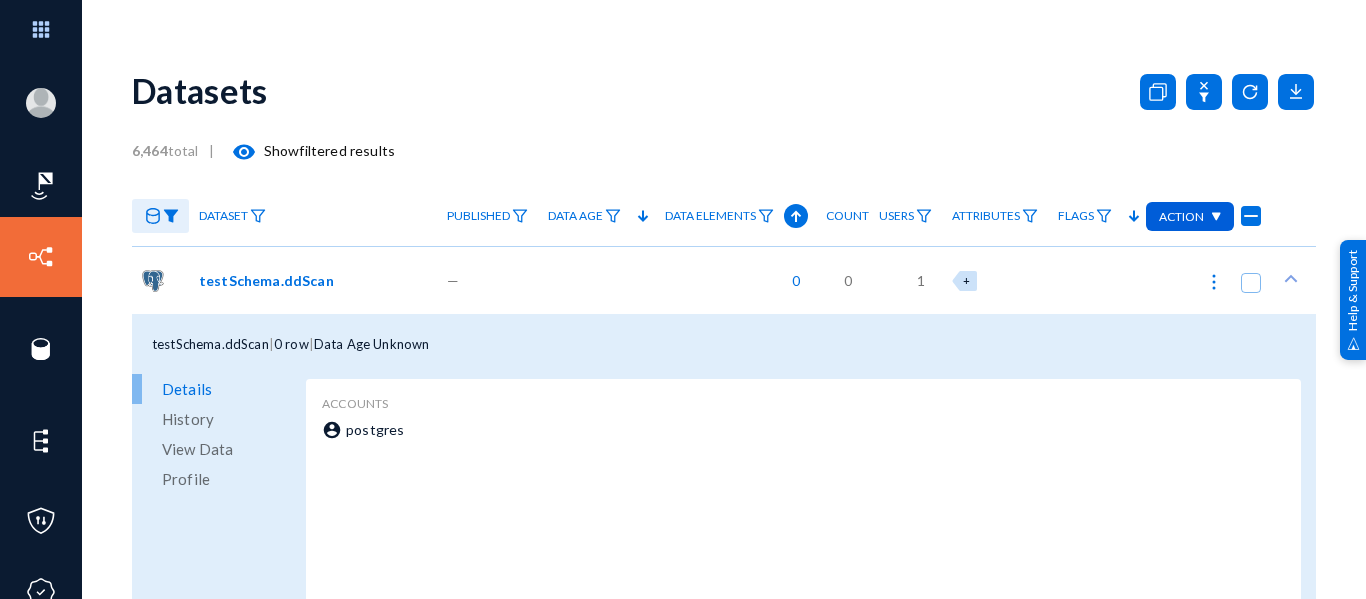 click on "Action" 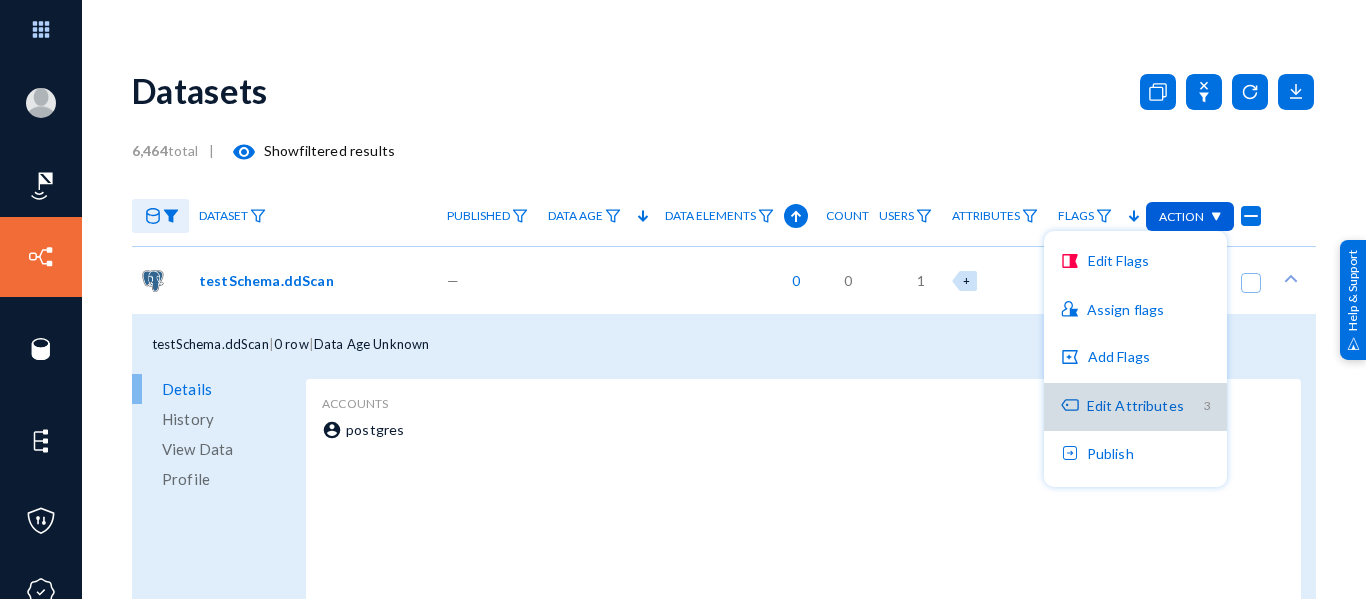 click on "Edit Attributes  3" at bounding box center (1135, 407) 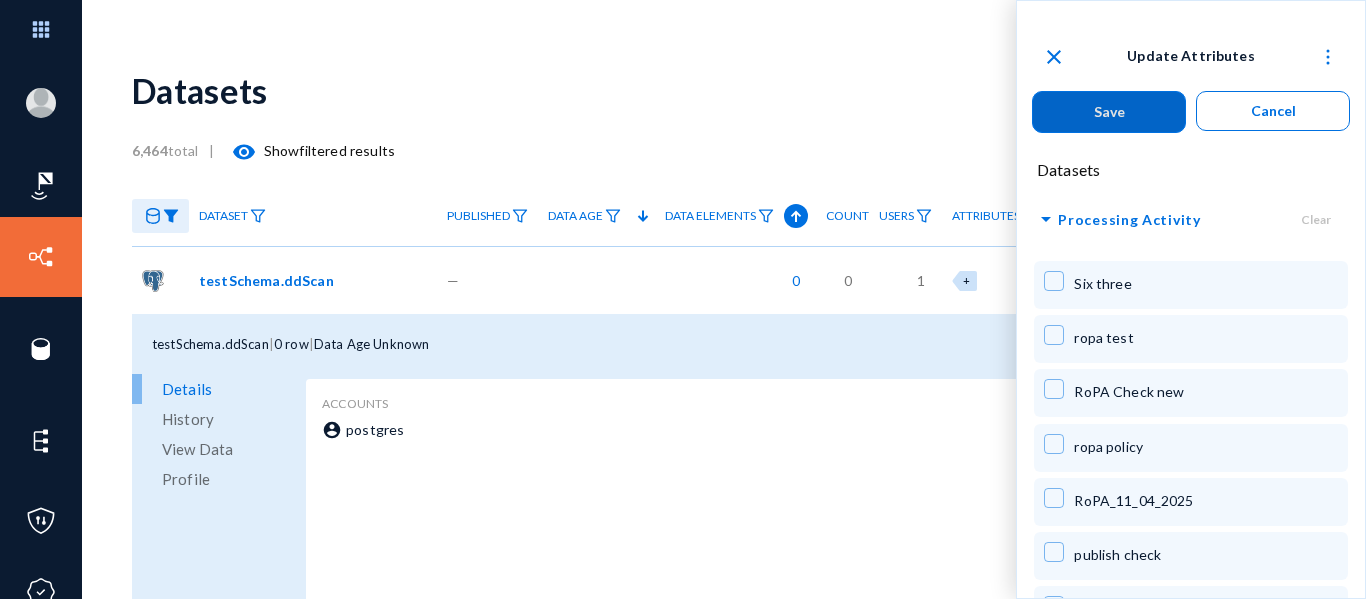 type 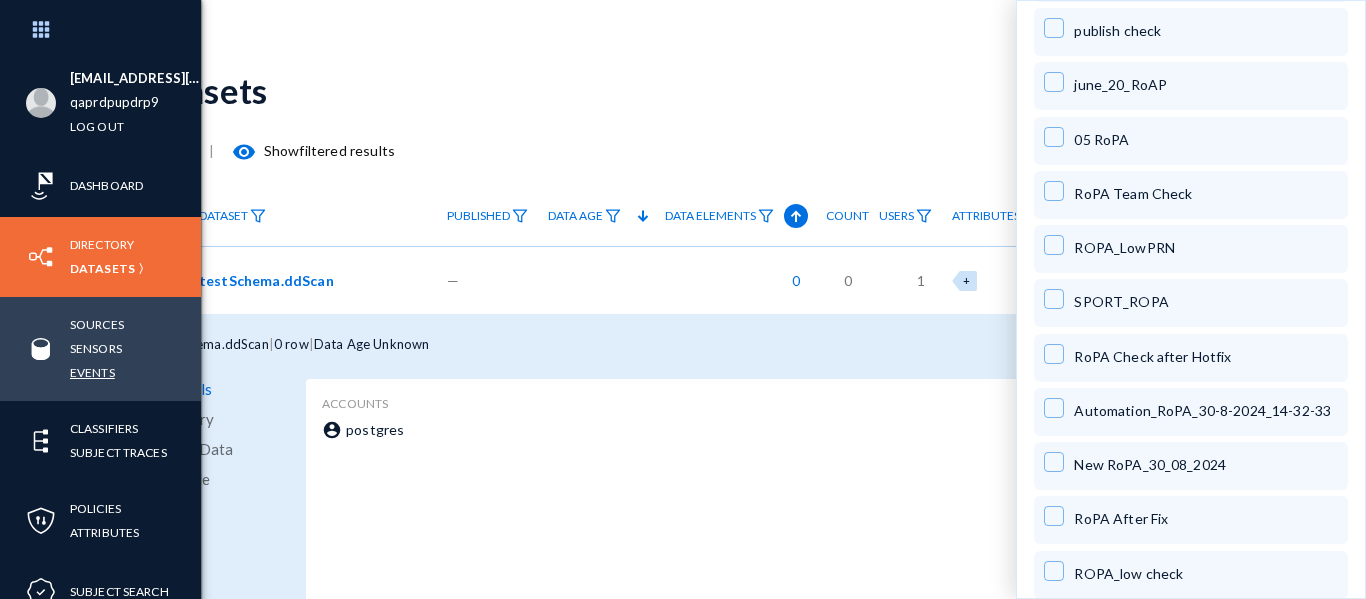 scroll, scrollTop: 525, scrollLeft: 0, axis: vertical 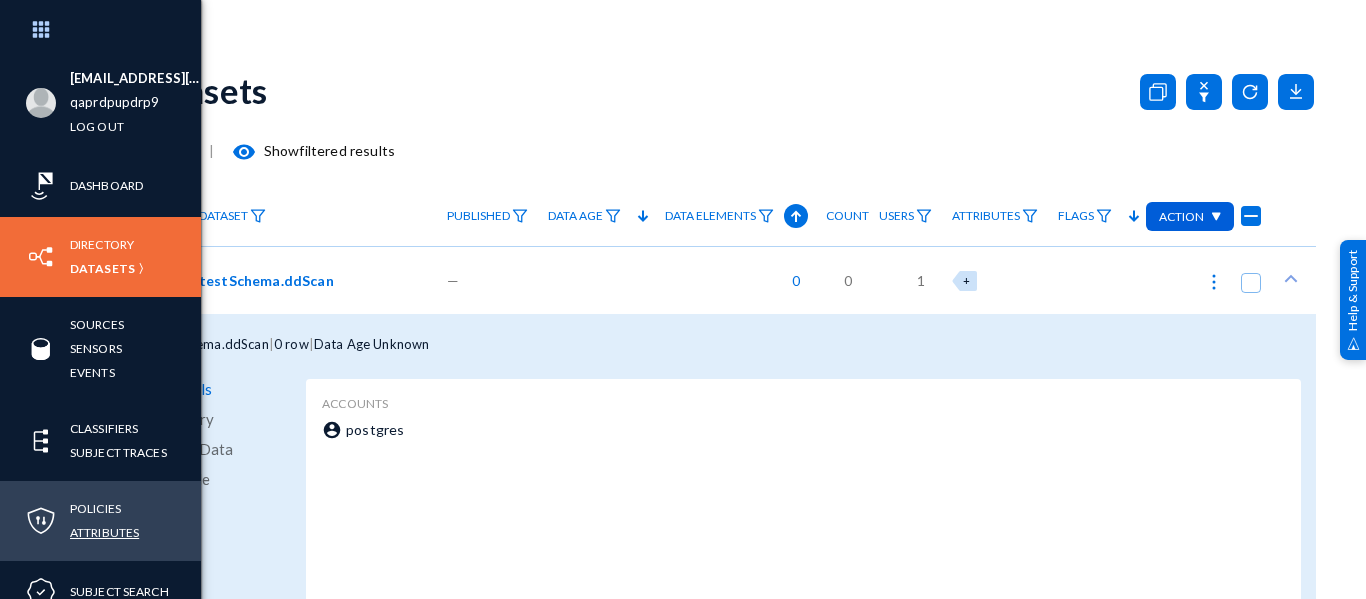 click on "Attributes" at bounding box center [104, 532] 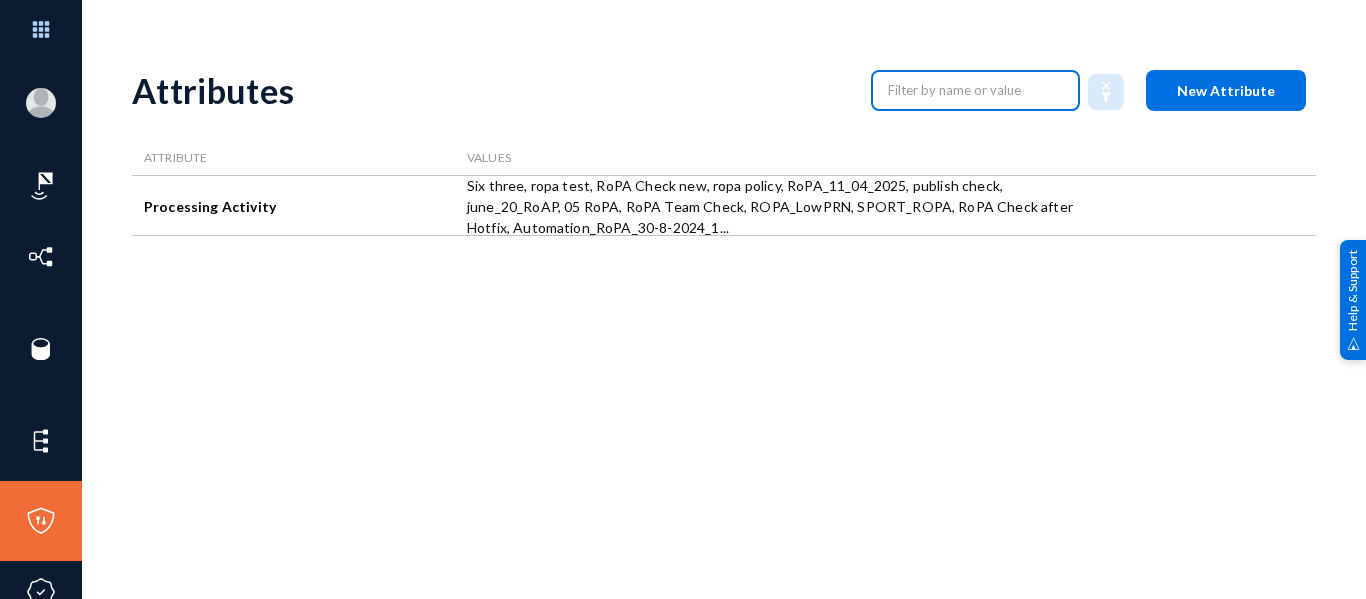 click at bounding box center [976, 90] 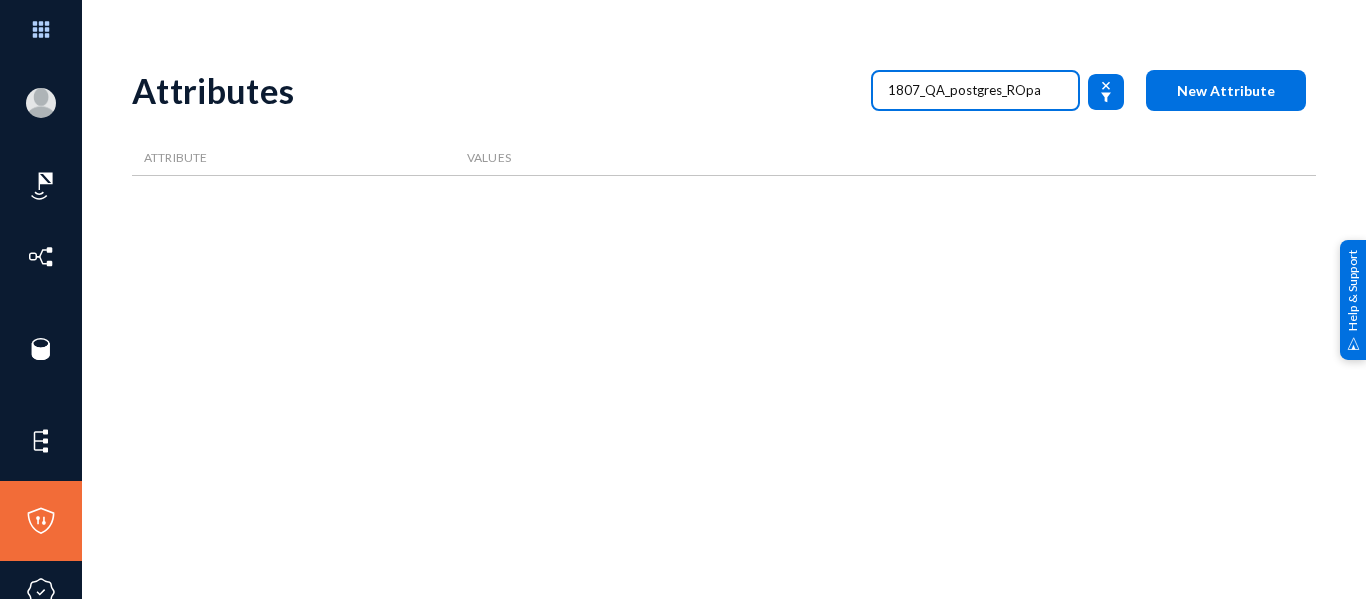 type on "1807_QA_postgres_ROpa" 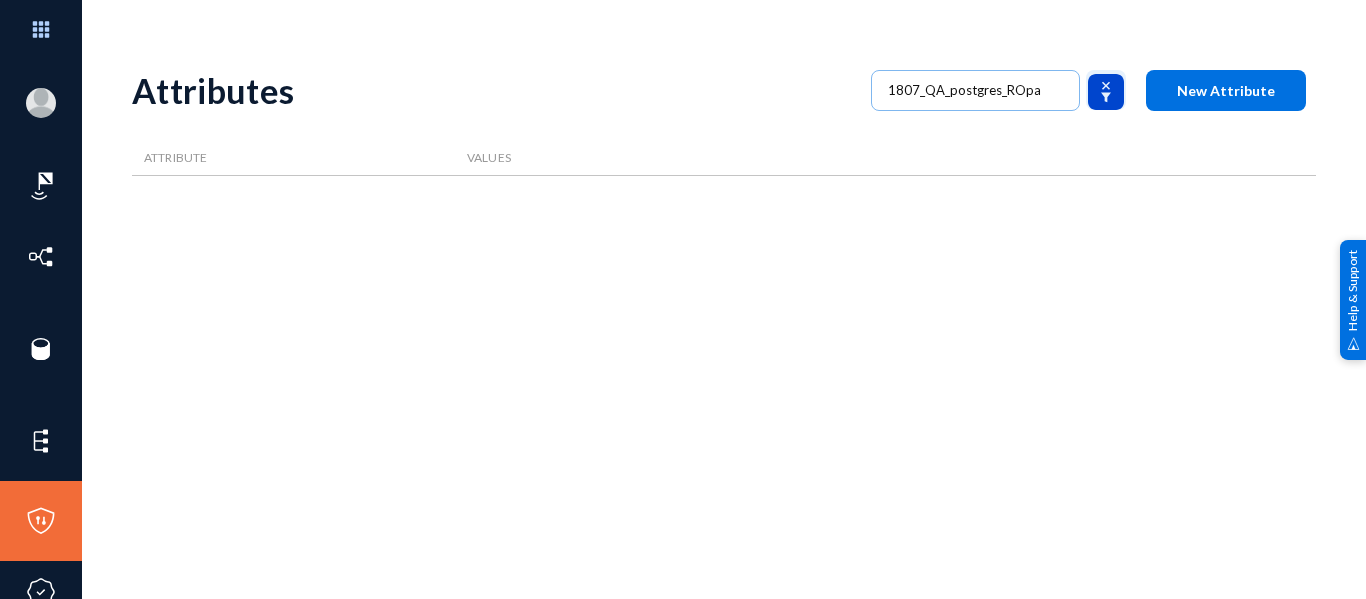 click 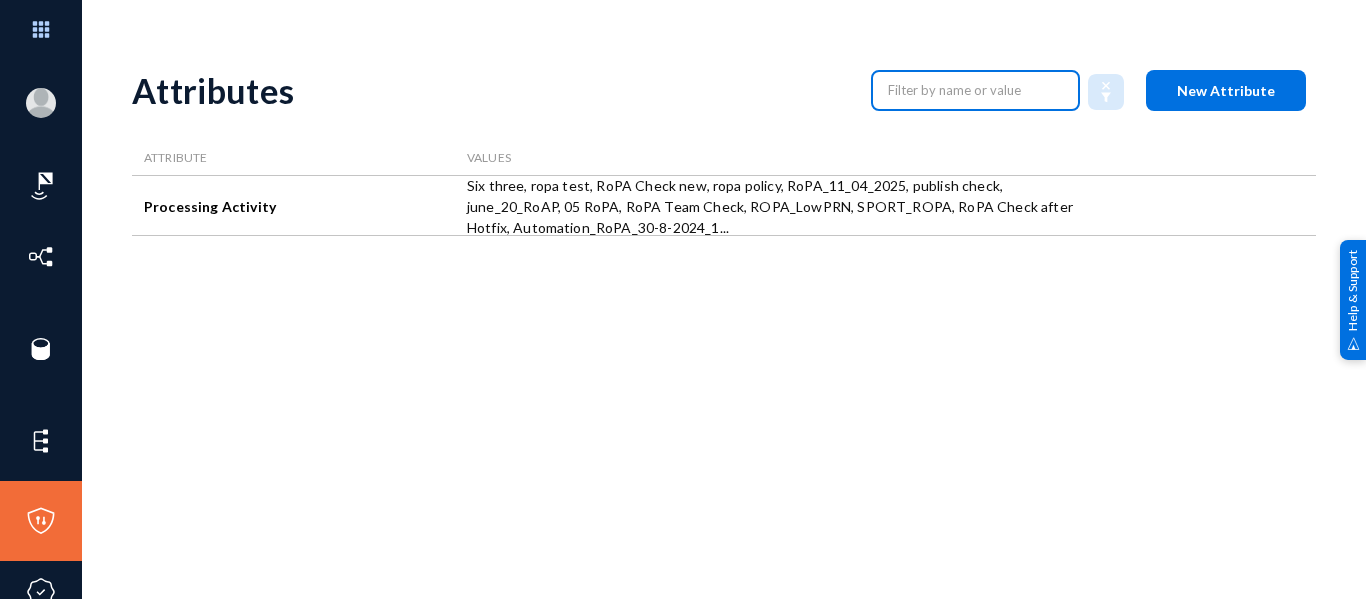 click at bounding box center (976, 90) 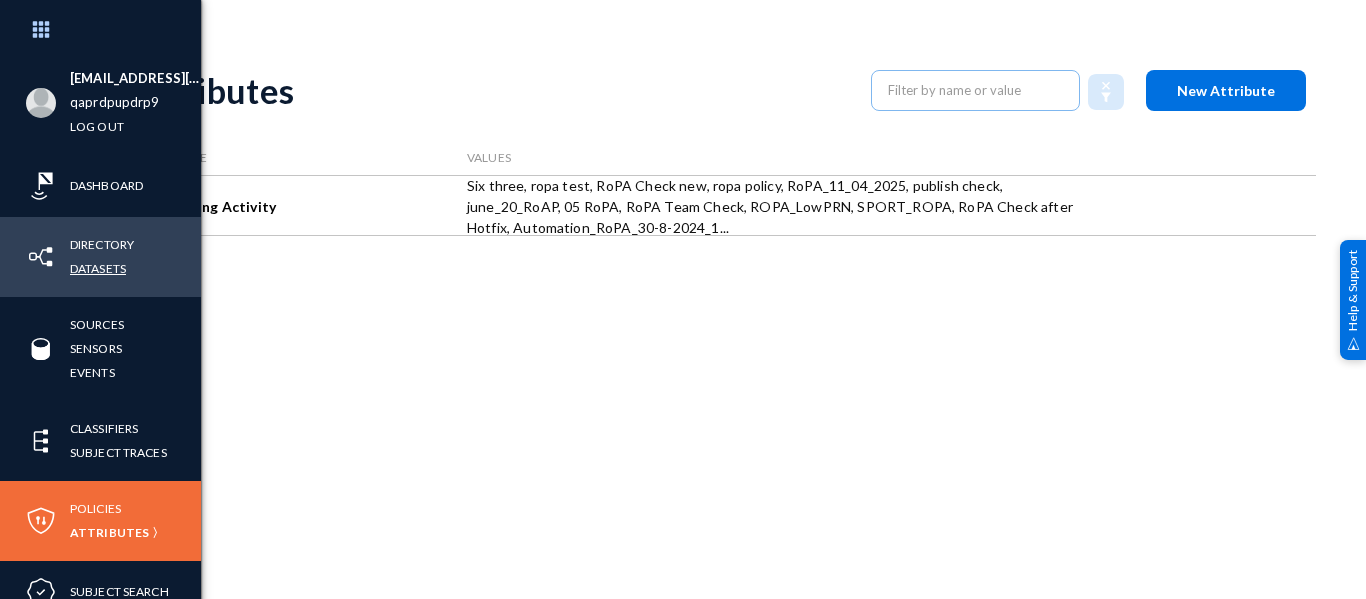 click on "Datasets" at bounding box center [98, 268] 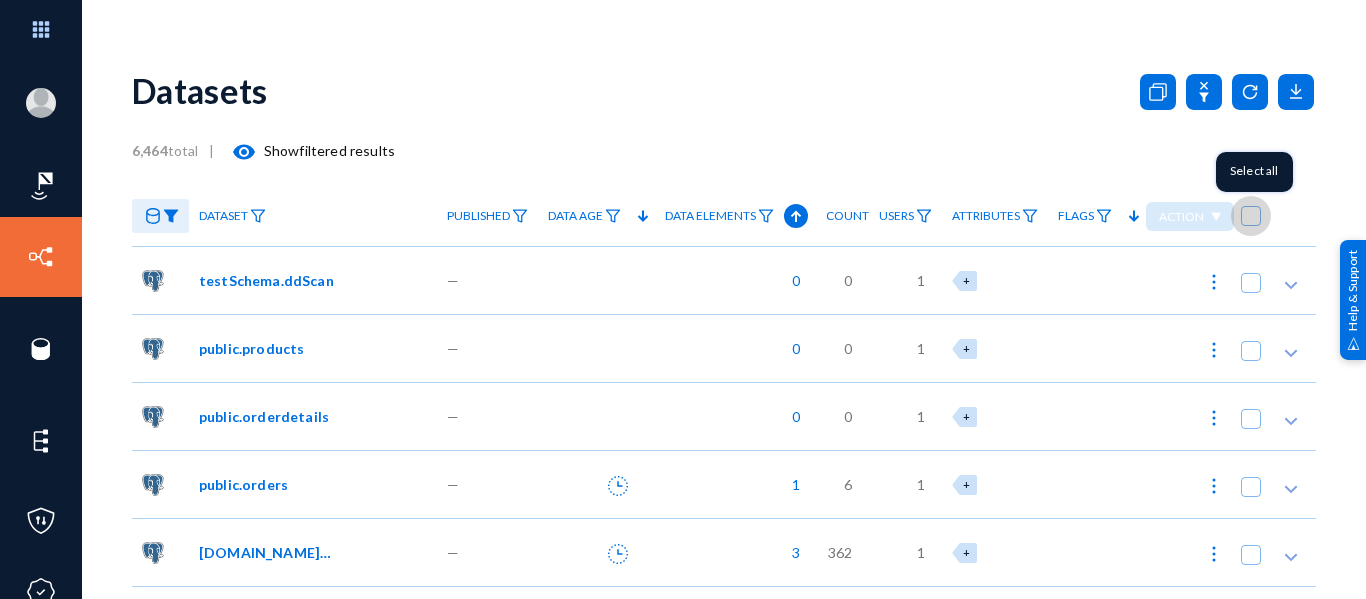 click at bounding box center [1251, 216] 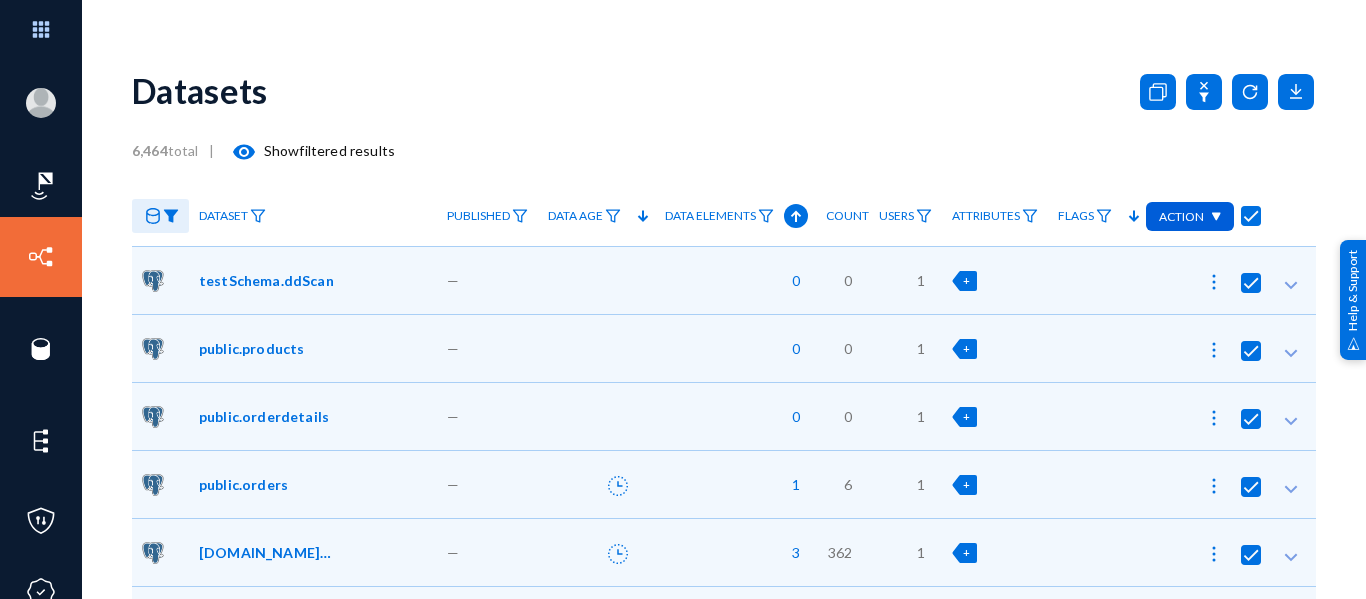 click 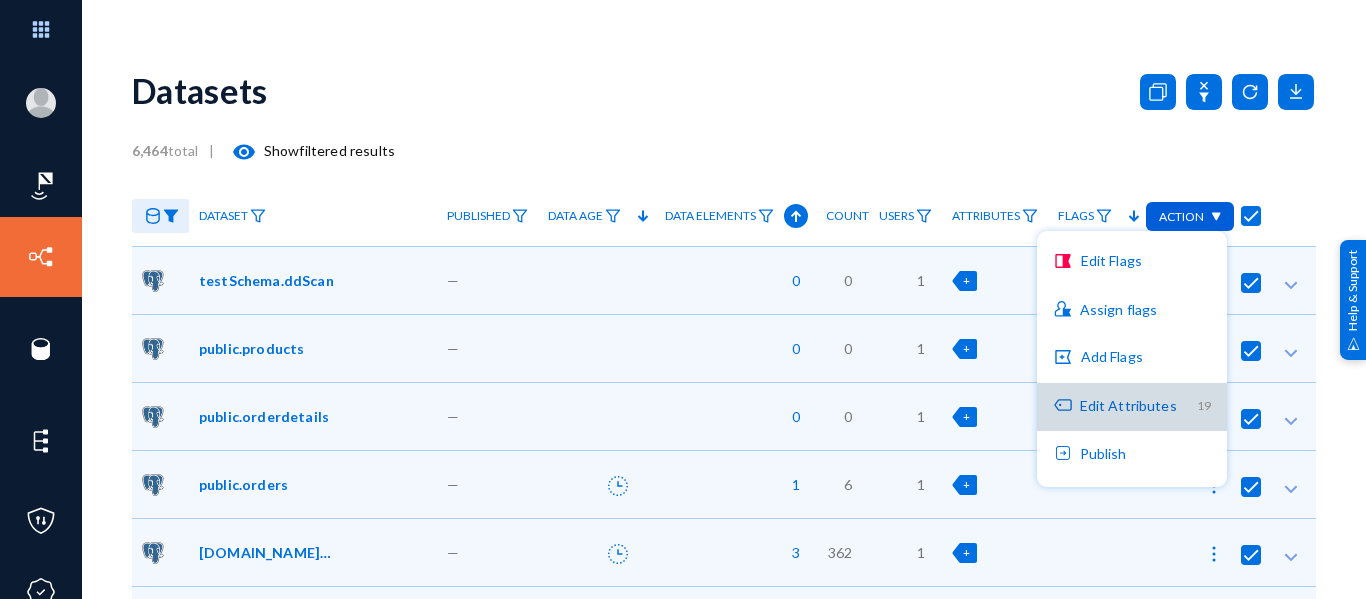 click on "Edit Attributes  19" at bounding box center (1132, 407) 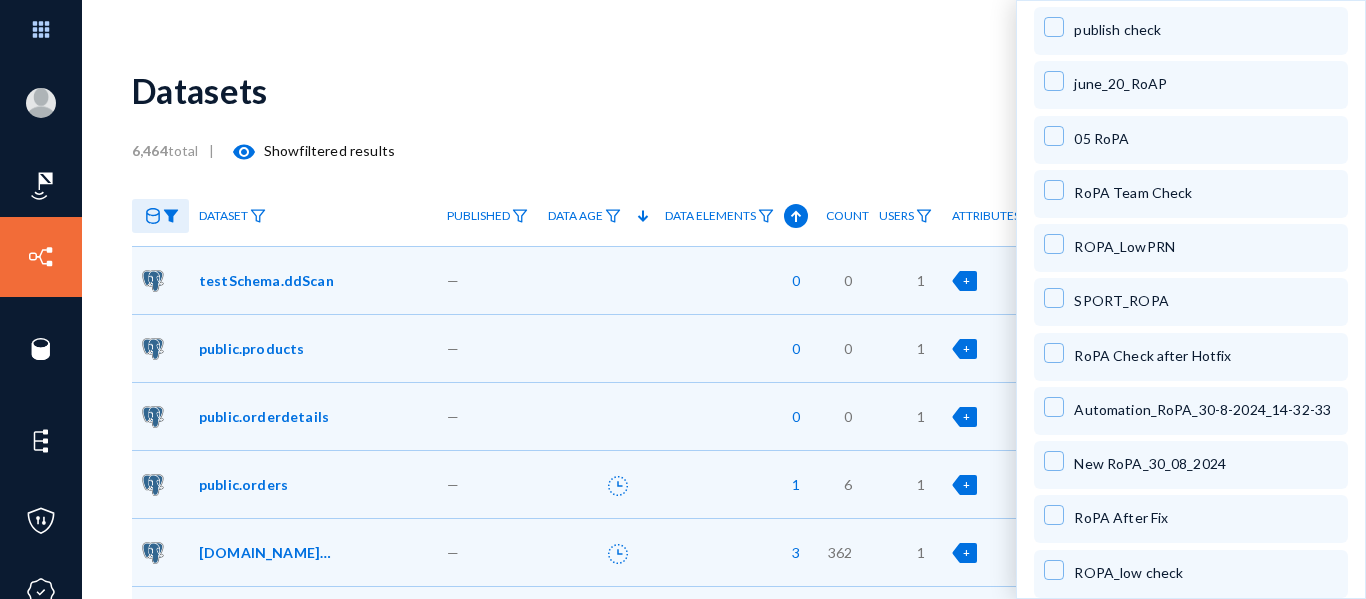 scroll, scrollTop: 0, scrollLeft: 0, axis: both 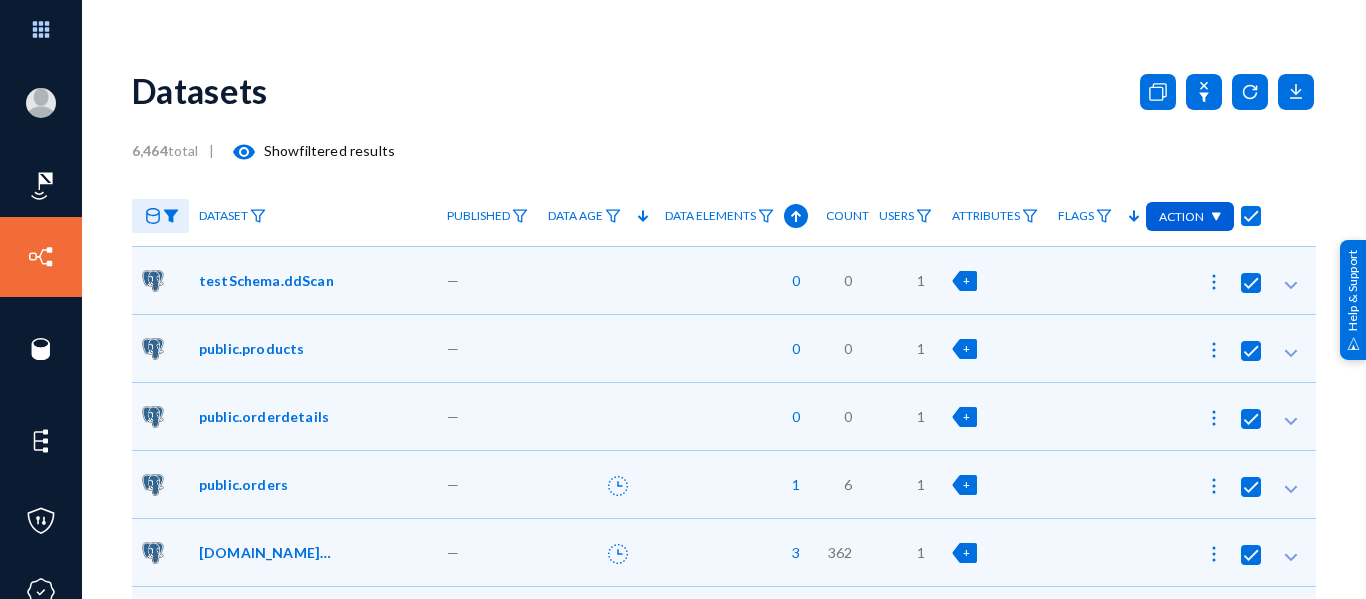 click on "Datasets" 